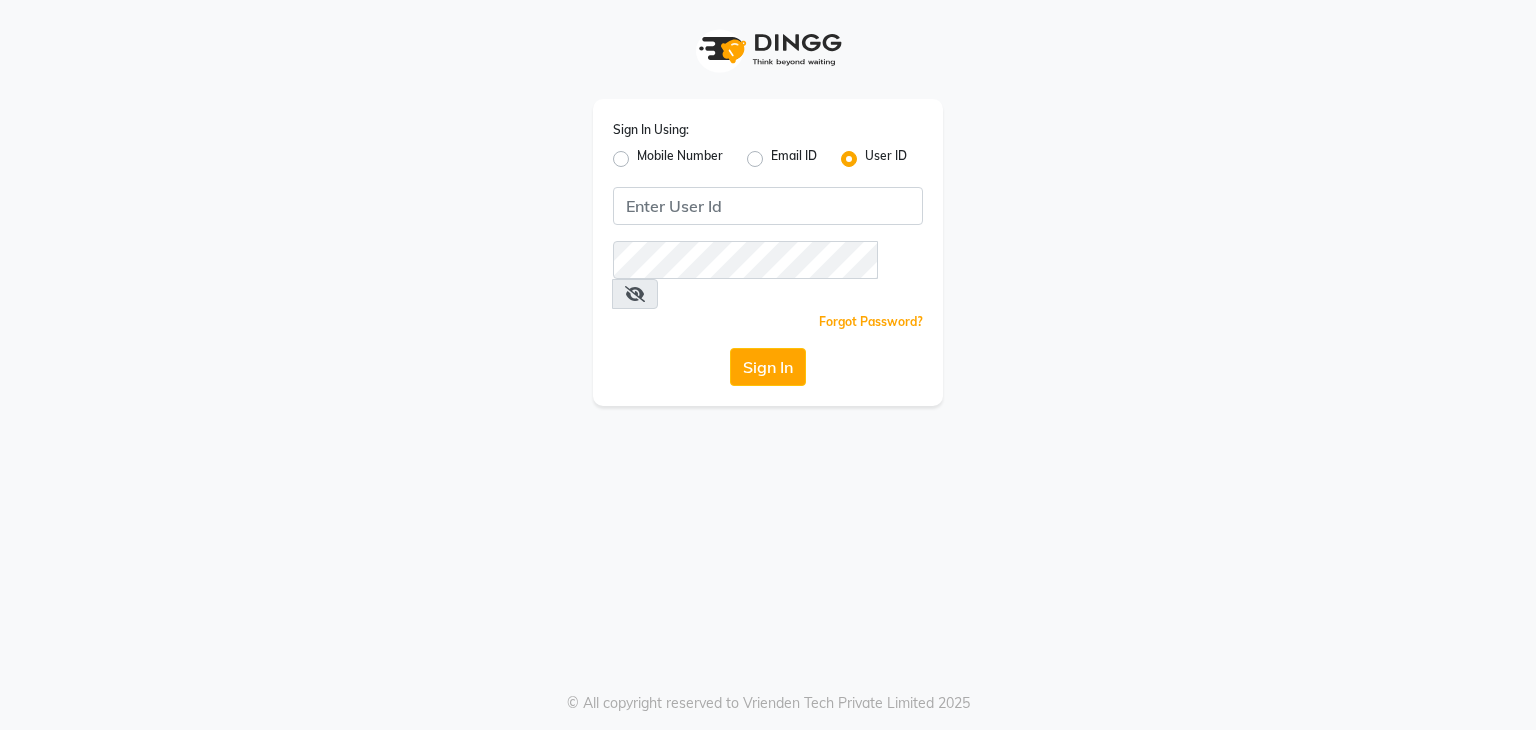 scroll, scrollTop: 0, scrollLeft: 0, axis: both 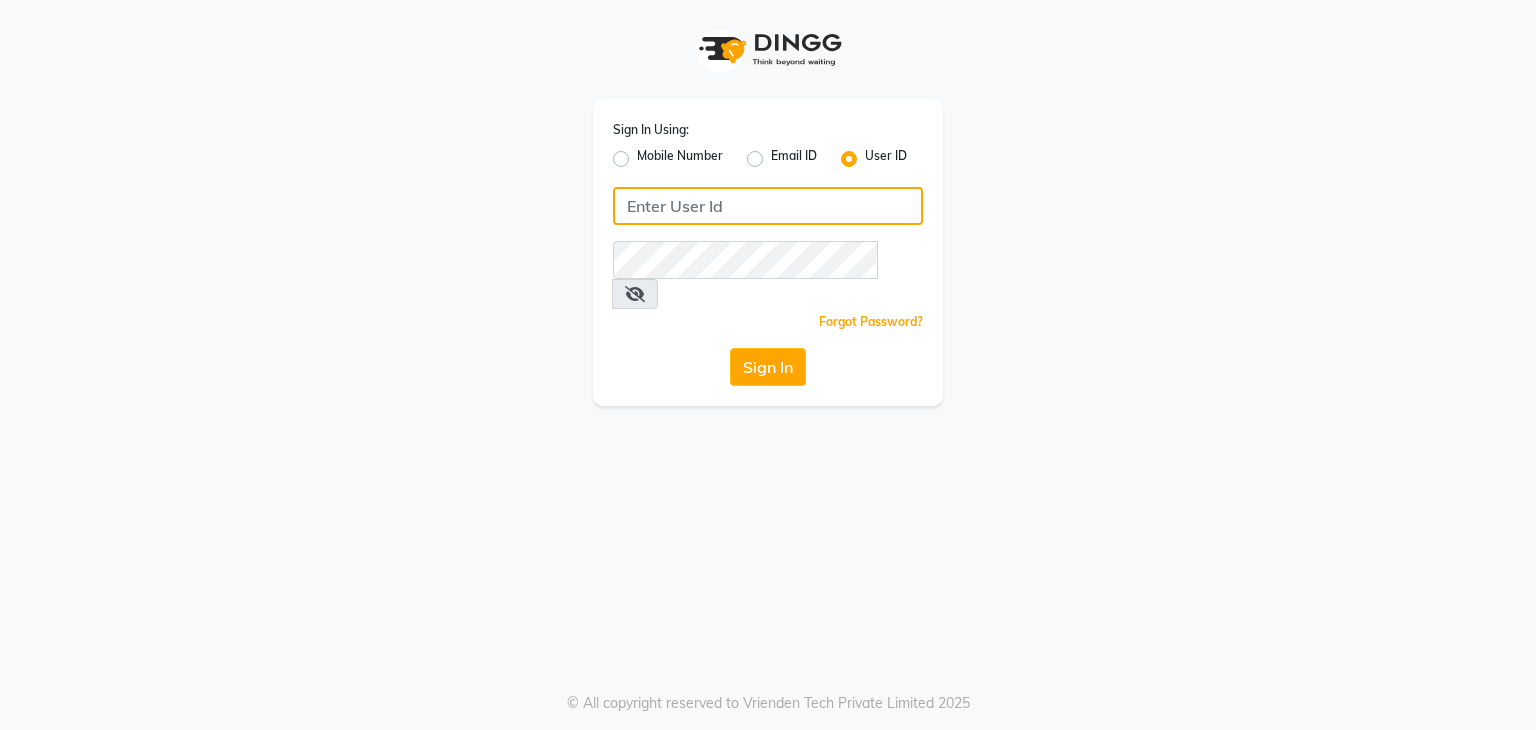 type on "elska" 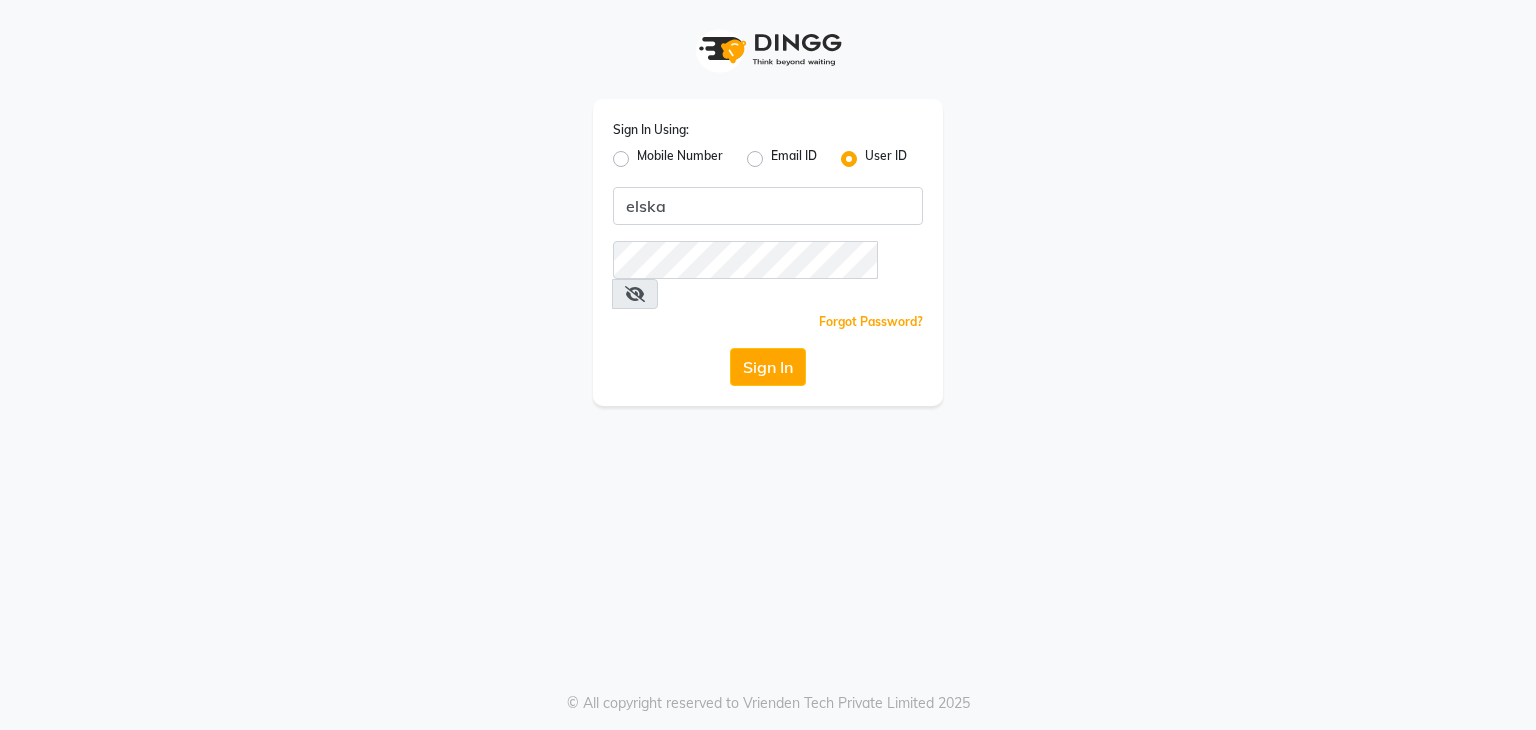 click on "Mobile Number" 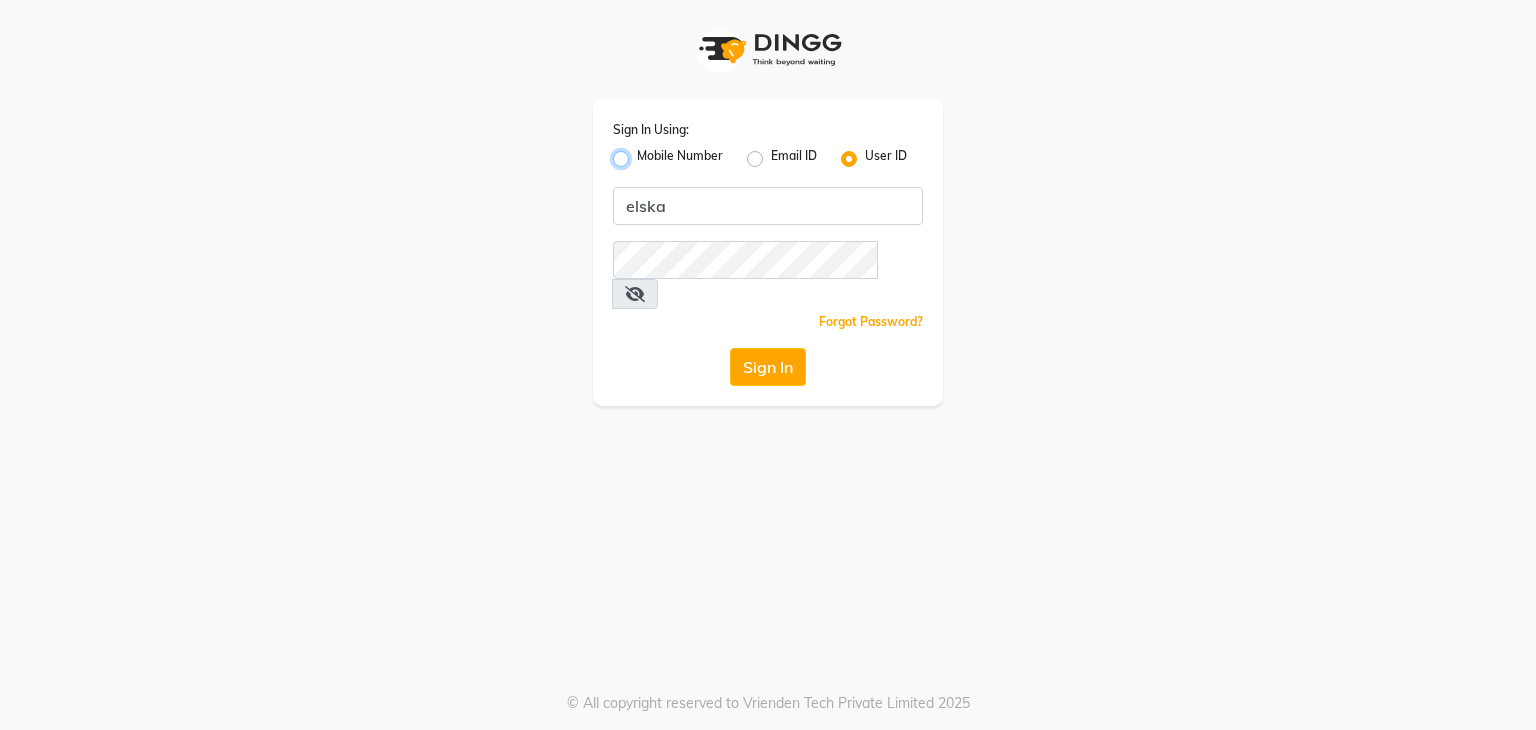 click on "Mobile Number" at bounding box center [643, 153] 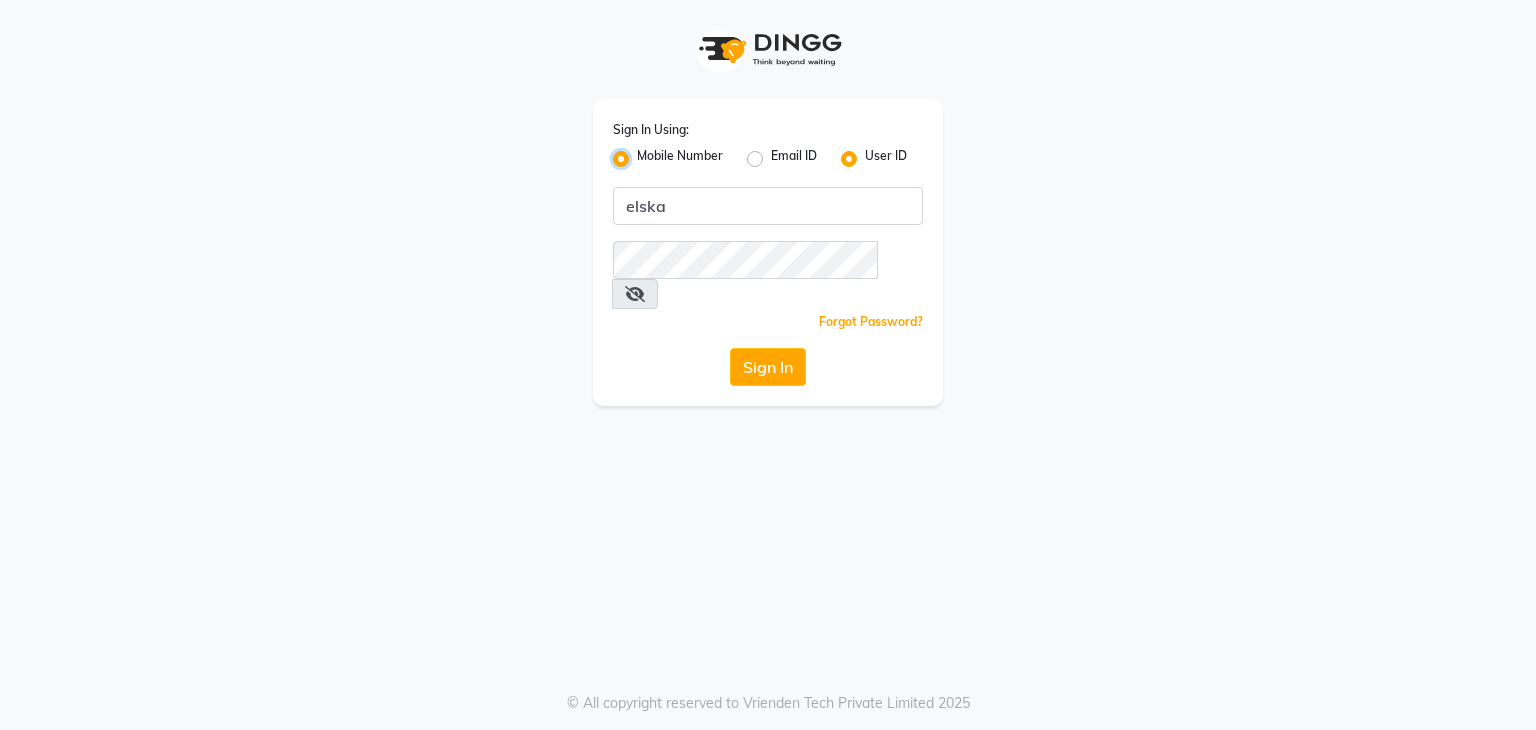 radio on "false" 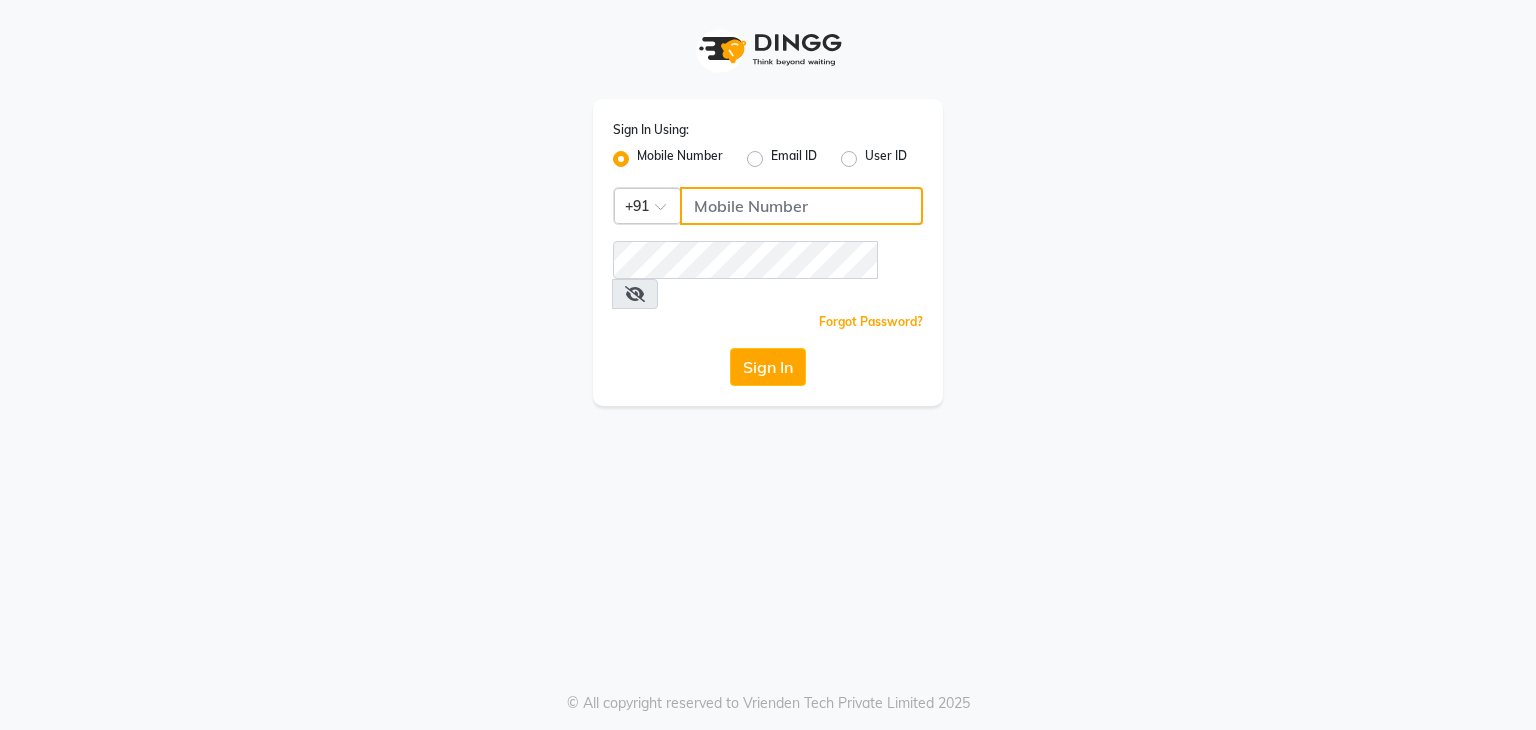 click 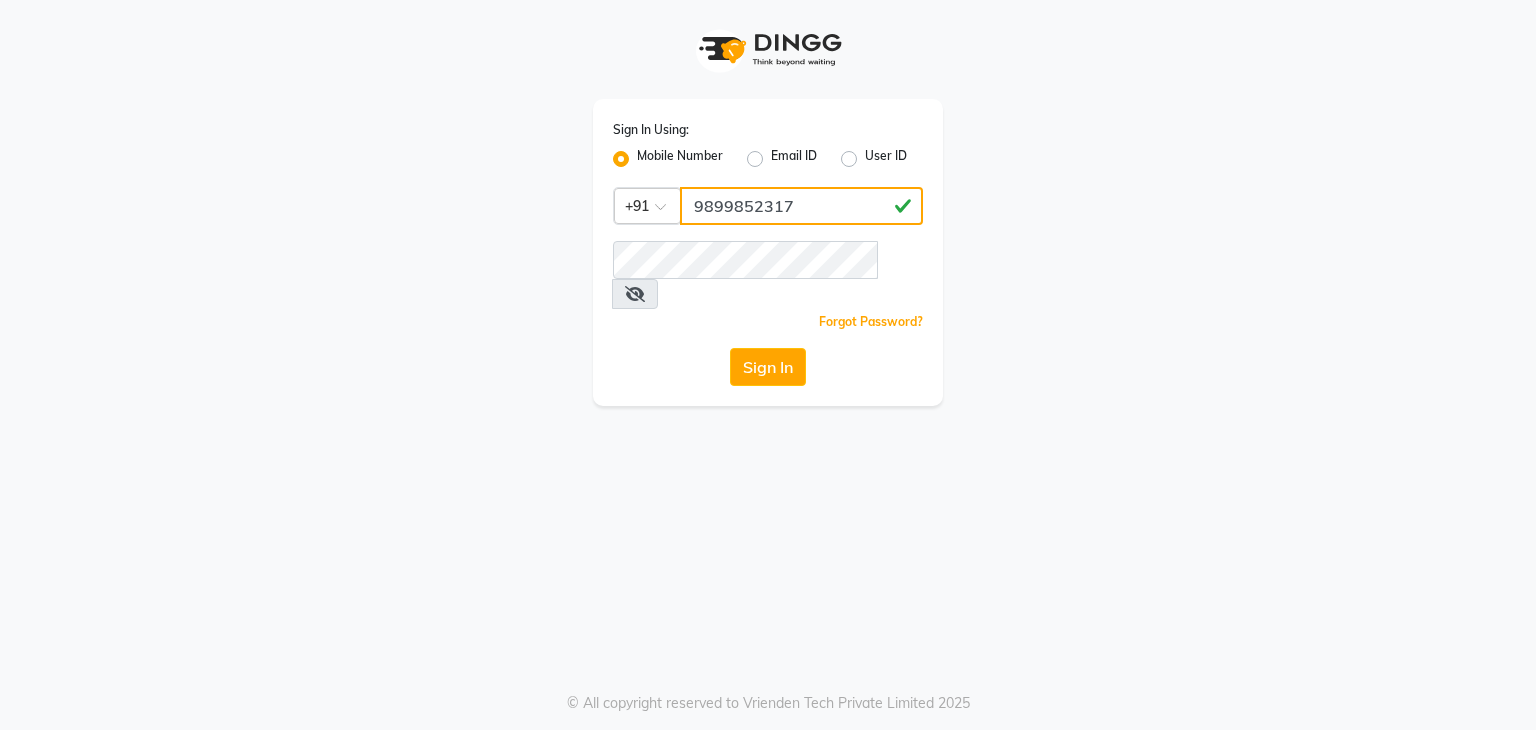 type on "9899852317" 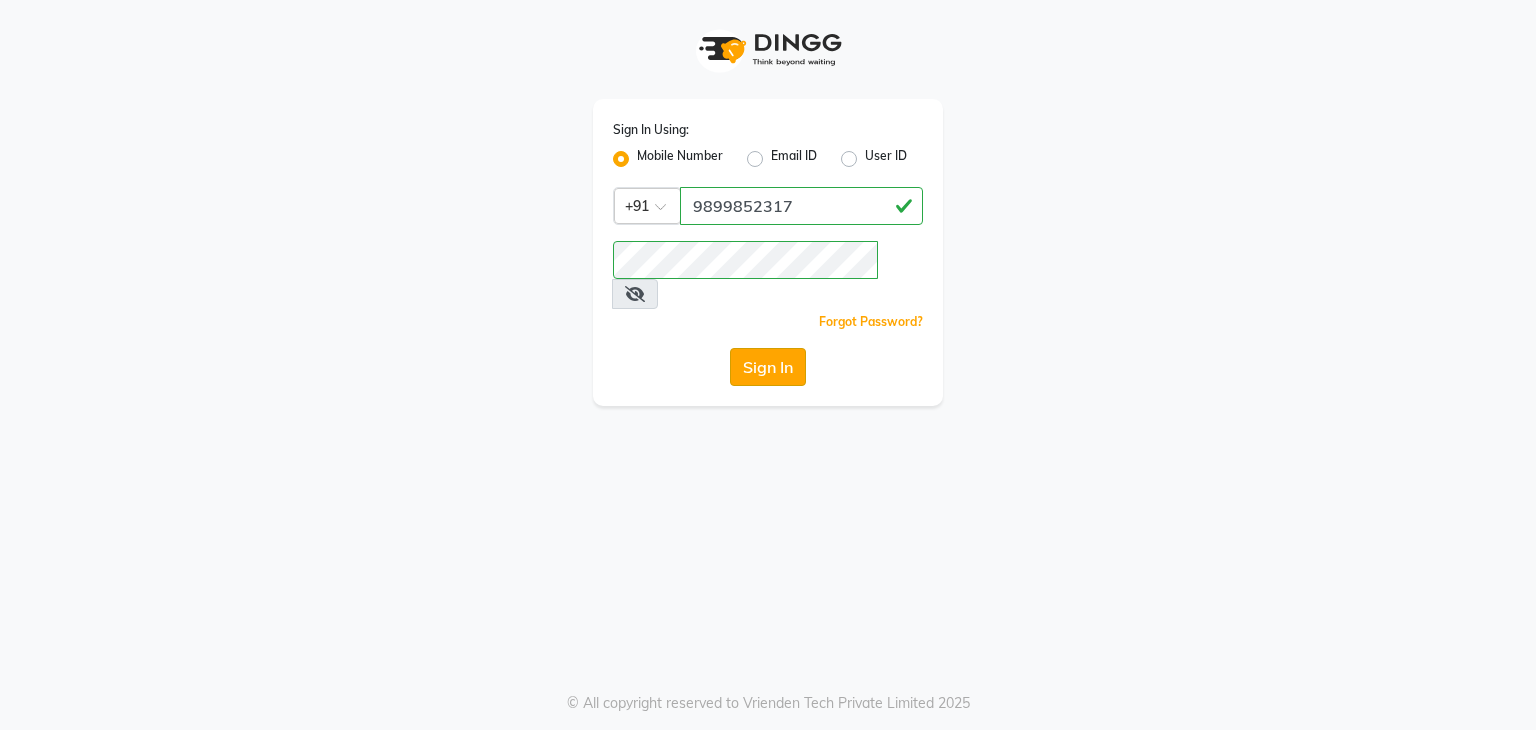 click on "Sign In" 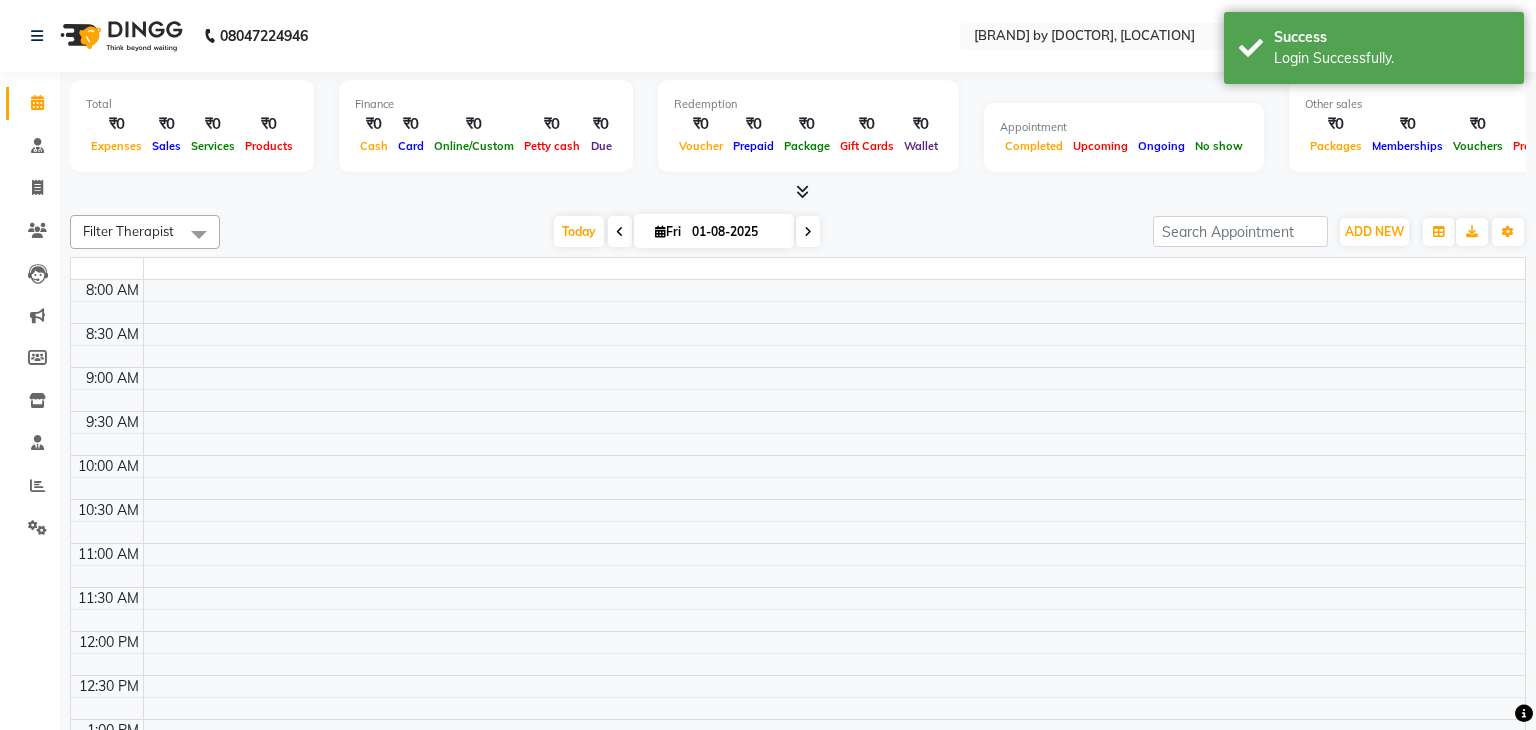 select on "en" 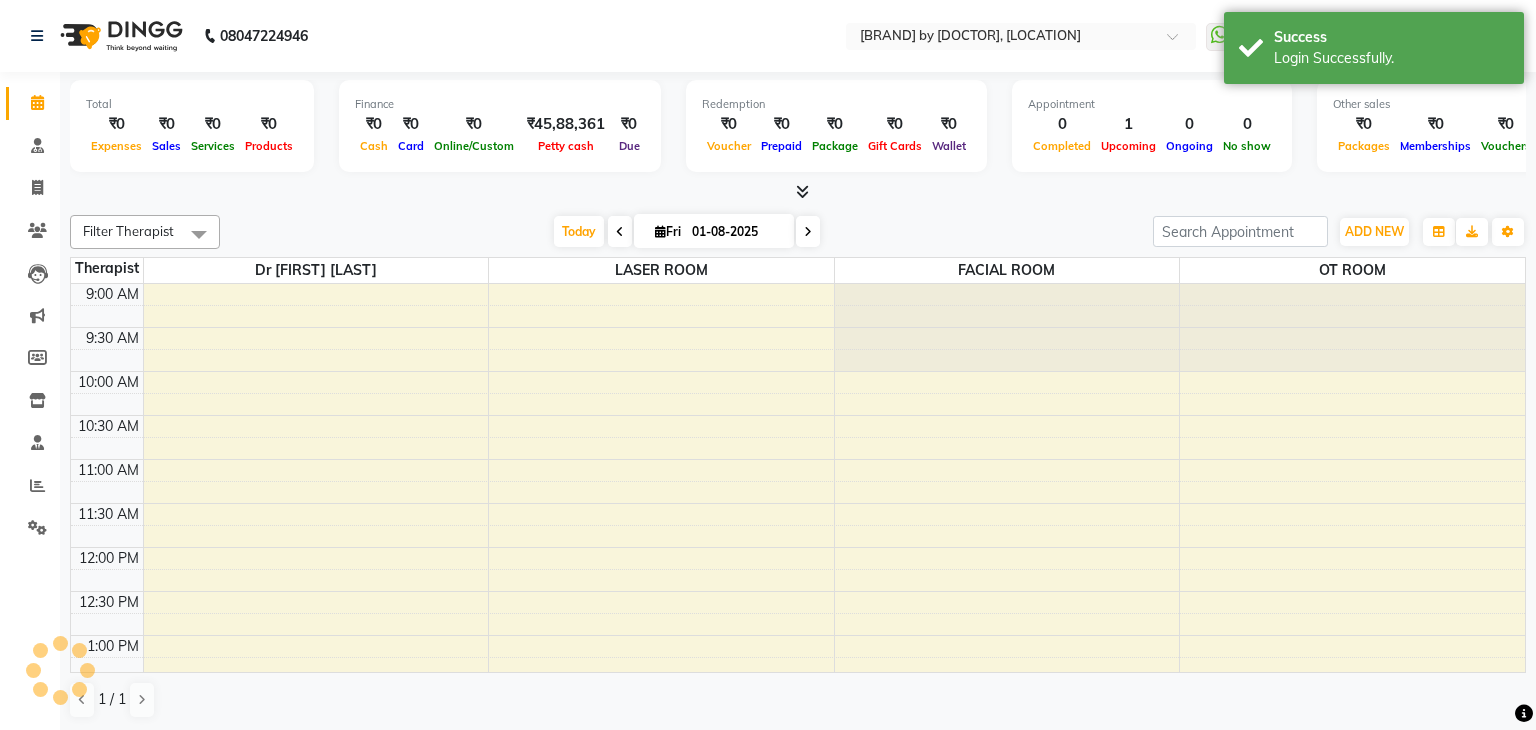 scroll, scrollTop: 0, scrollLeft: 0, axis: both 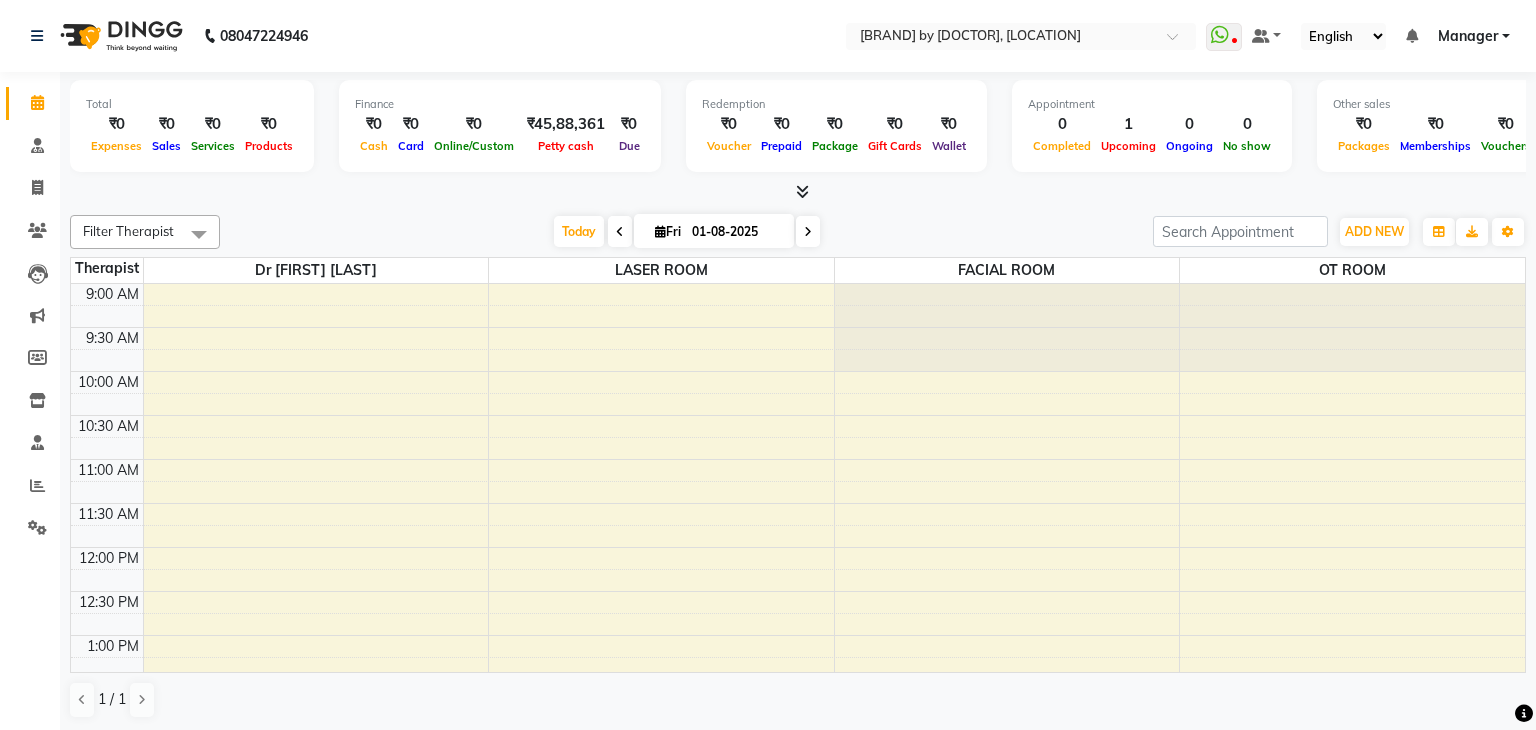 click on "[TIME] [TIME] [TIME] [TIME] [TIME] [TIME] [TIME] [TIME] [TIME] [TIME] [TIME] [TIME] [TIME] [TIME] [TIME] [TIME] [TIME] [TIME] [TIME] [TIME] [TIME] [TIME] [TIME] [TIME]             [FIRST] [FIRST], [CODE], [TIME] - [TIME], [PROCEDURE]" at bounding box center (798, 811) 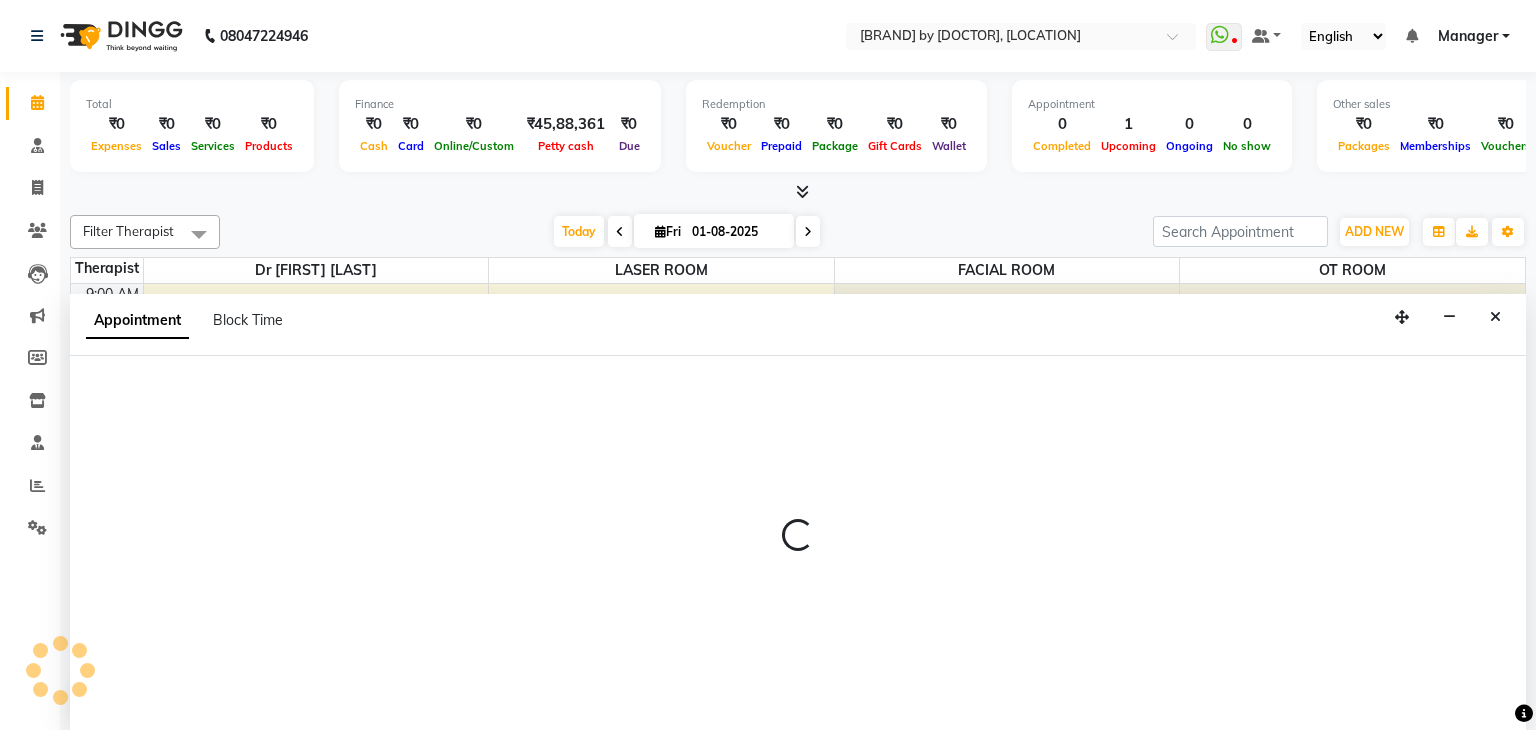 scroll, scrollTop: 1, scrollLeft: 0, axis: vertical 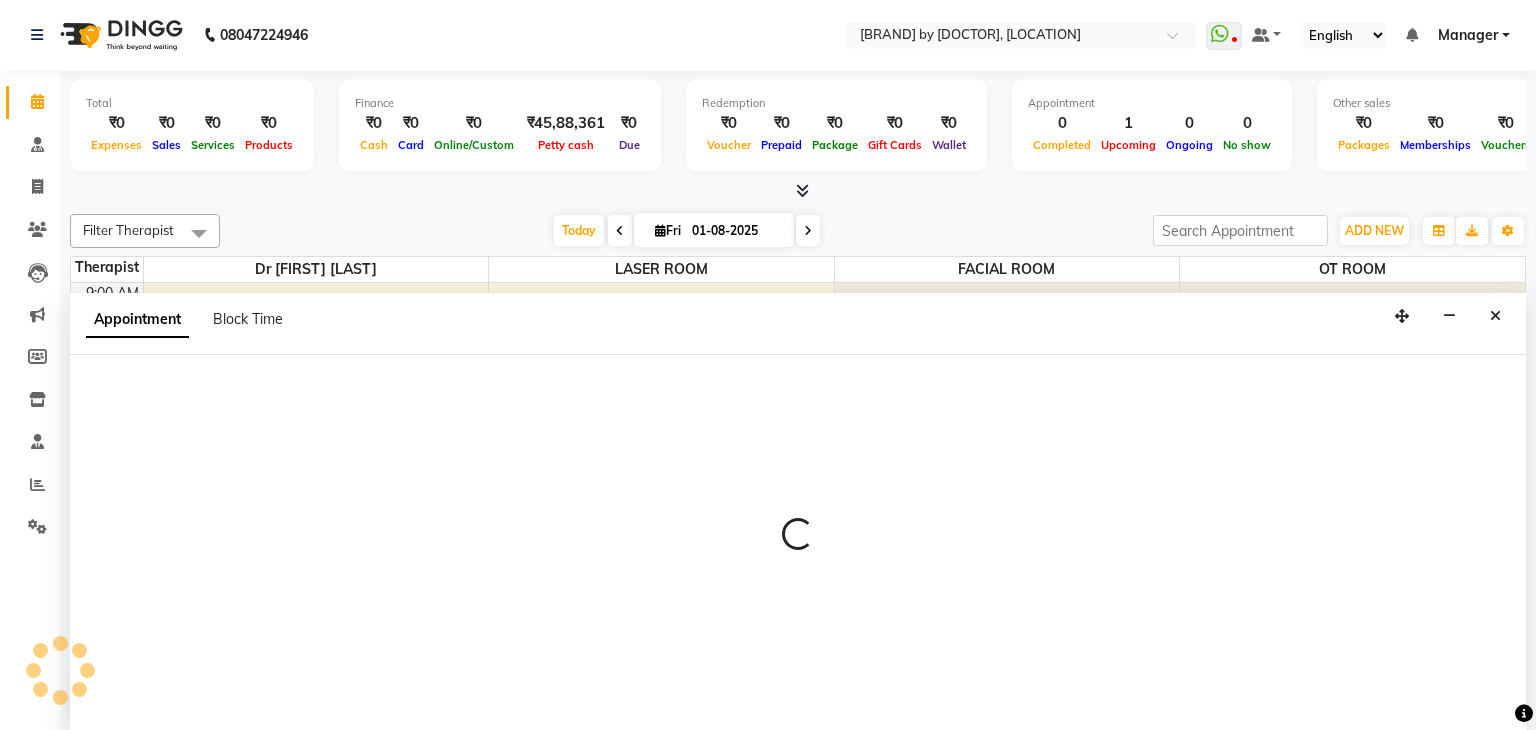 select on "62002" 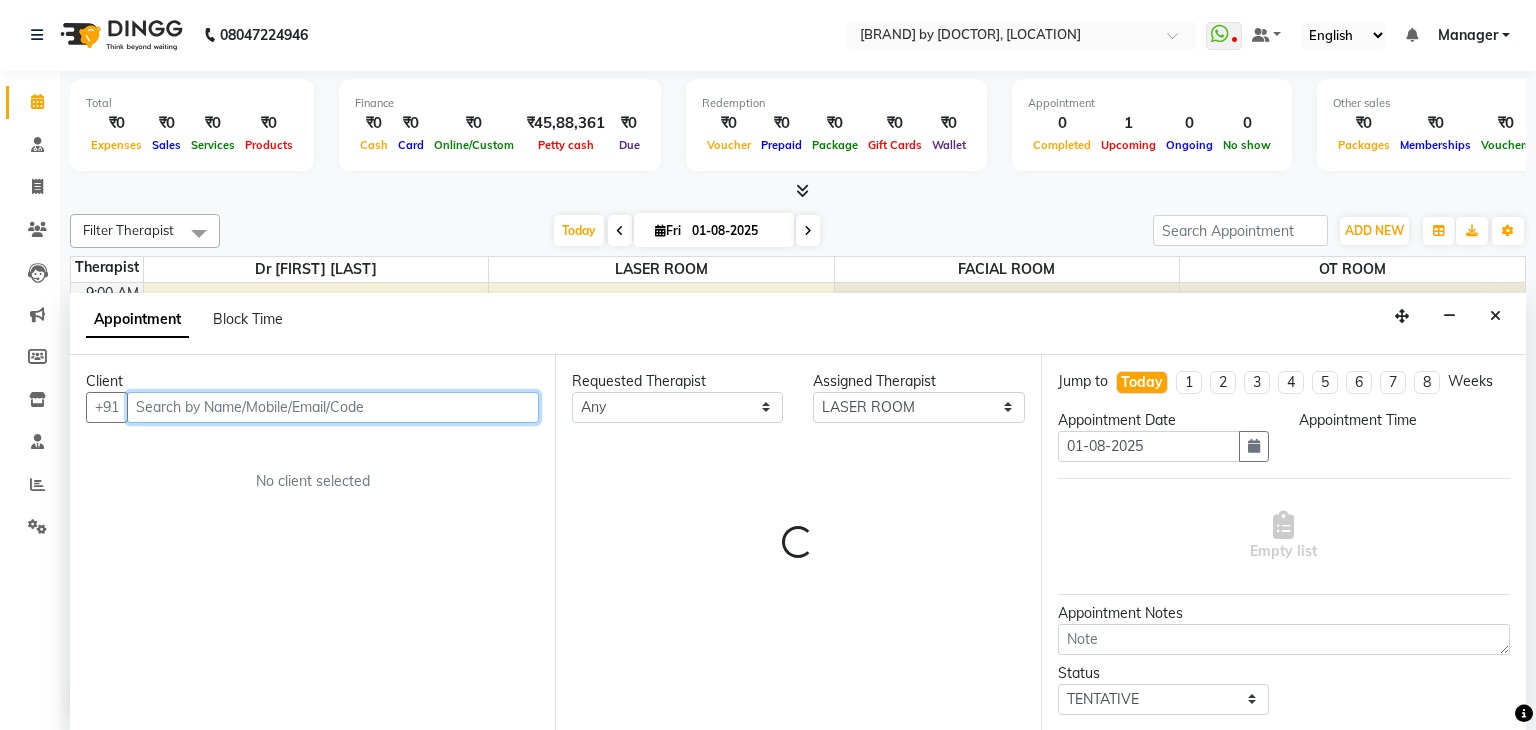 select on "660" 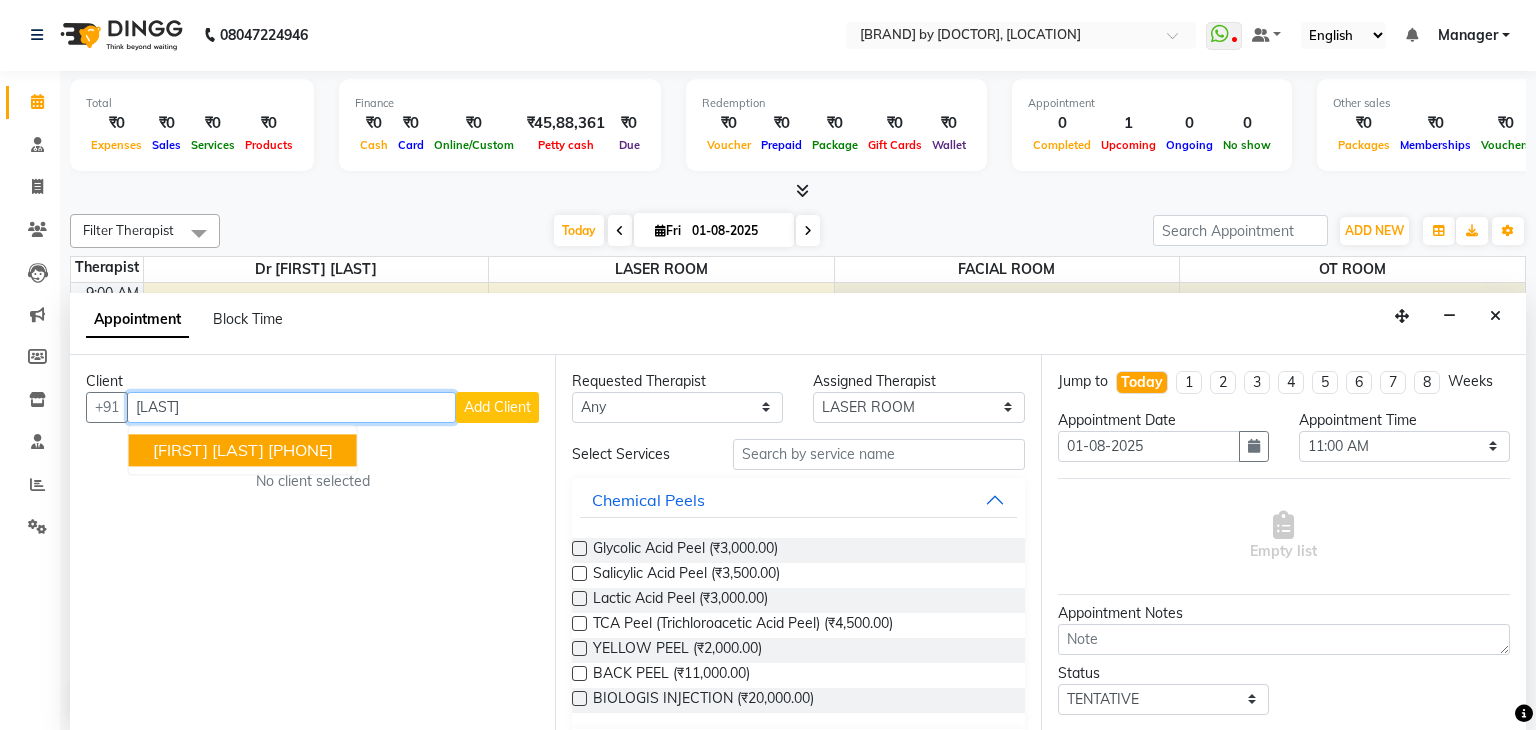 click on "[FIRST] [LAST] [PHONE]" at bounding box center [243, 450] 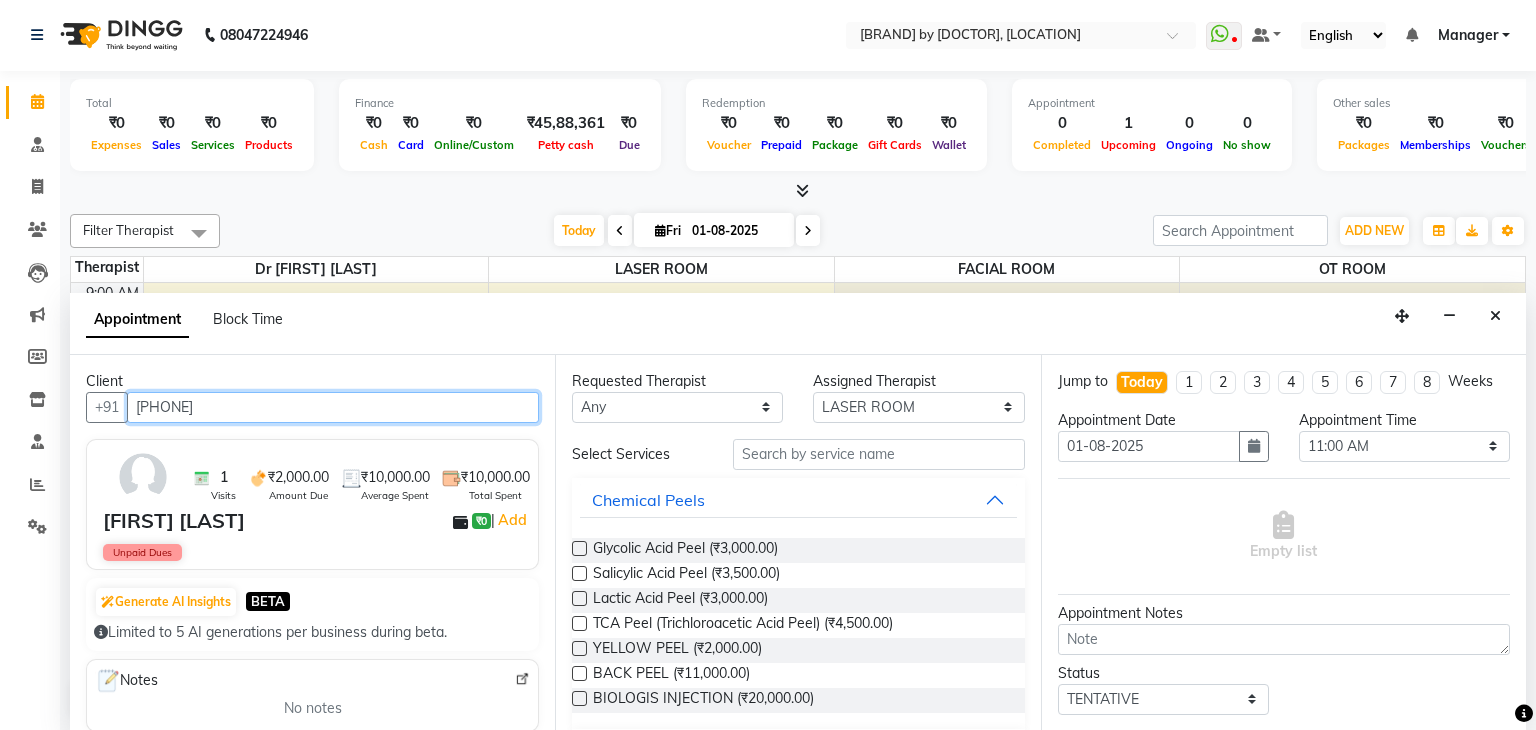 type on "[PHONE]" 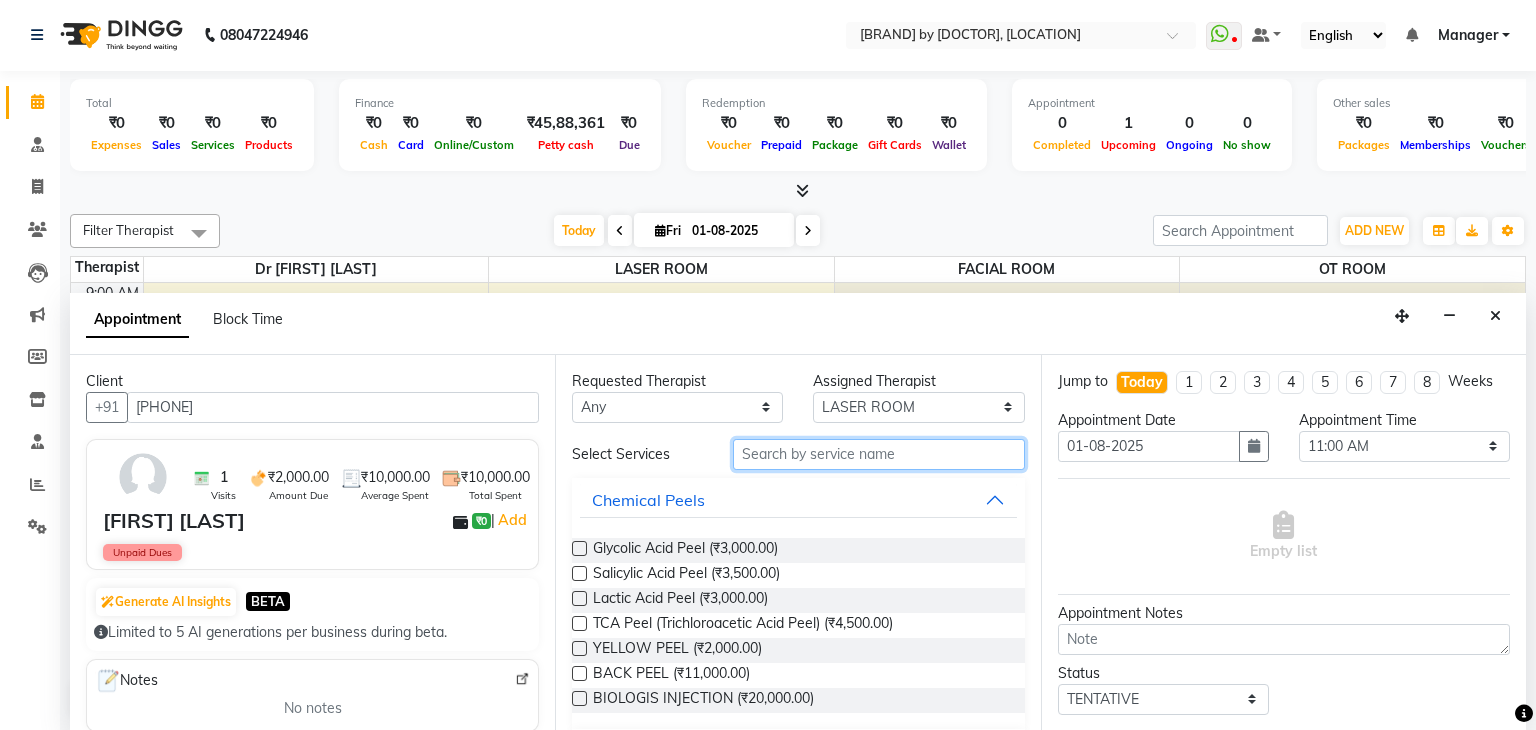 click at bounding box center [879, 454] 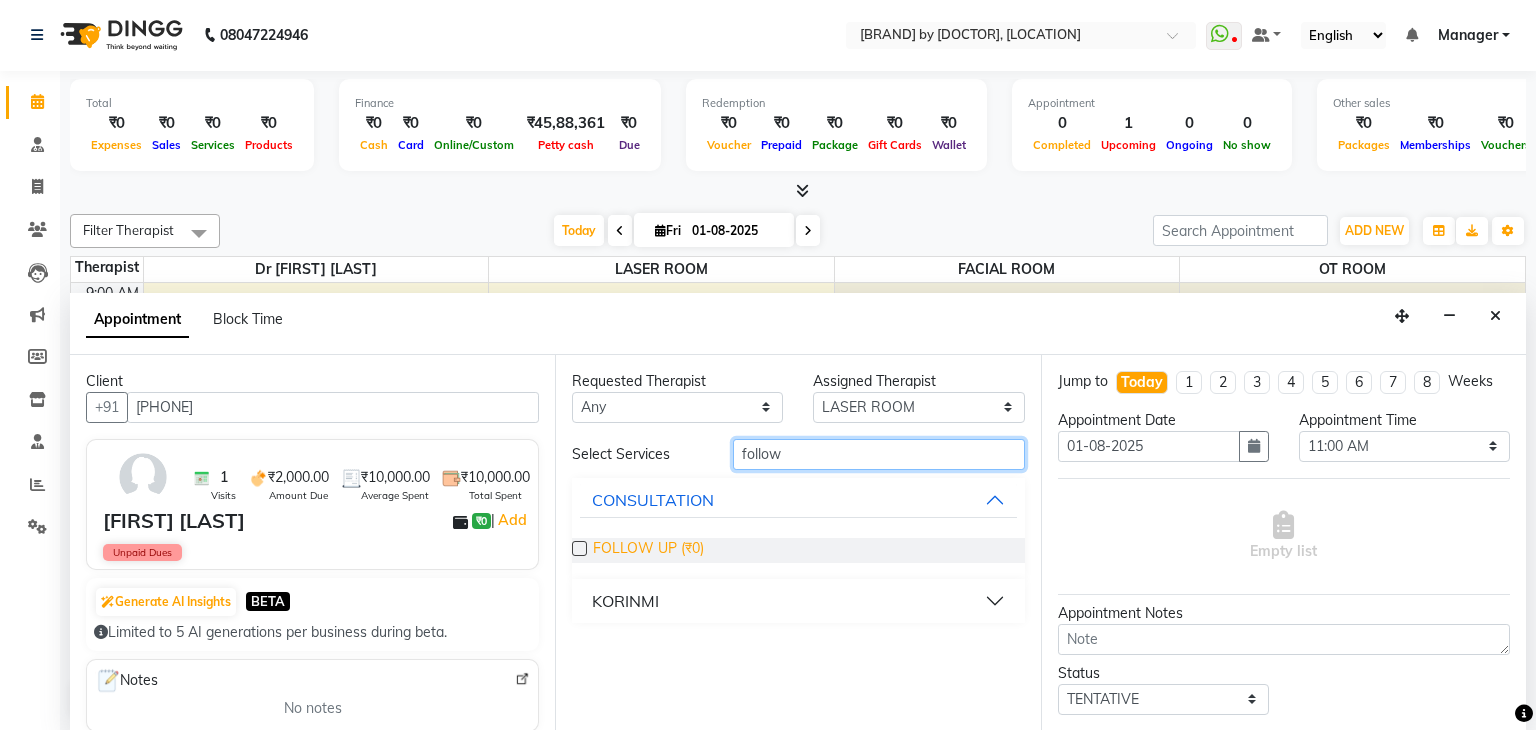 type on "follow" 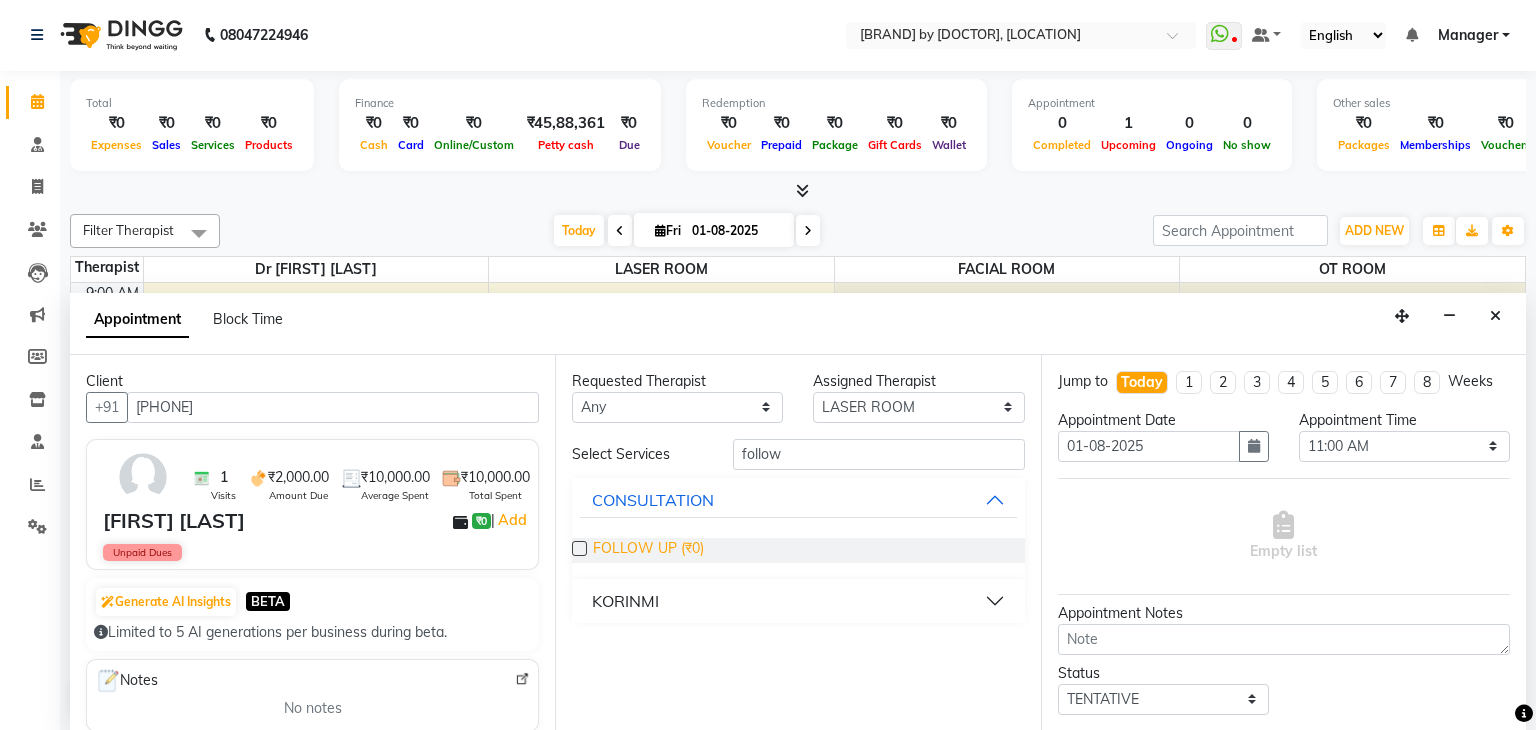 click on "FOLLOW UP (₹0)" at bounding box center (648, 550) 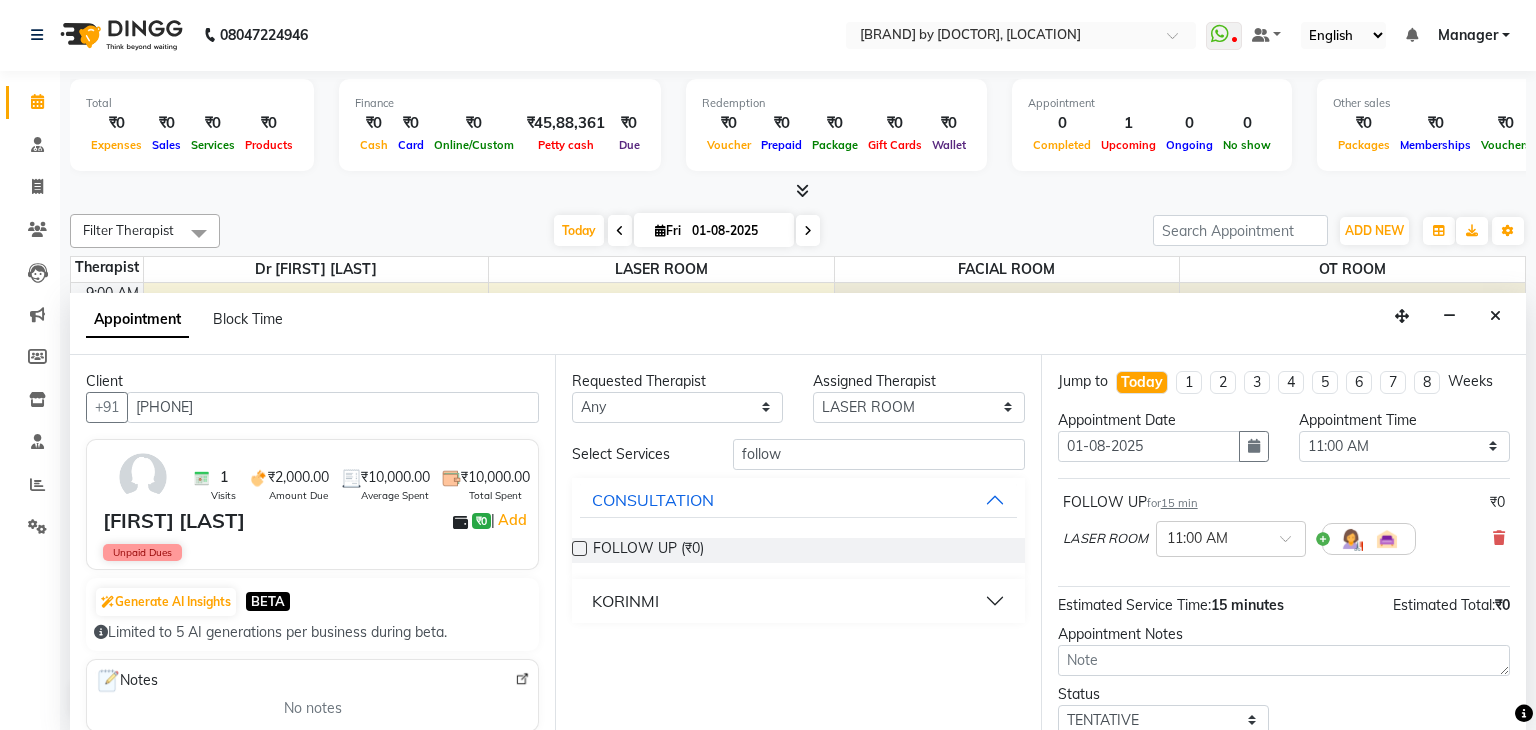 click at bounding box center [579, 548] 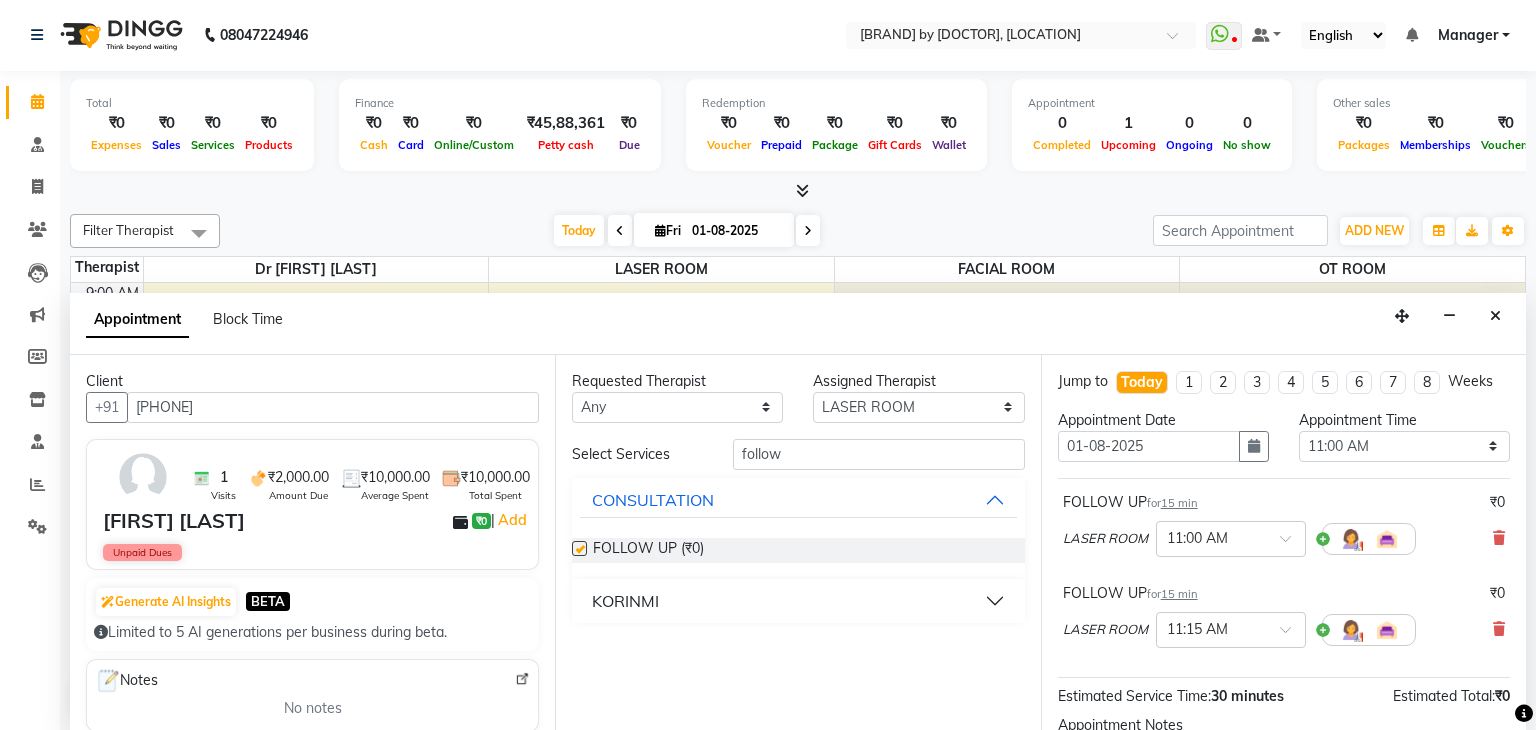 checkbox on "false" 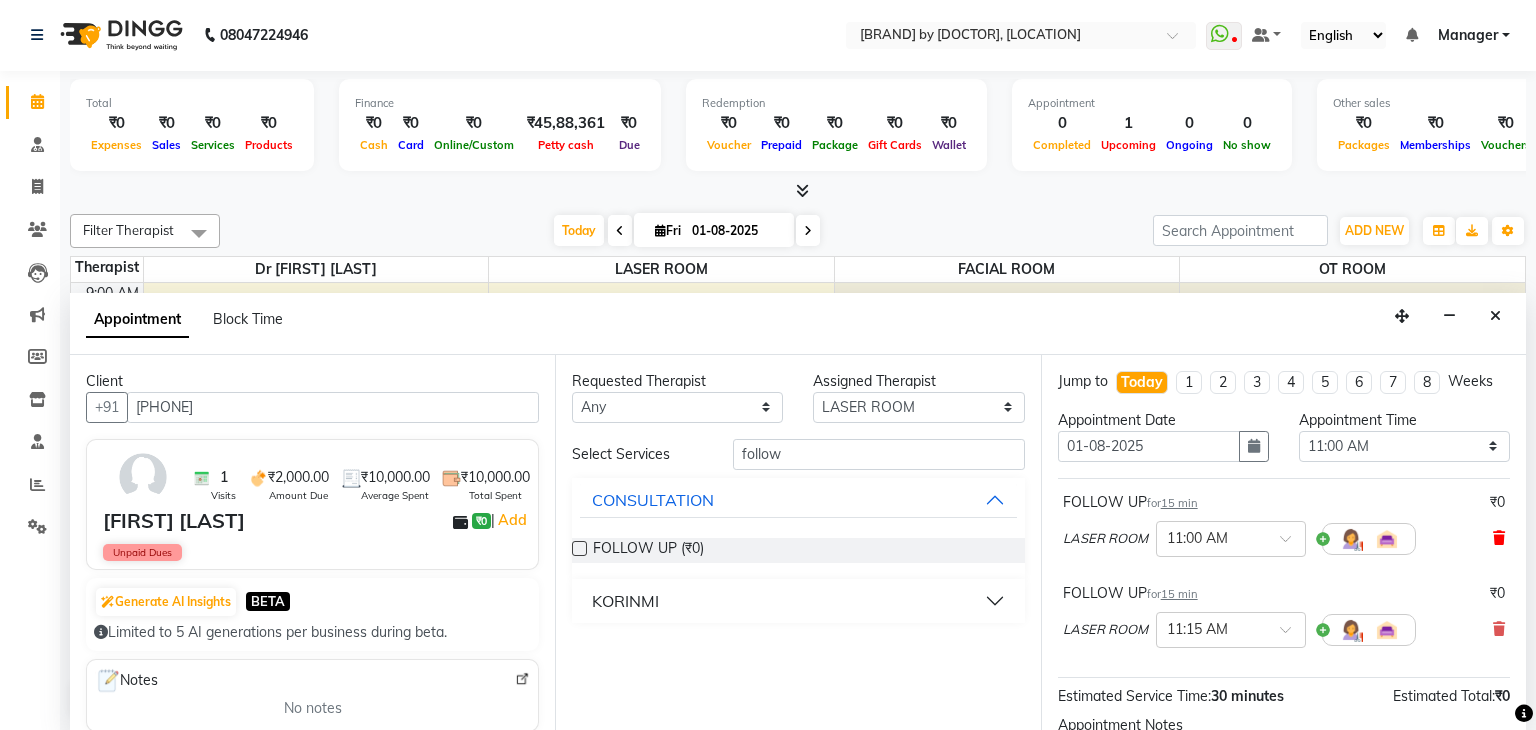 click at bounding box center [1499, 538] 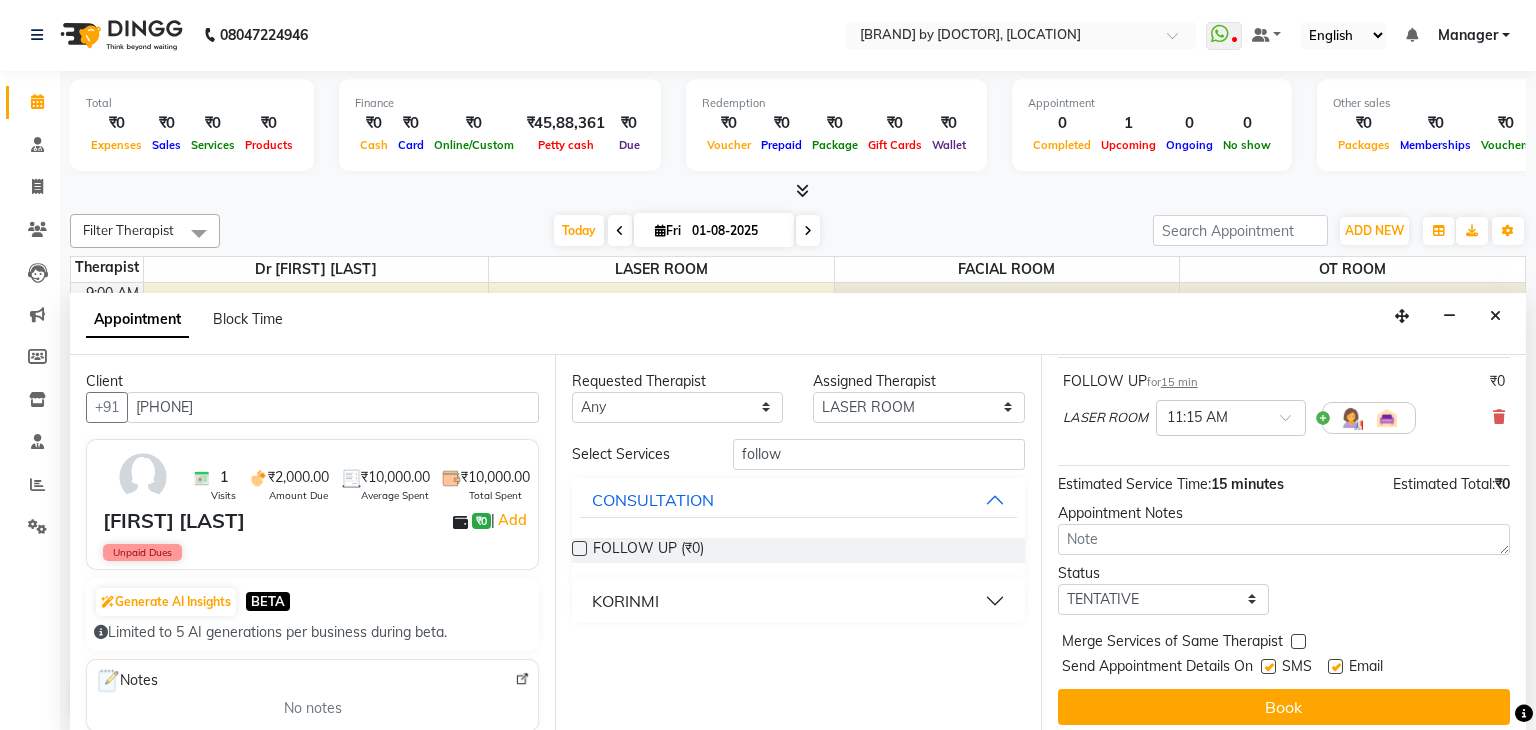 scroll, scrollTop: 130, scrollLeft: 0, axis: vertical 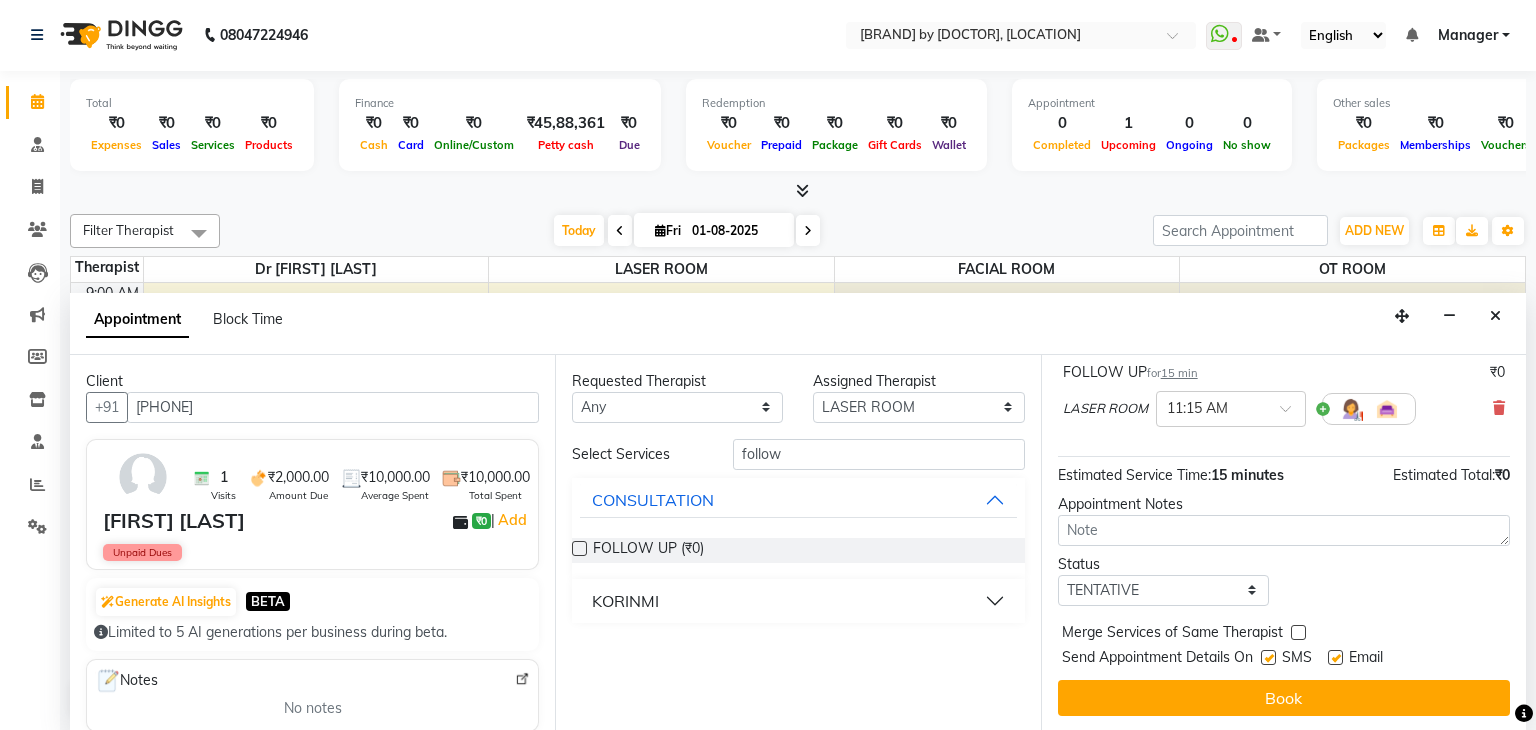 click at bounding box center (1335, 657) 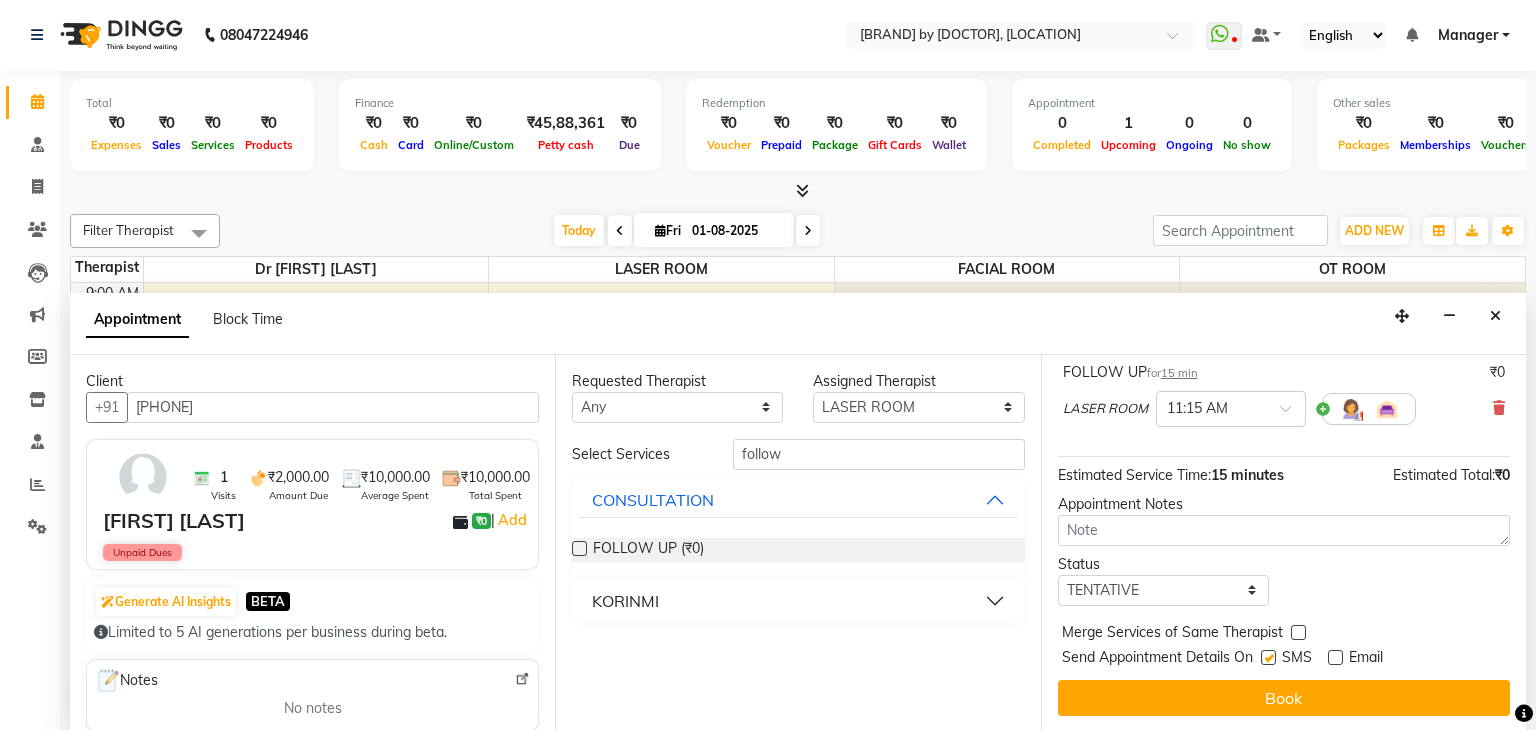 click at bounding box center (1268, 657) 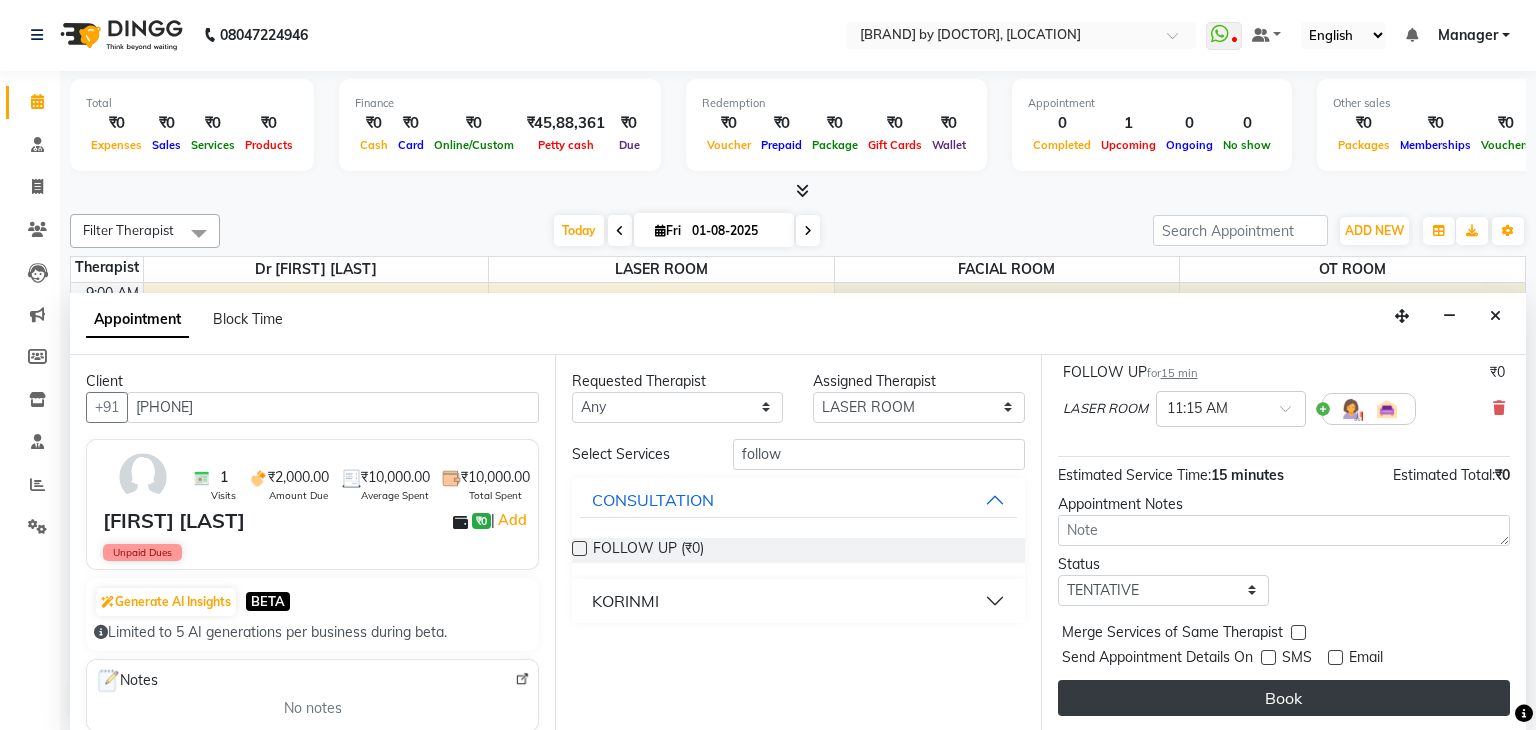 click on "Book" at bounding box center (1284, 698) 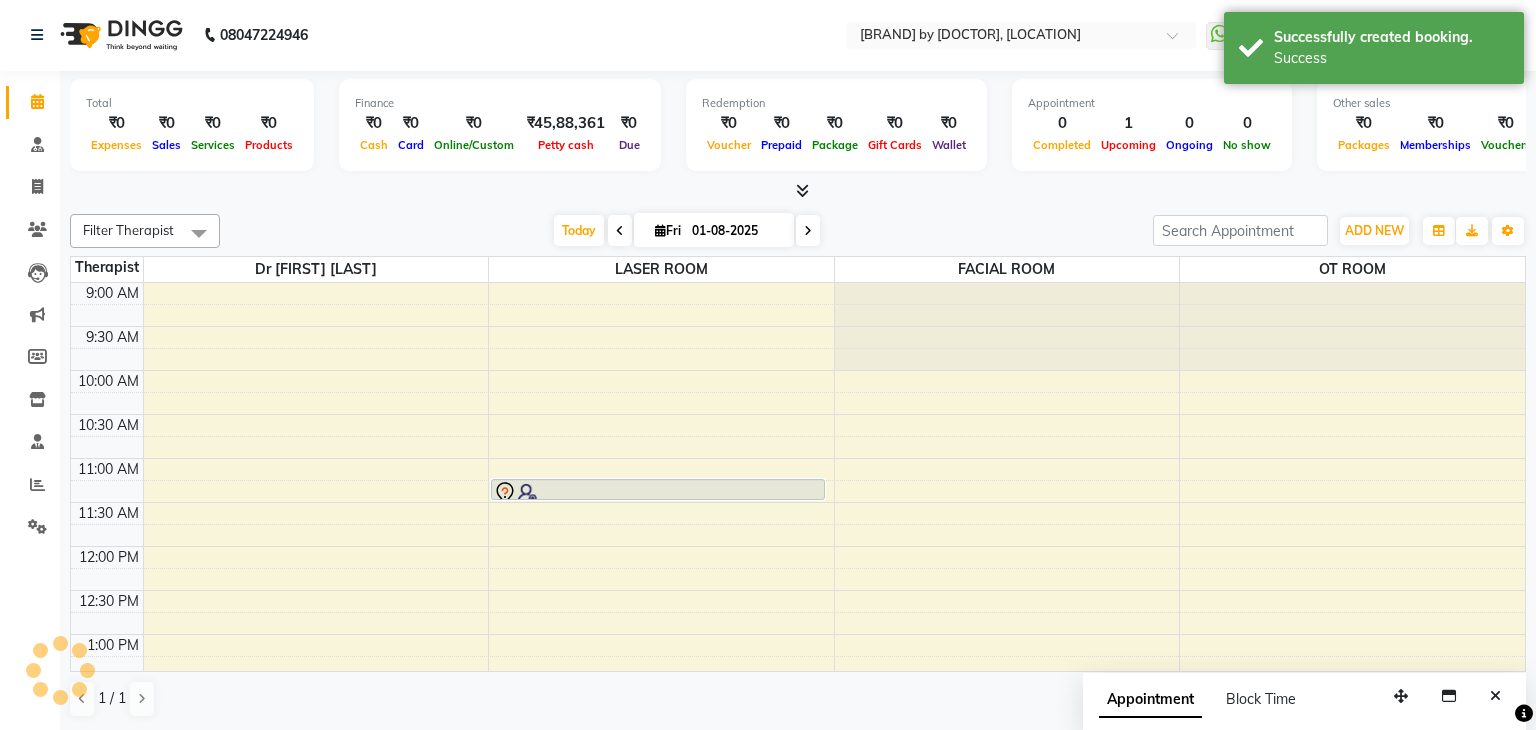 scroll, scrollTop: 0, scrollLeft: 0, axis: both 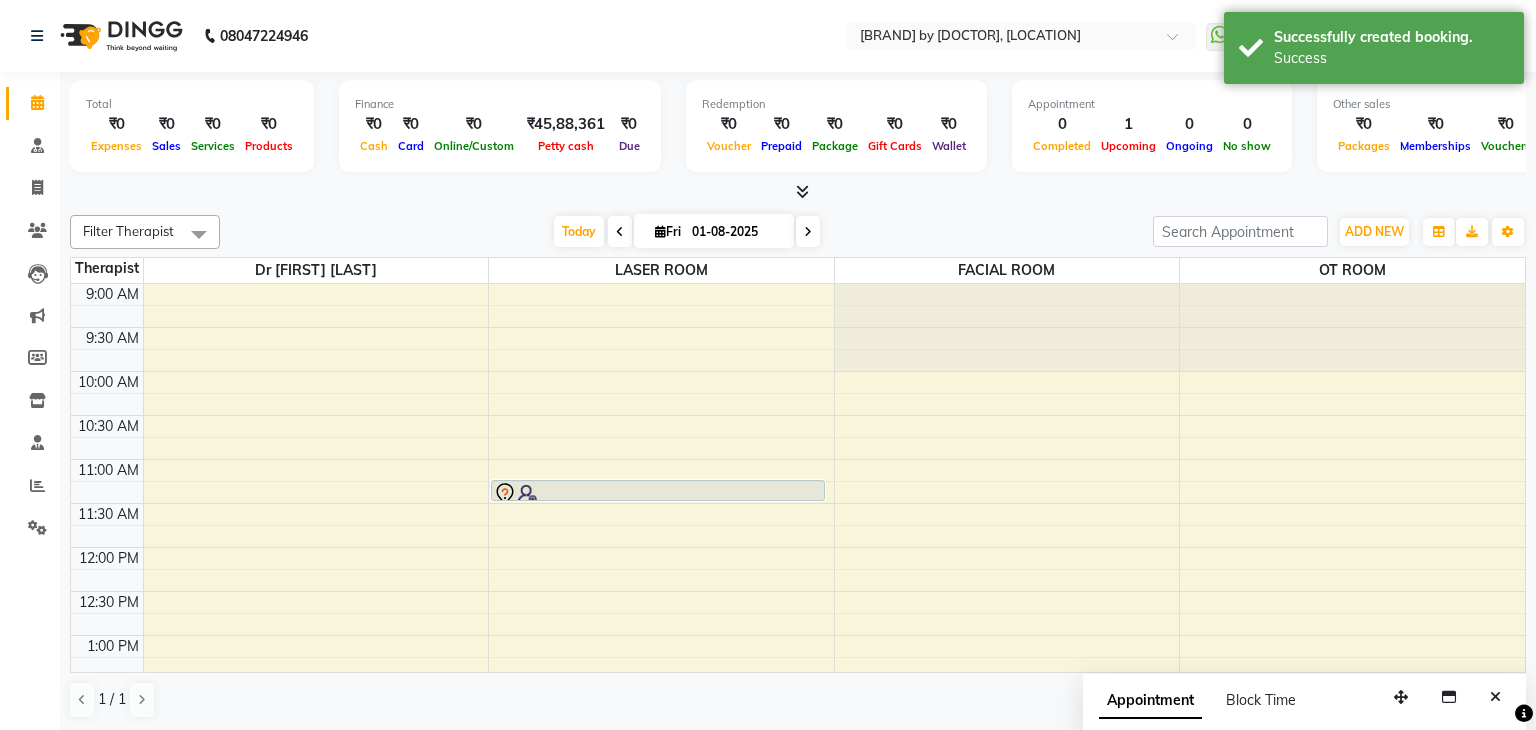 click at bounding box center [658, 500] 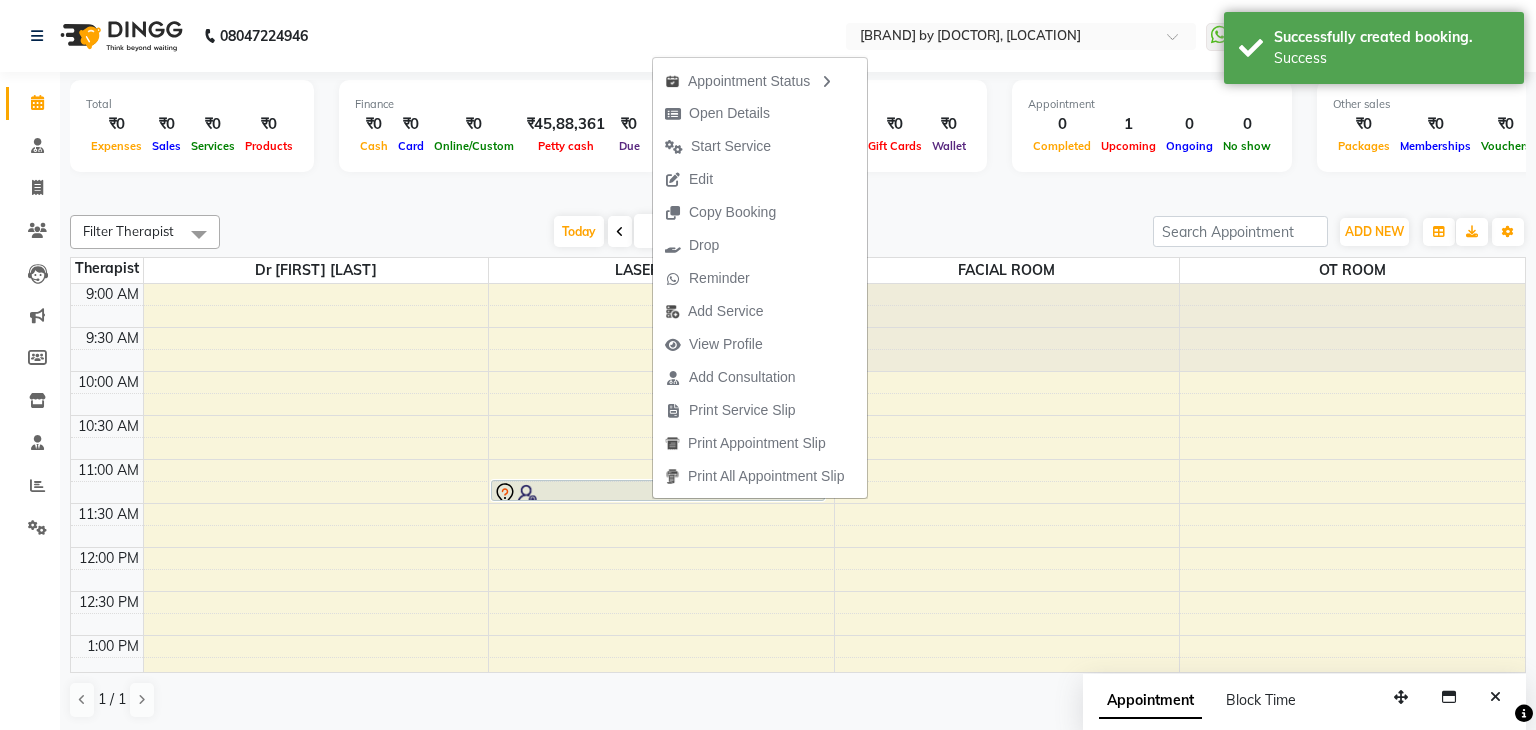 click at bounding box center (658, 494) 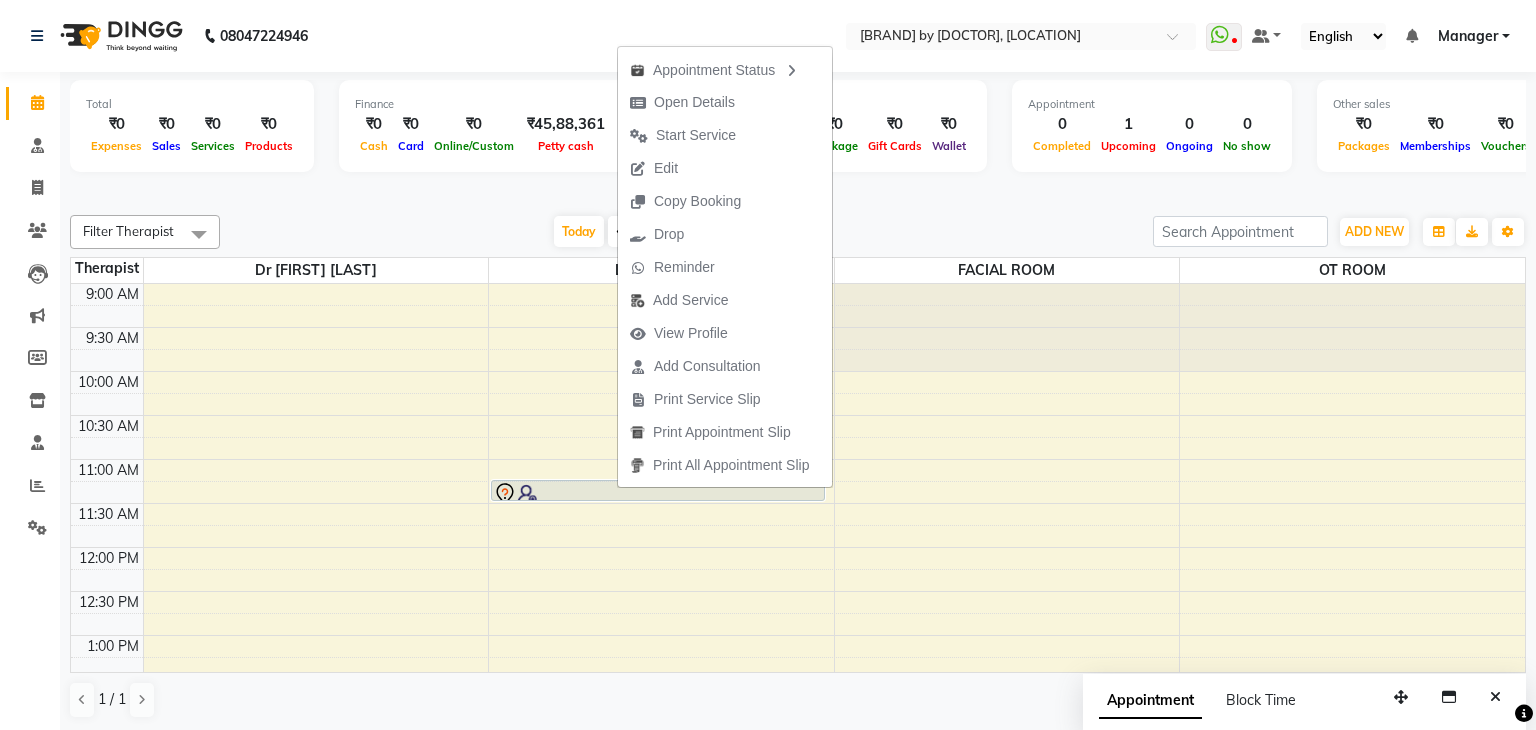 click at bounding box center [658, 494] 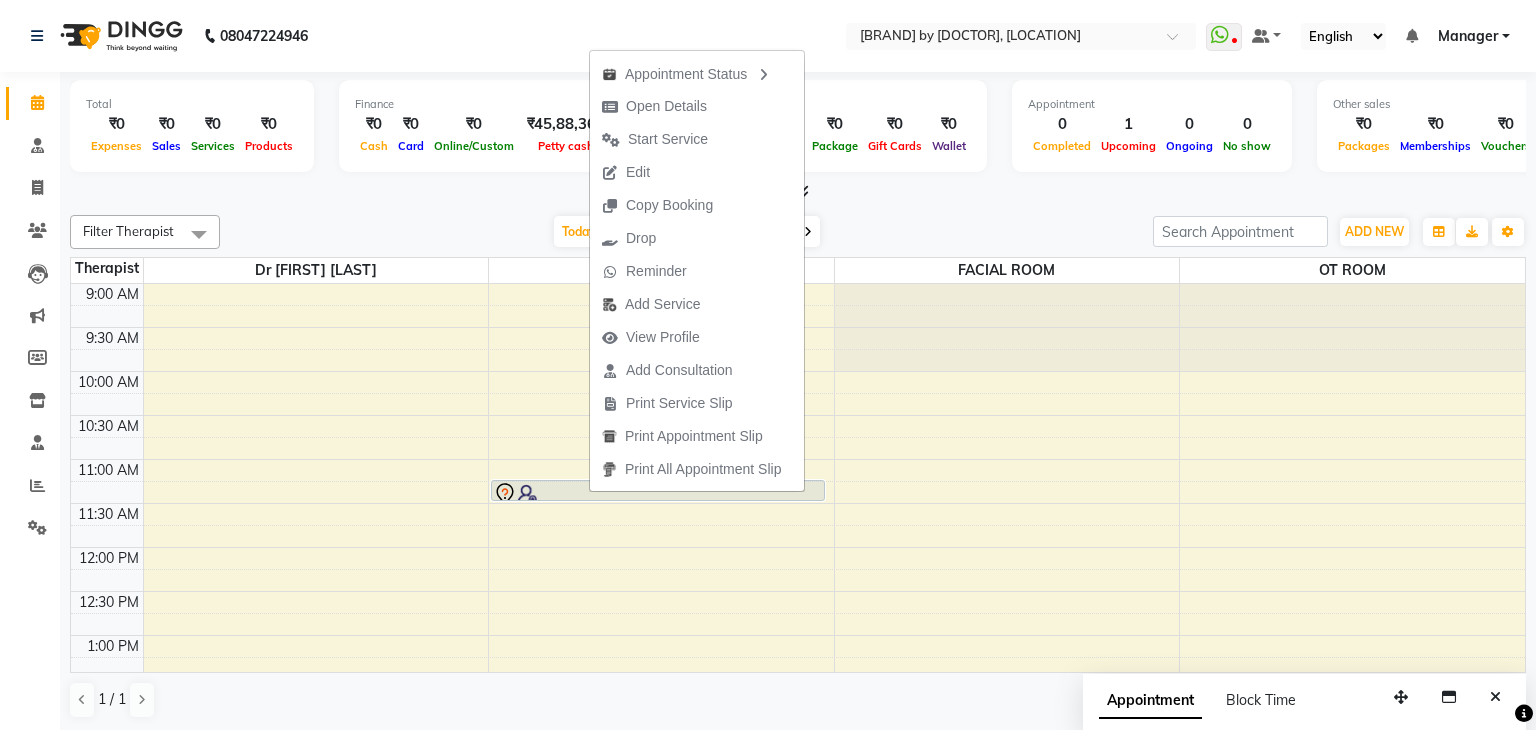 click at bounding box center (658, 494) 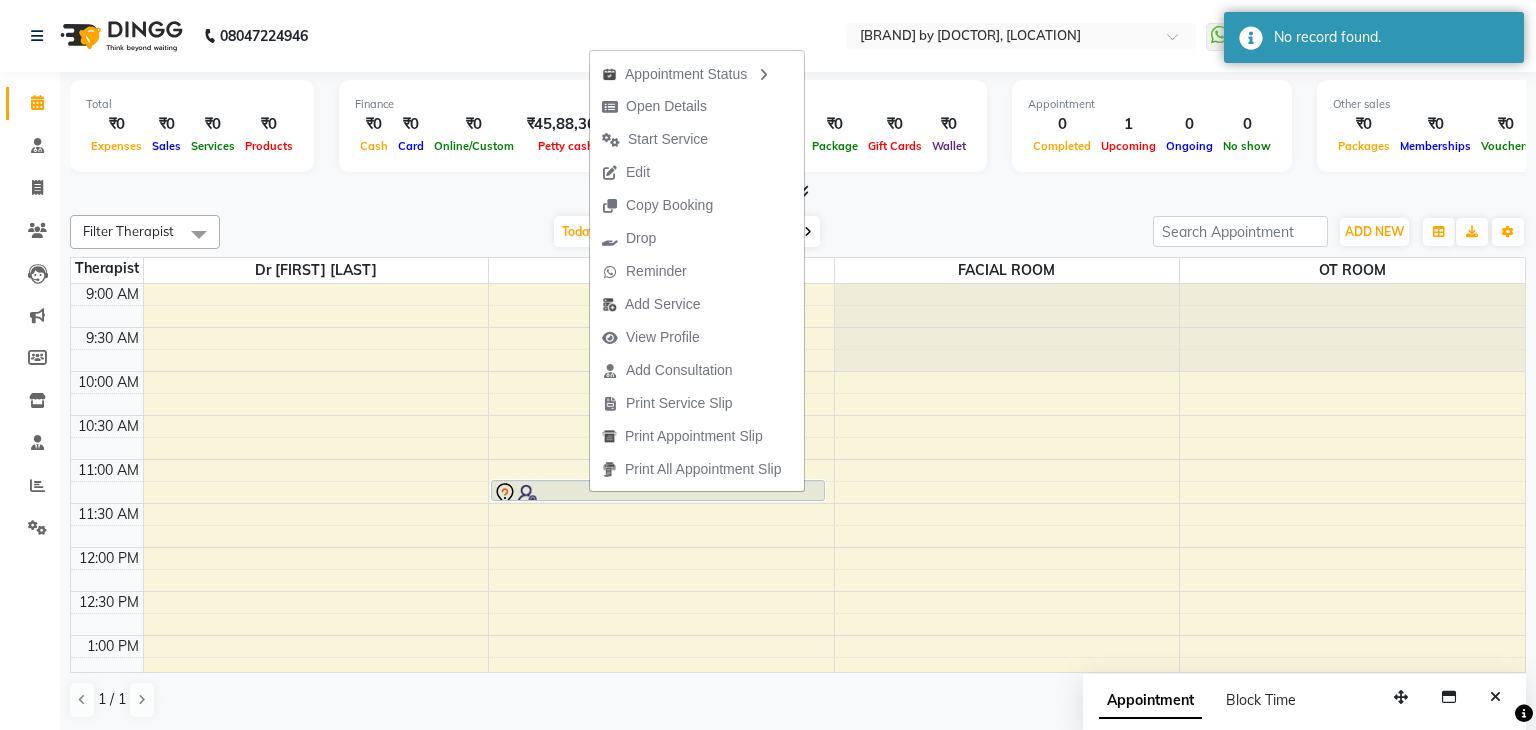 click on "Calendar  Consultation  Invoice  Clients  Leads   Marketing  Members  Inventory  Staff  Reports  Settings Completed InProgress Upcoming Dropped Tentative Check-In Confirm Bookings Generate Report Segments Page Builder" 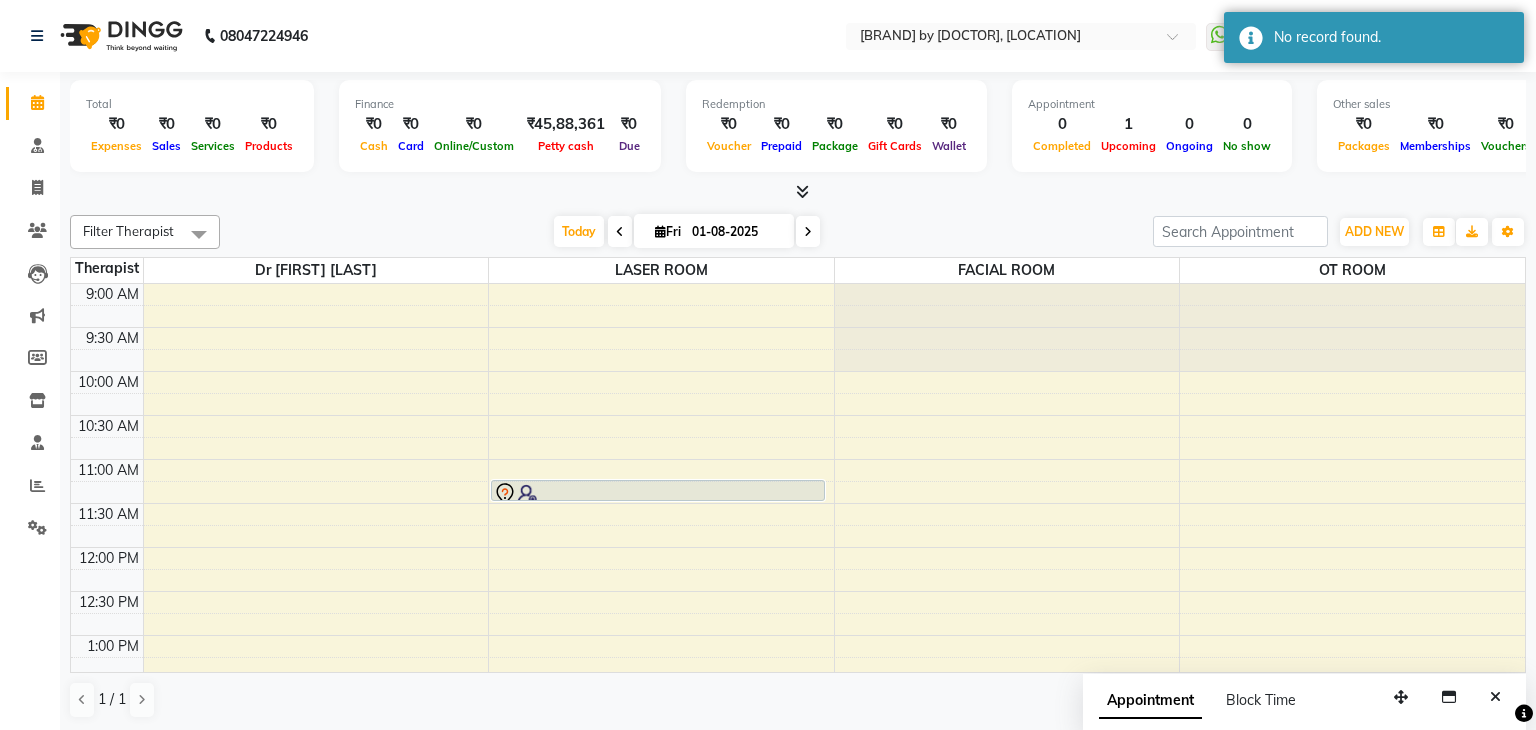 click at bounding box center [808, 231] 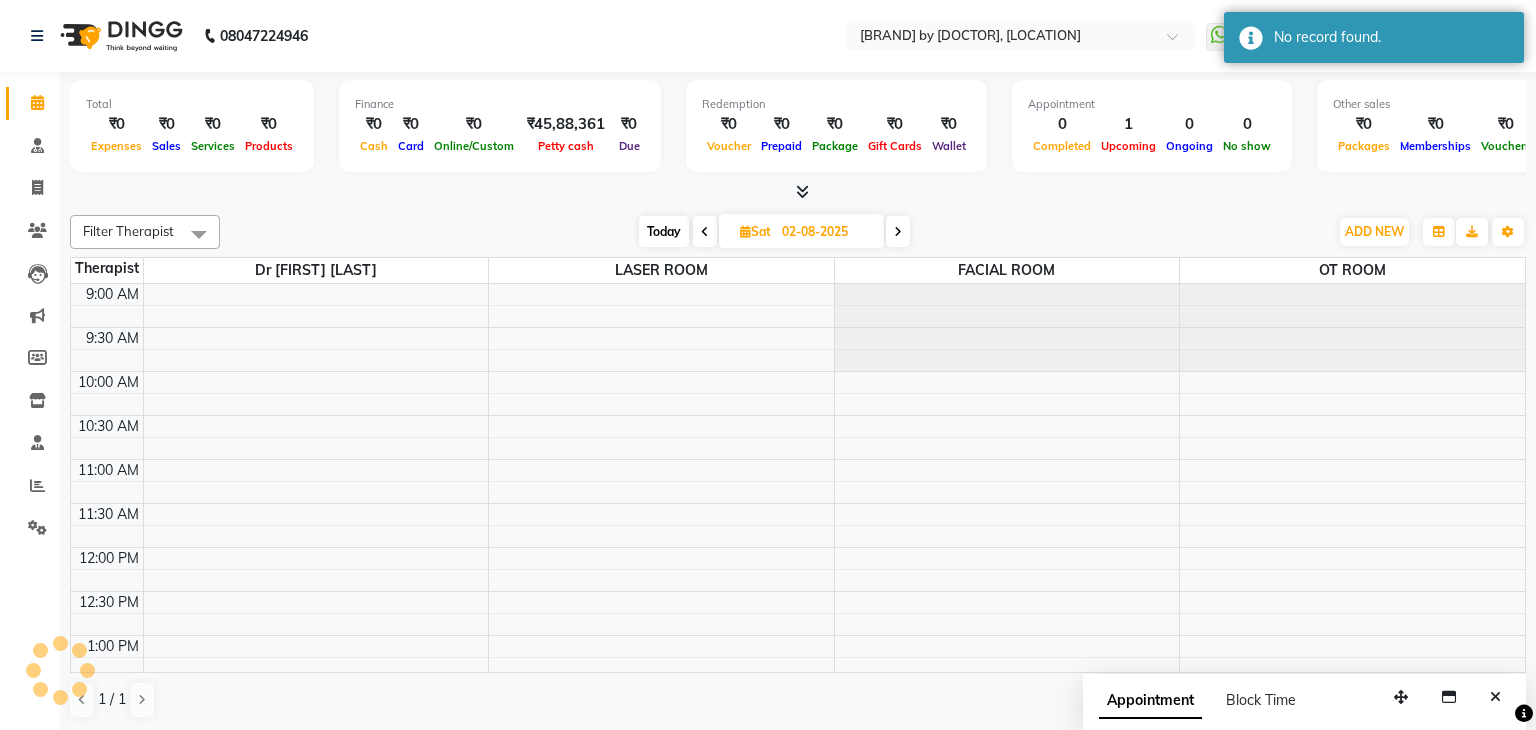 scroll, scrollTop: 436, scrollLeft: 0, axis: vertical 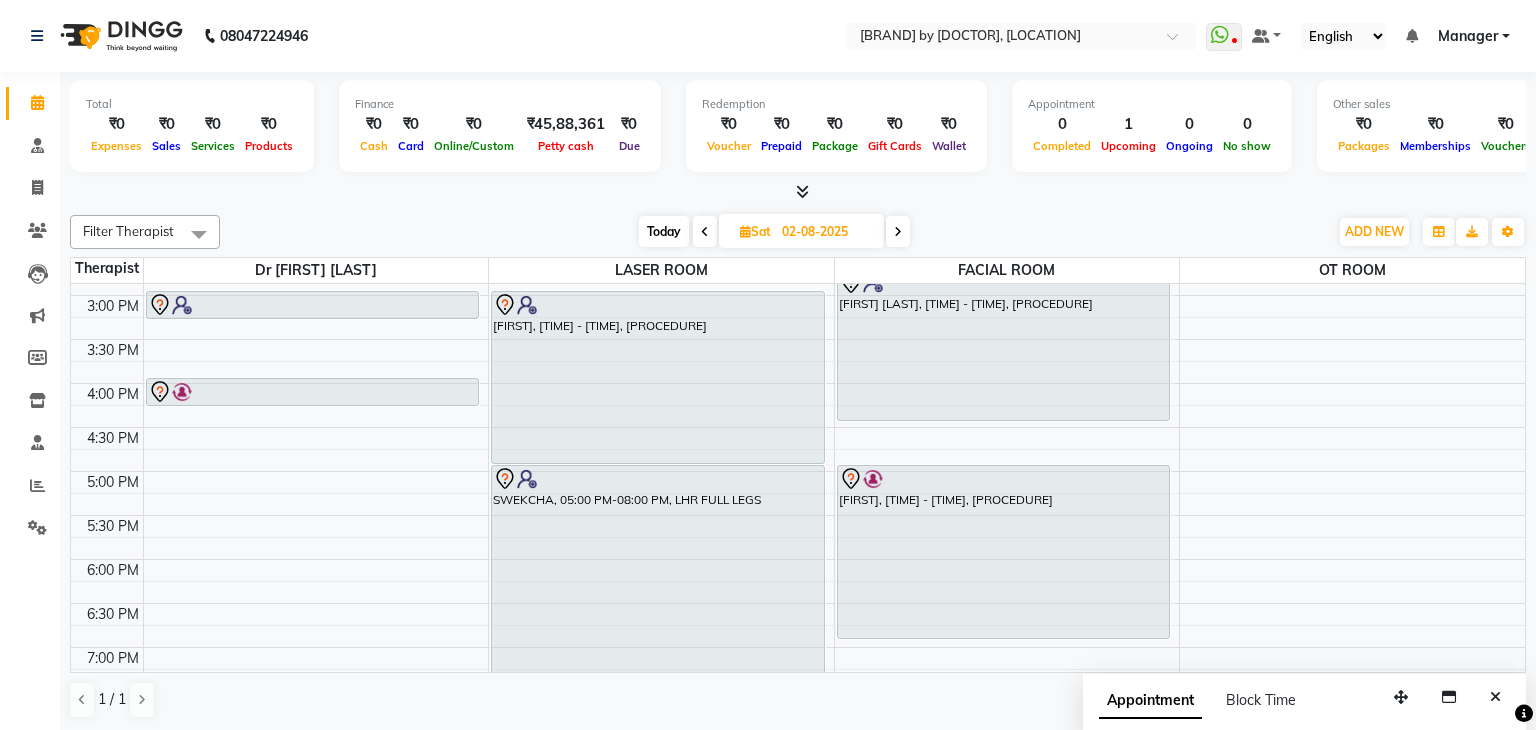 click on "1 / 1" at bounding box center [798, 700] 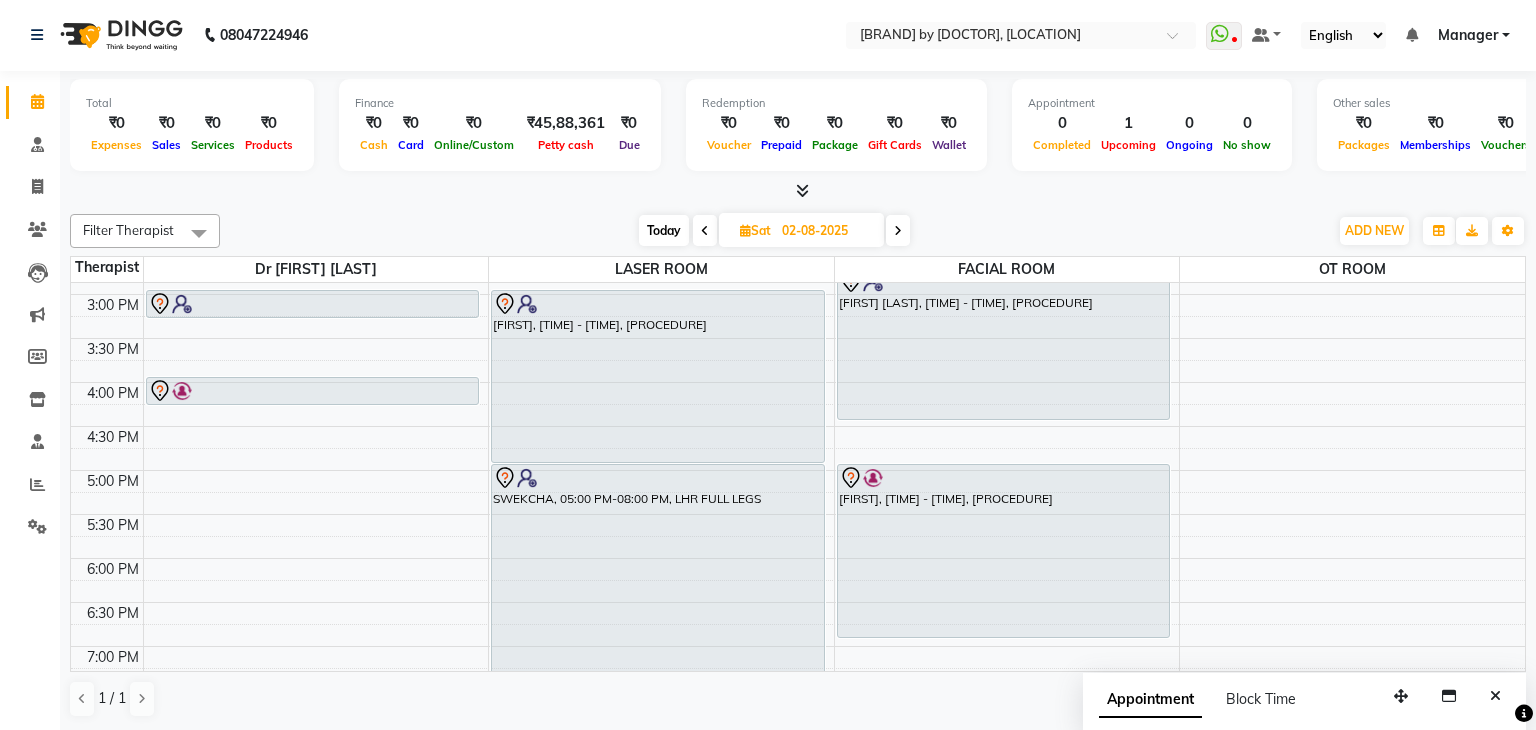 click on "1 / 1" at bounding box center [798, 699] 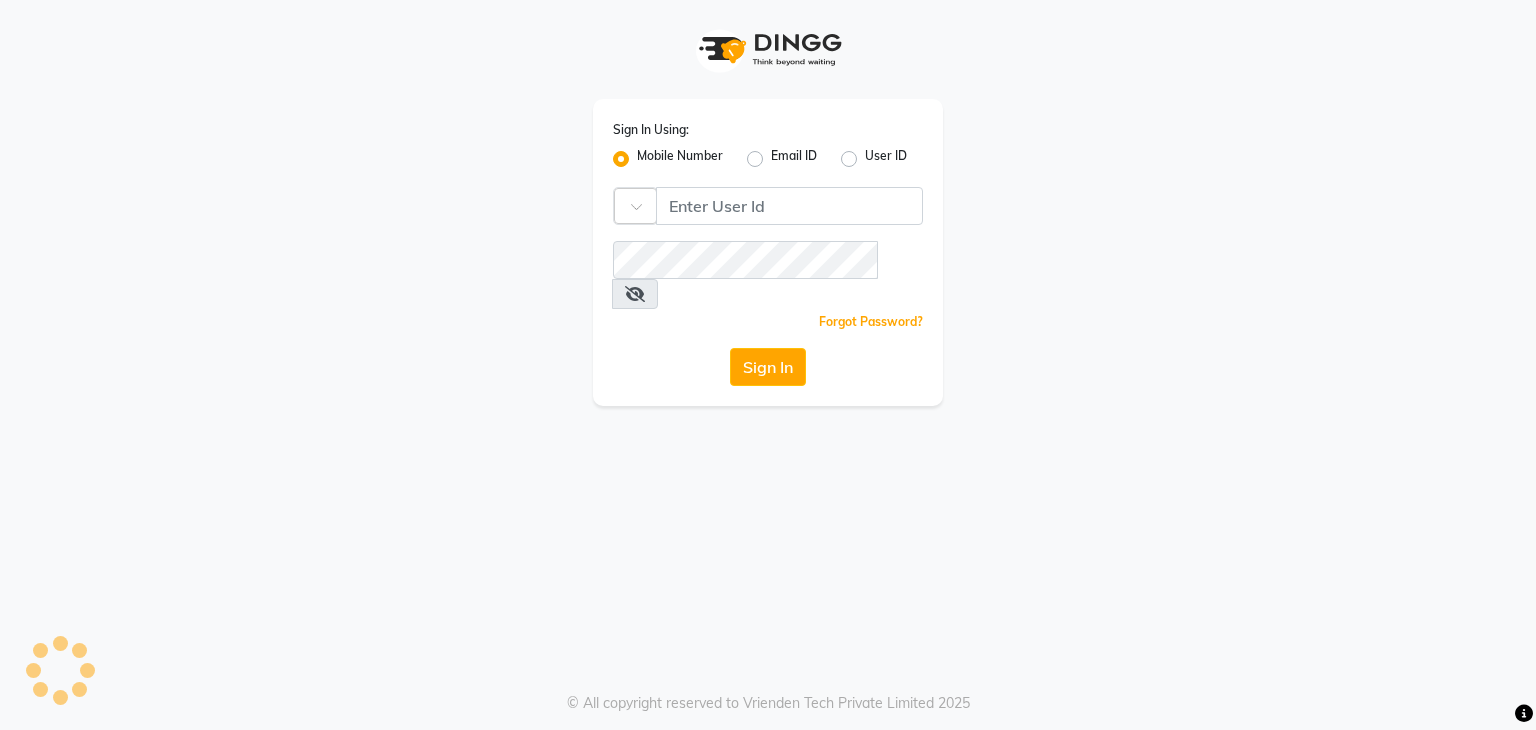 scroll, scrollTop: 0, scrollLeft: 0, axis: both 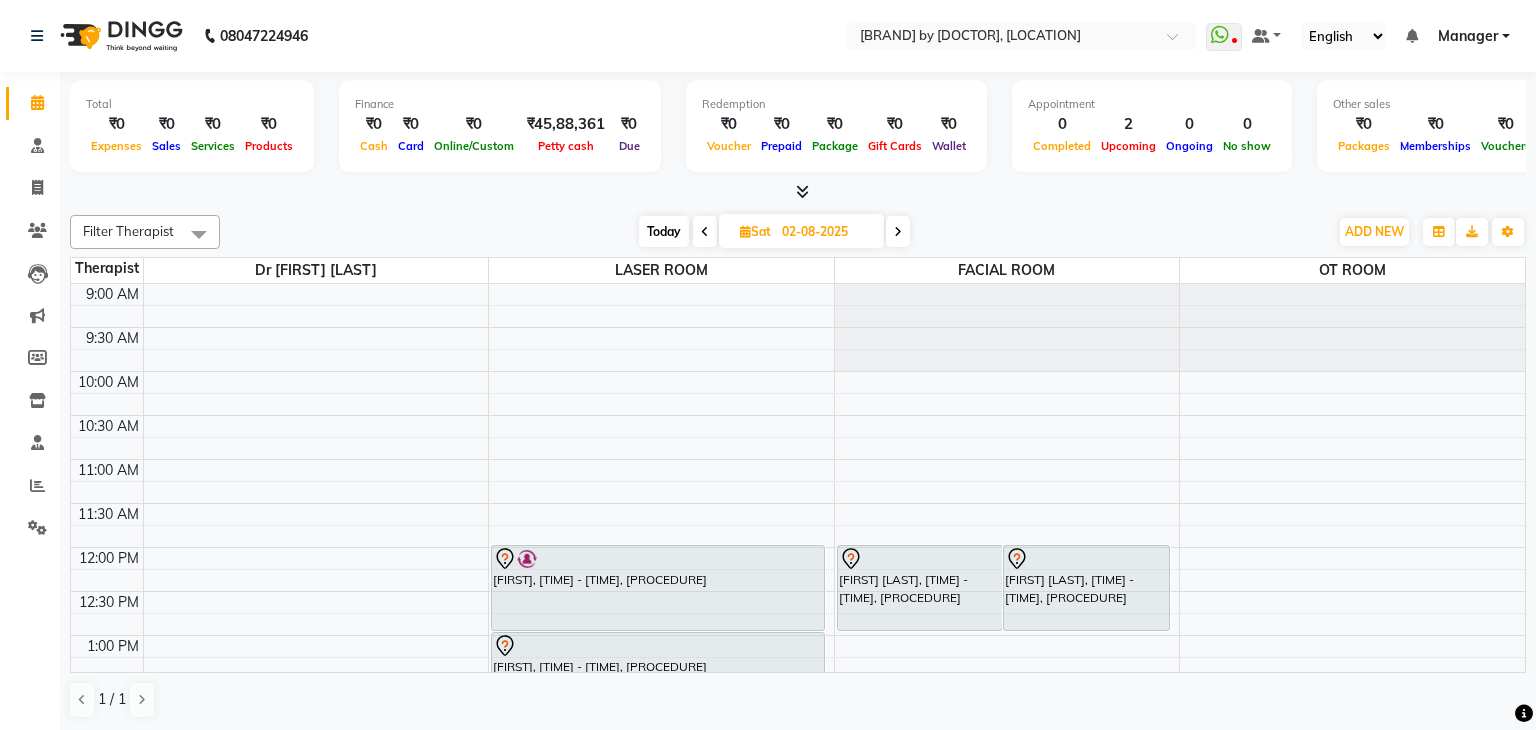click on "[FIRST] [LAST], [TIME] - [TIME], [PROCEDURE]" at bounding box center (1086, 588) 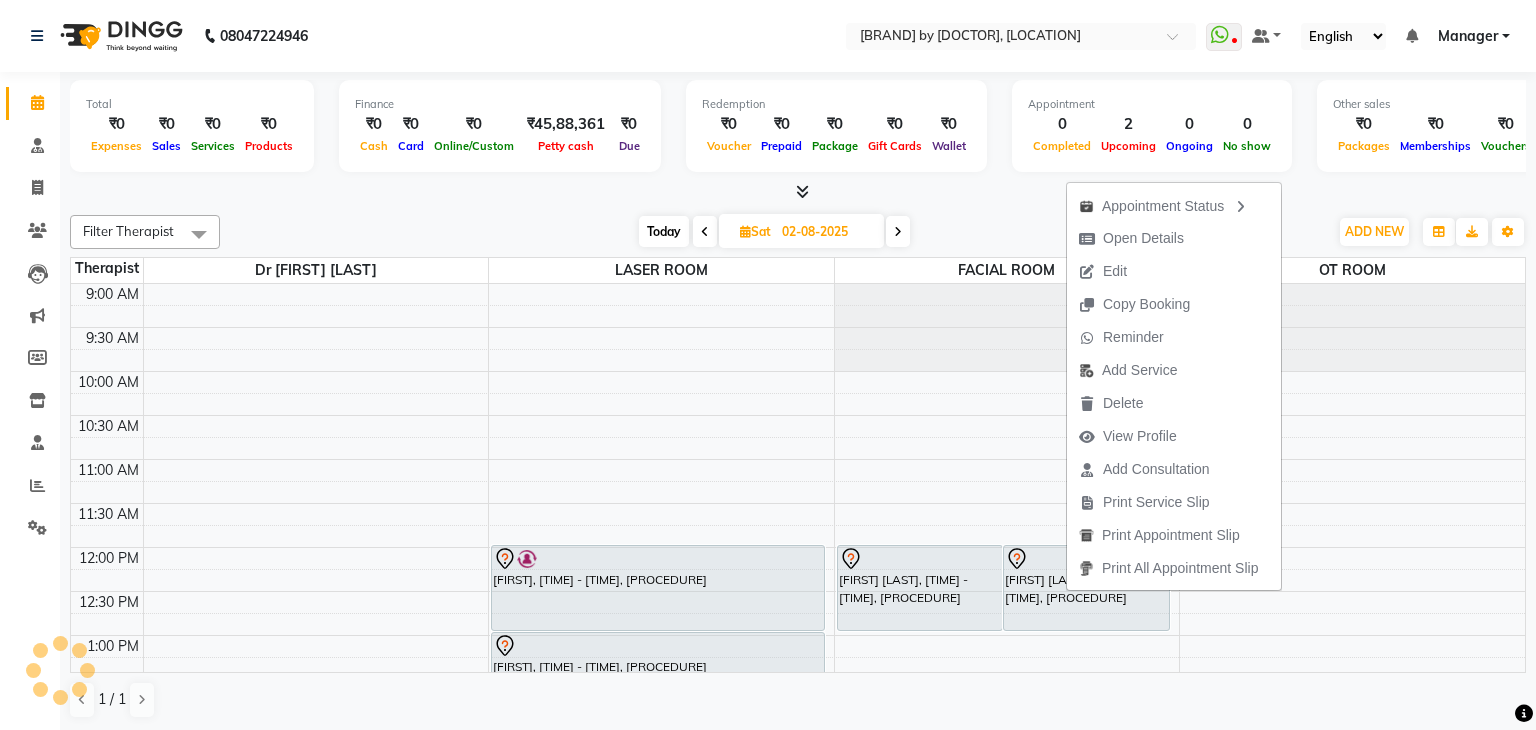 click on "[FIRST] [LAST], [TIME] - [TIME], [PROCEDURE]" at bounding box center (1086, 588) 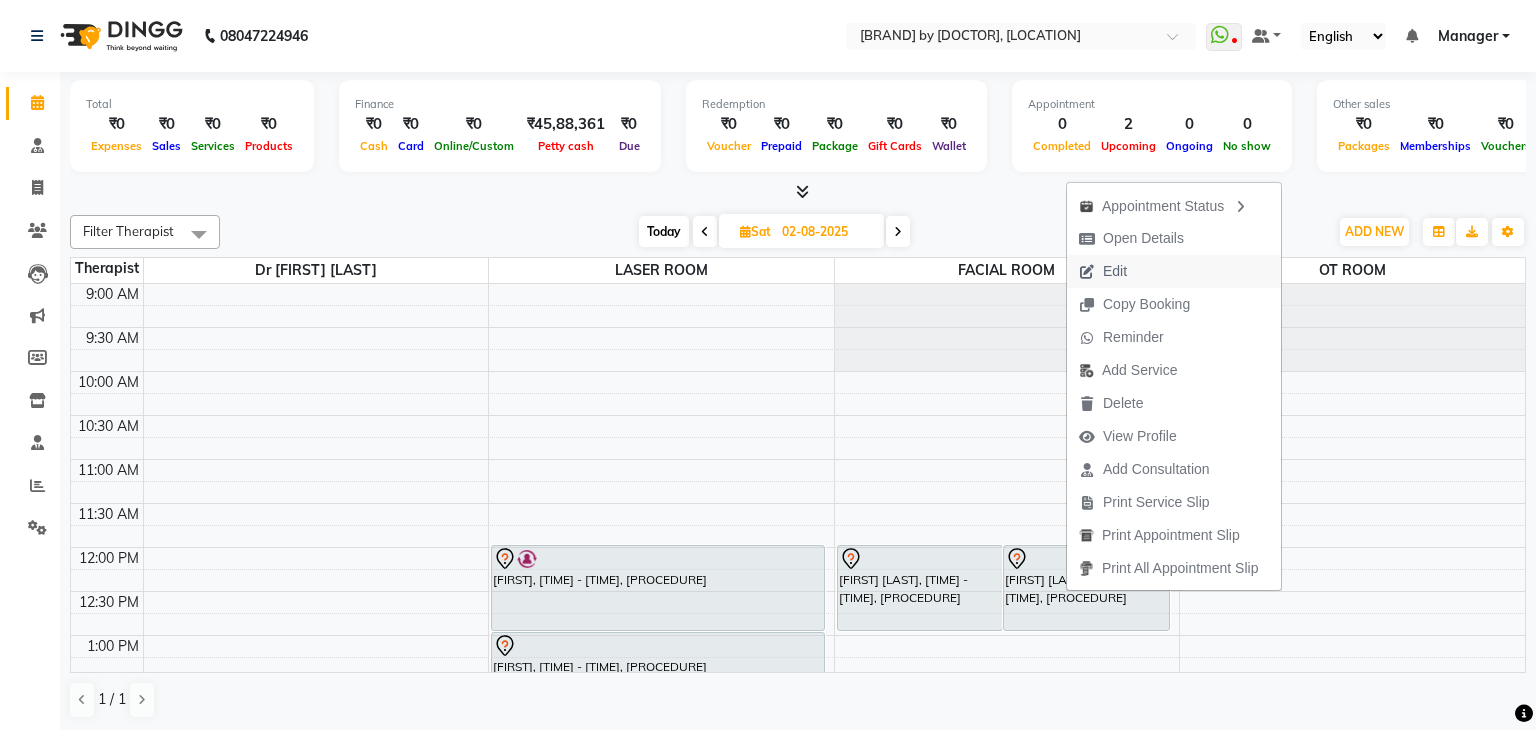 click on "[TIME] [TIME] [TIME] [TIME] [TIME] [TIME] [TIME] [TIME] [TIME] [TIME] [TIME] [TIME] [TIME] [TIME] [TIME] [TIME] [TIME] [TIME] [TIME] [TIME] [TIME] [TIME] [TIME] [TIME]             [FIRST] [LAST], [TIME] - [TIME], [PROCEDURE]             [FIRST] [LAST], [TIME] - [TIME], [PROCEDURE]             [FIRST], [TIME] - [TIME], [PROCEDURE]             [FIRST], [TIME] - [TIME], [PROCEDURE]             [FIRST], [TIME] - [TIME], [PROCEDURE]             [FIRST], [TIME] - [TIME], [PROCEDURE]             [FIRST], [TIME] - [TIME], [PROCEDURE]             [FIRST], [TIME] - [TIME], [PROCEDURE]             [FIRST] [LAST], [TIME] - [TIME], [PROCEDURE]             [FIRST] [LAST], [TIME] - [TIME], [PROCEDURE]             [FIRST] [LAST], [TIME] - [TIME], [PROCEDURE]             [FIRST], [TIME] - [TIME], [PROCEDURE]" at bounding box center [798, 811] 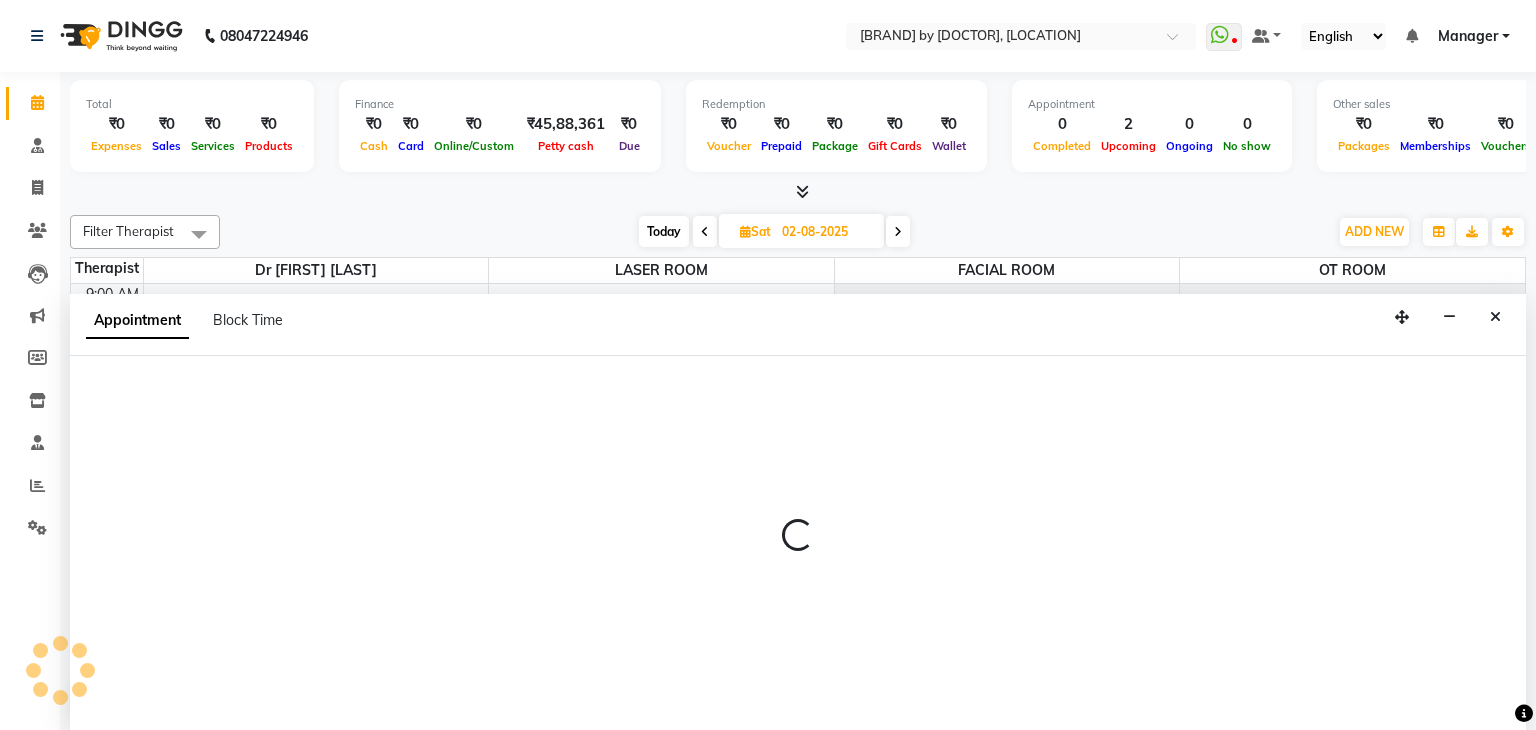 click at bounding box center (798, 544) 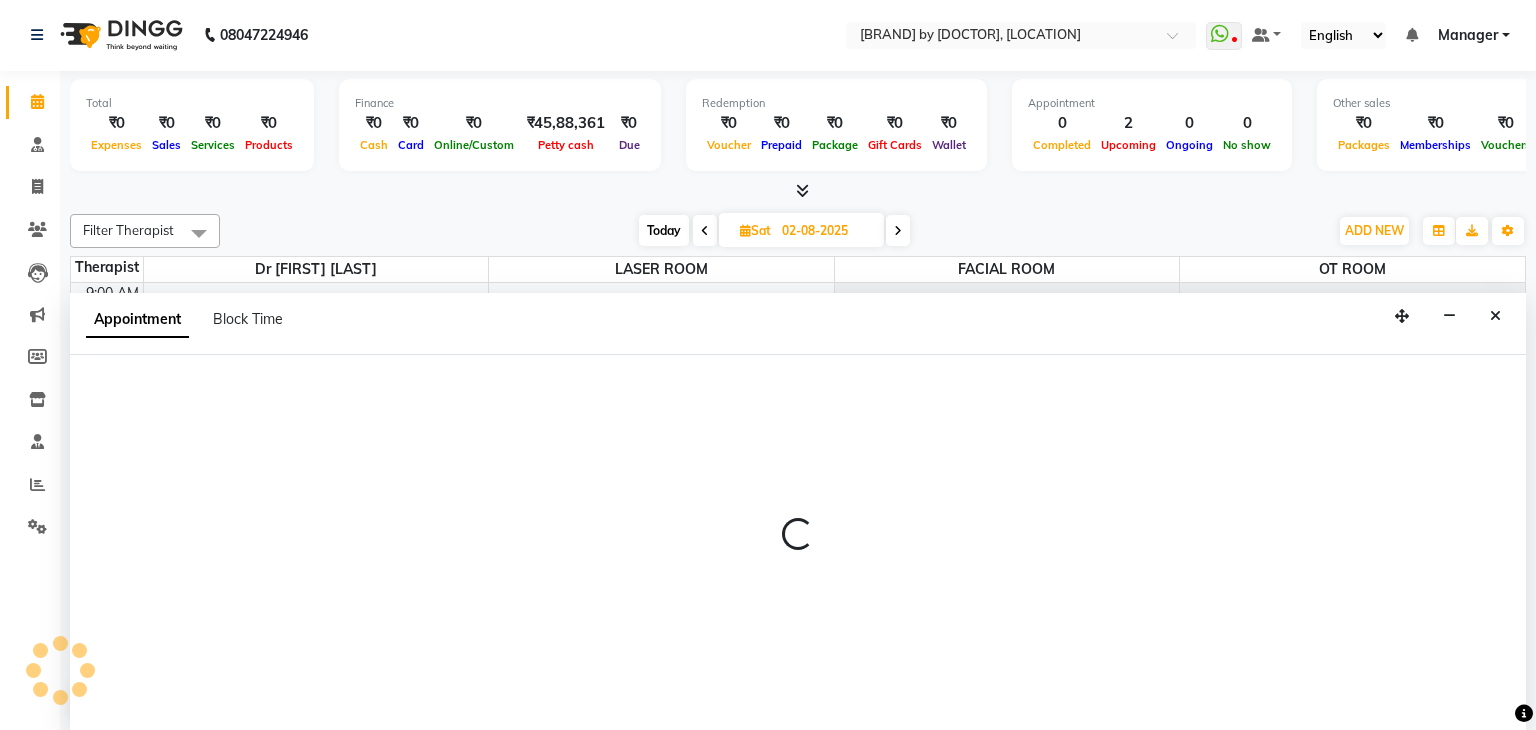 click at bounding box center (798, 543) 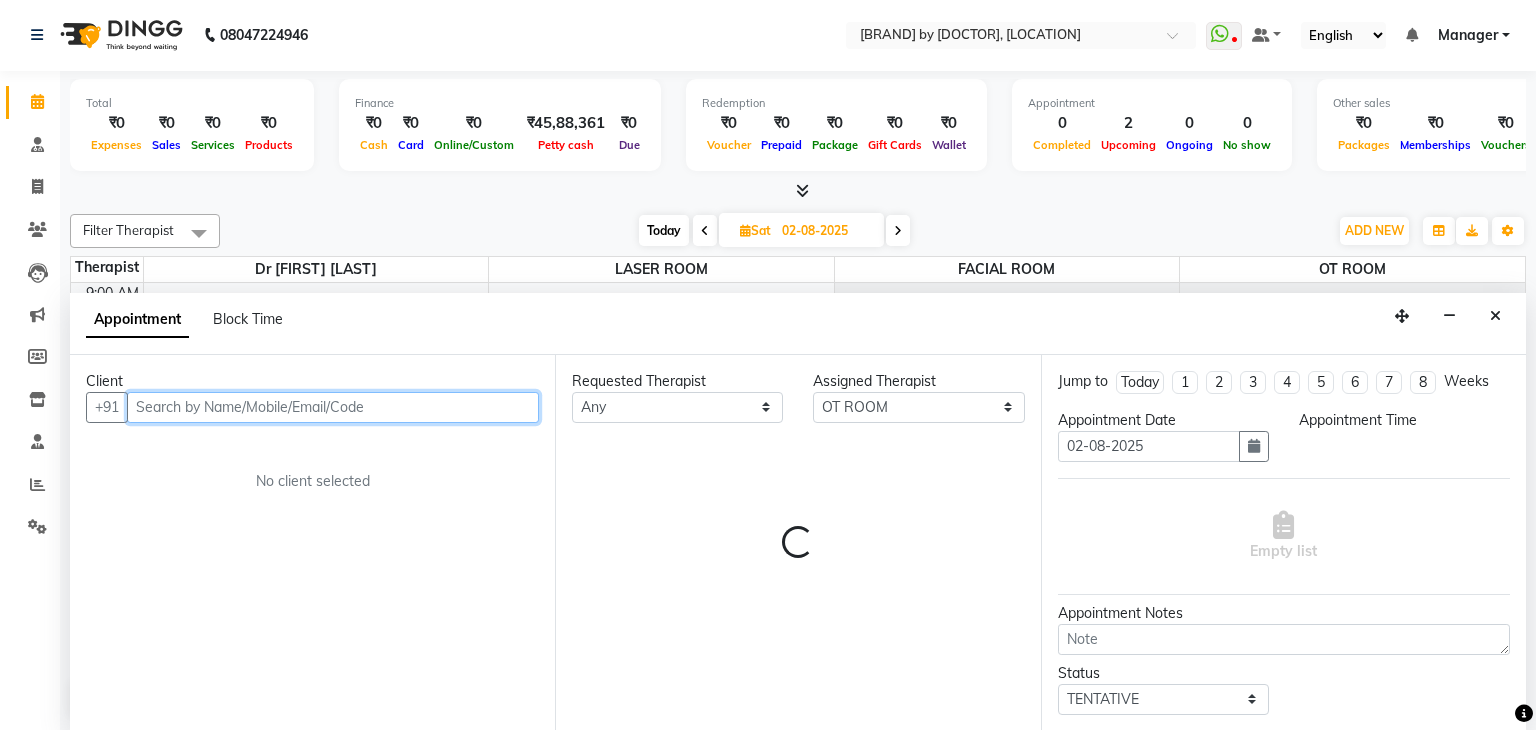 select on "780" 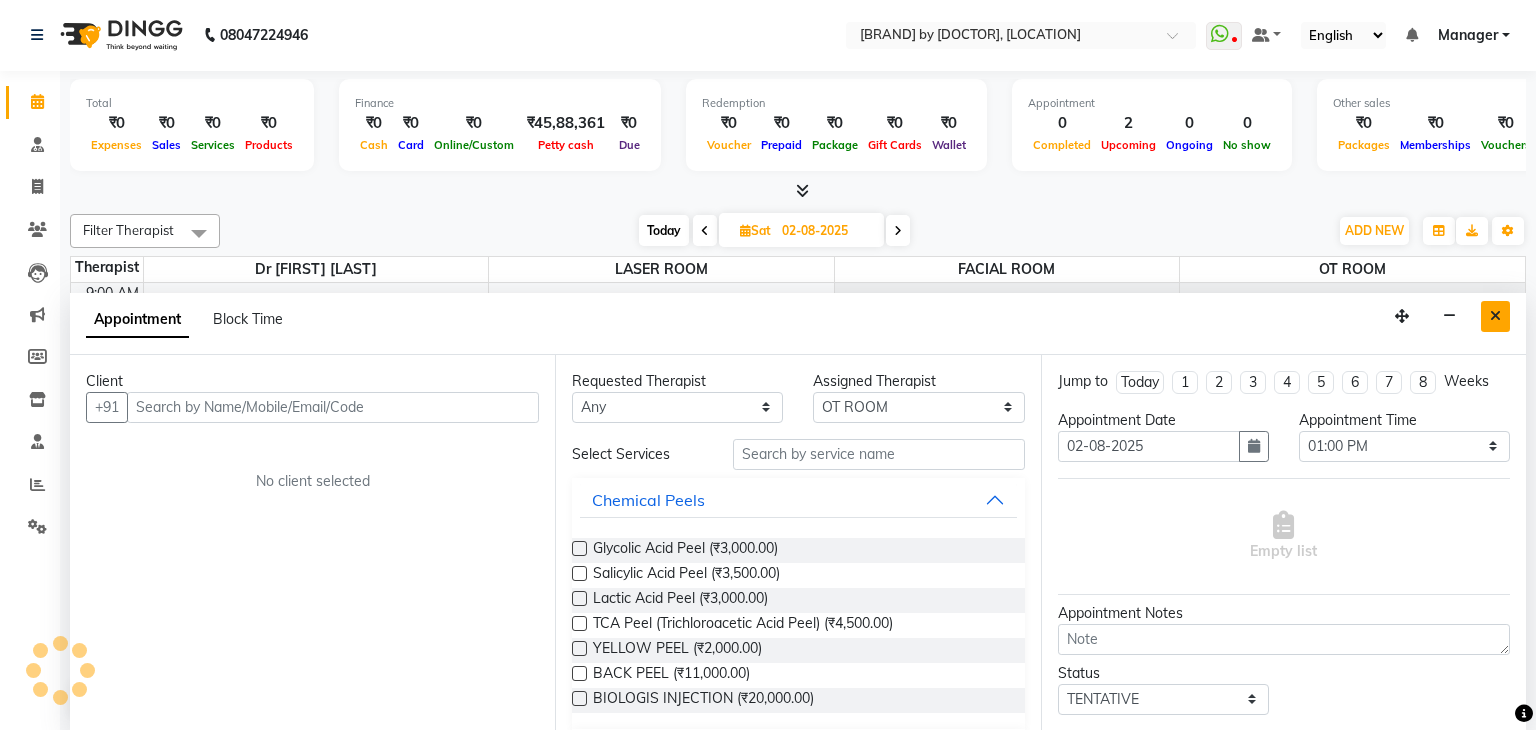 click at bounding box center [1495, 316] 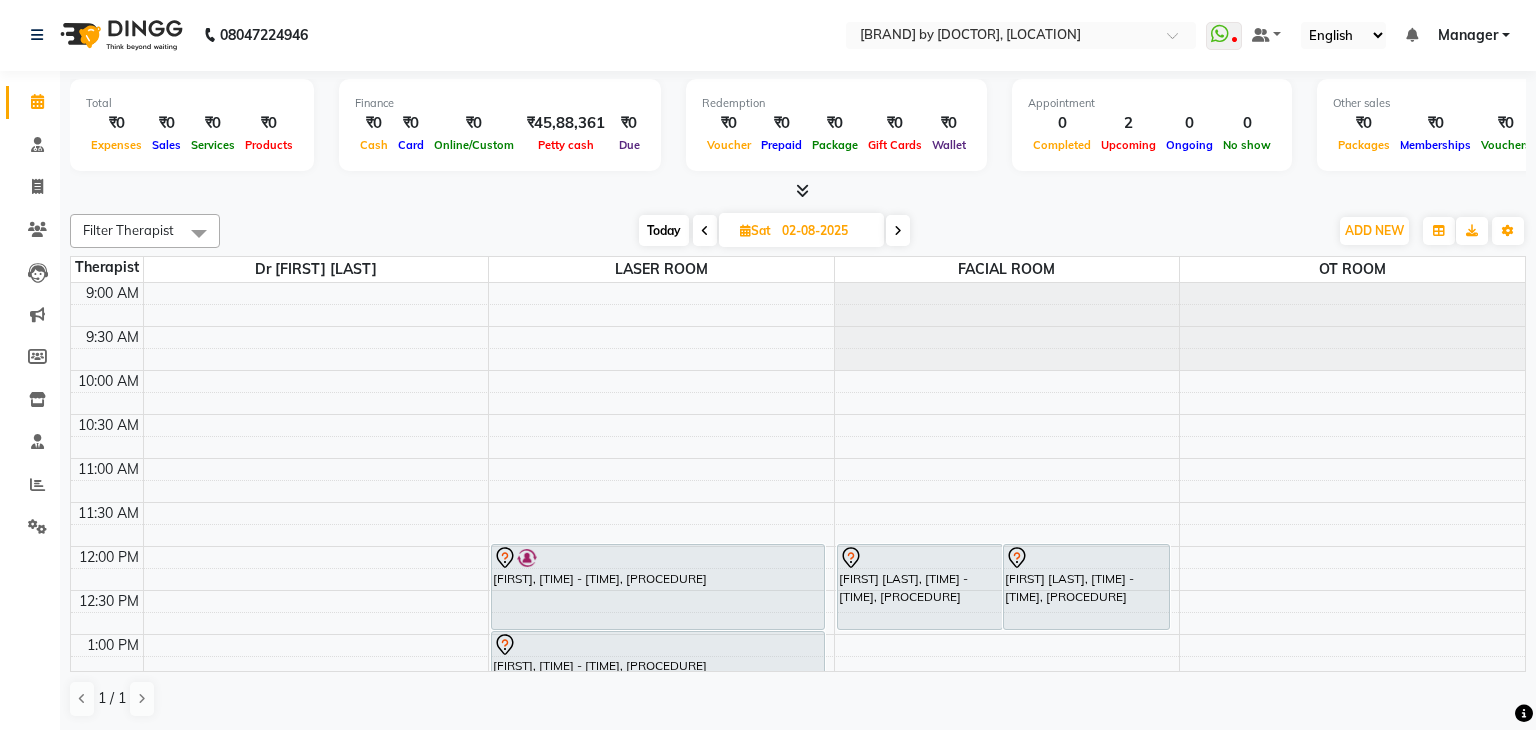 click on "[TIME] [TIME] [TIME] [TIME] [TIME] [TIME] [TIME] [TIME] [TIME] [TIME] [TIME] [TIME] [TIME] [TIME] [TIME] [TIME] [TIME] [TIME] [TIME] [TIME] [TIME] [TIME] [TIME] [TIME]             [FIRST] [LAST], [TIME] - [TIME], [PROCEDURE]             [FIRST] [LAST], [TIME] - [TIME], [PROCEDURE]             [FIRST], [TIME] - [TIME], [PROCEDURE]             [FIRST], [TIME] - [TIME], [PROCEDURE]             [FIRST], [TIME] - [TIME], [PROCEDURE]             [FIRST], [TIME] - [TIME], [PROCEDURE]             [FIRST], [TIME] - [TIME], [PROCEDURE]             [FIRST], [TIME] - [TIME], [PROCEDURE]             [FIRST] [LAST], [TIME] - [TIME], [PROCEDURE]             [FIRST] [LAST], [TIME] - [TIME], [PROCEDURE]             [FIRST] [LAST], [TIME] - [TIME], [PROCEDURE]             [FIRST], [TIME] - [TIME], [PROCEDURE]" at bounding box center [798, 477] 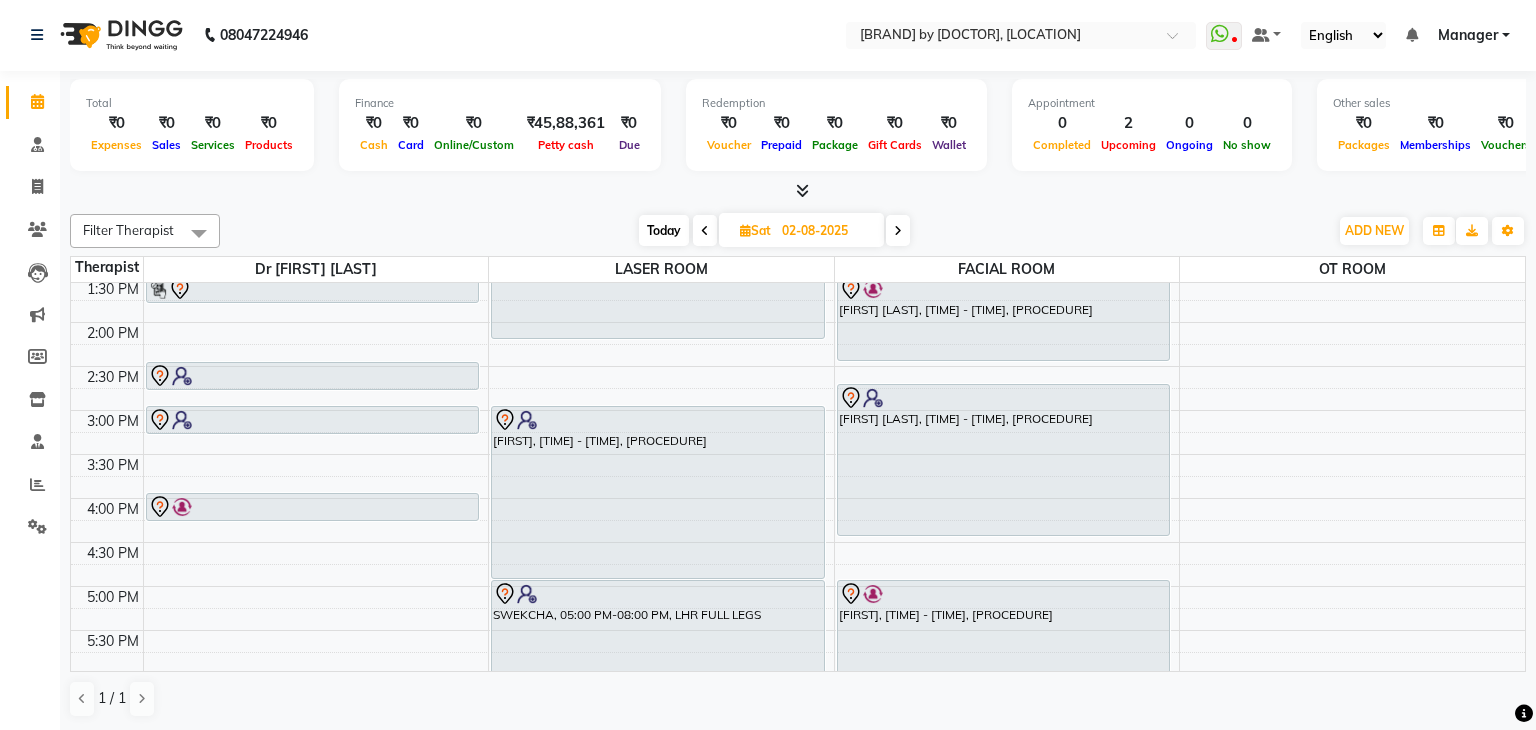 scroll, scrollTop: 440, scrollLeft: 0, axis: vertical 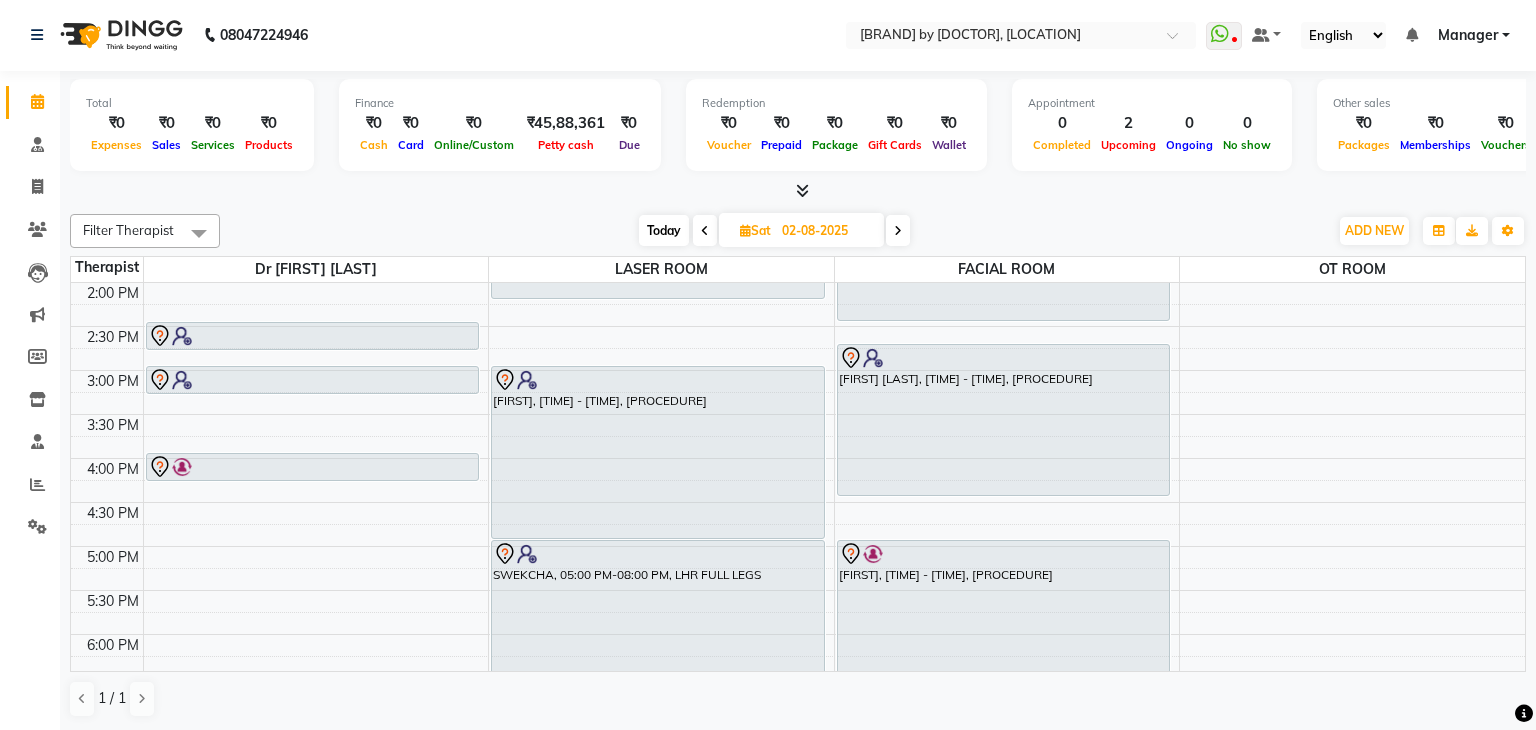 click on "[TIME] [TIME] [TIME] [TIME] [TIME] [TIME] [TIME] [TIME] [TIME] [TIME] [TIME] [TIME] [TIME] [TIME] [TIME] [TIME] [TIME] [TIME] [TIME] [TIME] [TIME] [TIME] [TIME] [TIME]             [FIRST] [LAST], [TIME] - [TIME], [PROCEDURE]             [FIRST] [LAST], [TIME] - [TIME], [PROCEDURE]             [FIRST], [TIME] - [TIME], [PROCEDURE]             [FIRST], [TIME] - [TIME], [PROCEDURE]             [FIRST], [TIME] - [TIME], [PROCEDURE]             [FIRST], [TIME] - [TIME], [PROCEDURE]             [FIRST], [TIME] - [TIME], [PROCEDURE]             [FIRST], [TIME] - [TIME], [PROCEDURE]             [FIRST] [LAST], [TIME] - [TIME], [PROCEDURE]             [FIRST] [LAST], [TIME] - [TIME], [PROCEDURE]             [FIRST] [LAST], [TIME] - [TIME], [PROCEDURE]             [FIRST], [TIME] - [TIME], [PROCEDURE]" at bounding box center (798, 370) 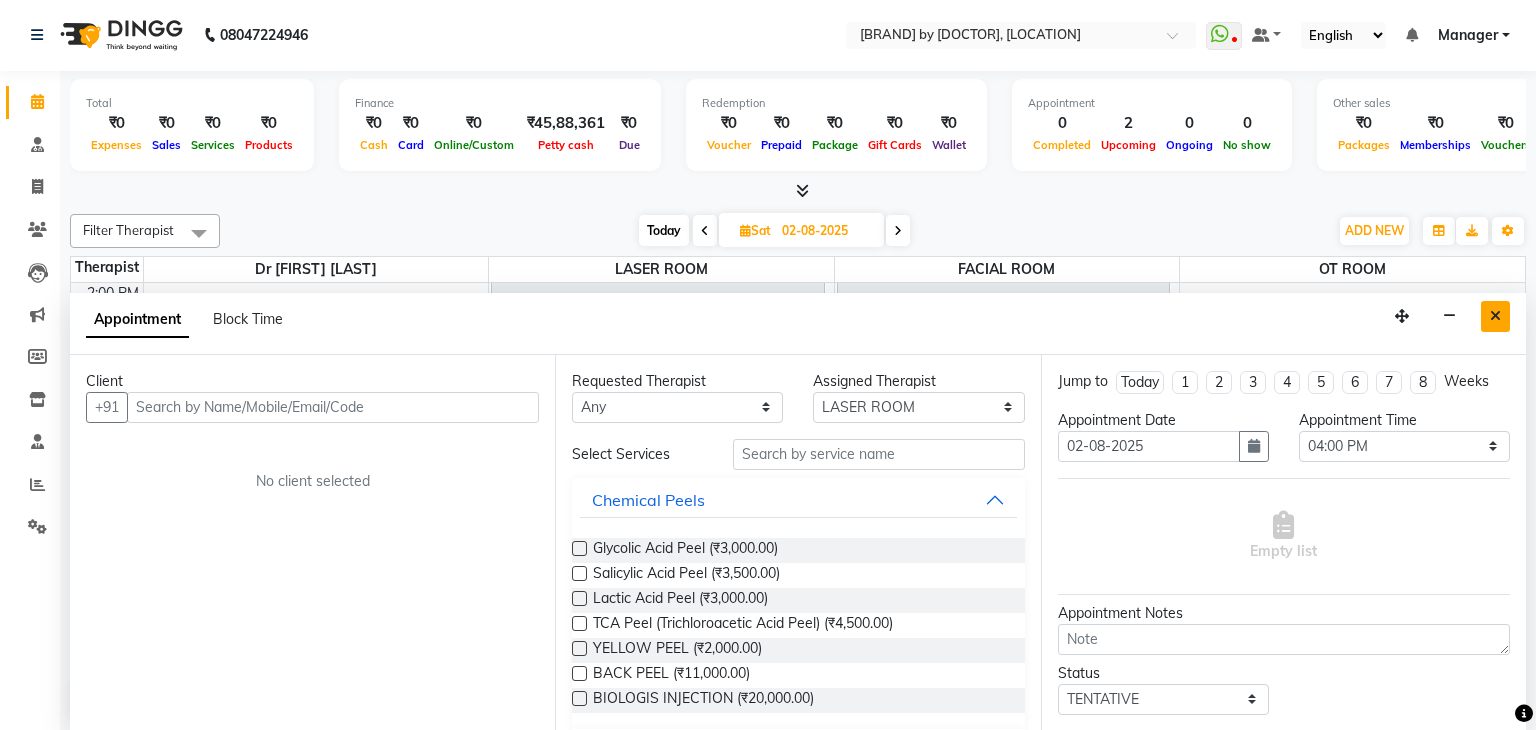 click at bounding box center (1495, 316) 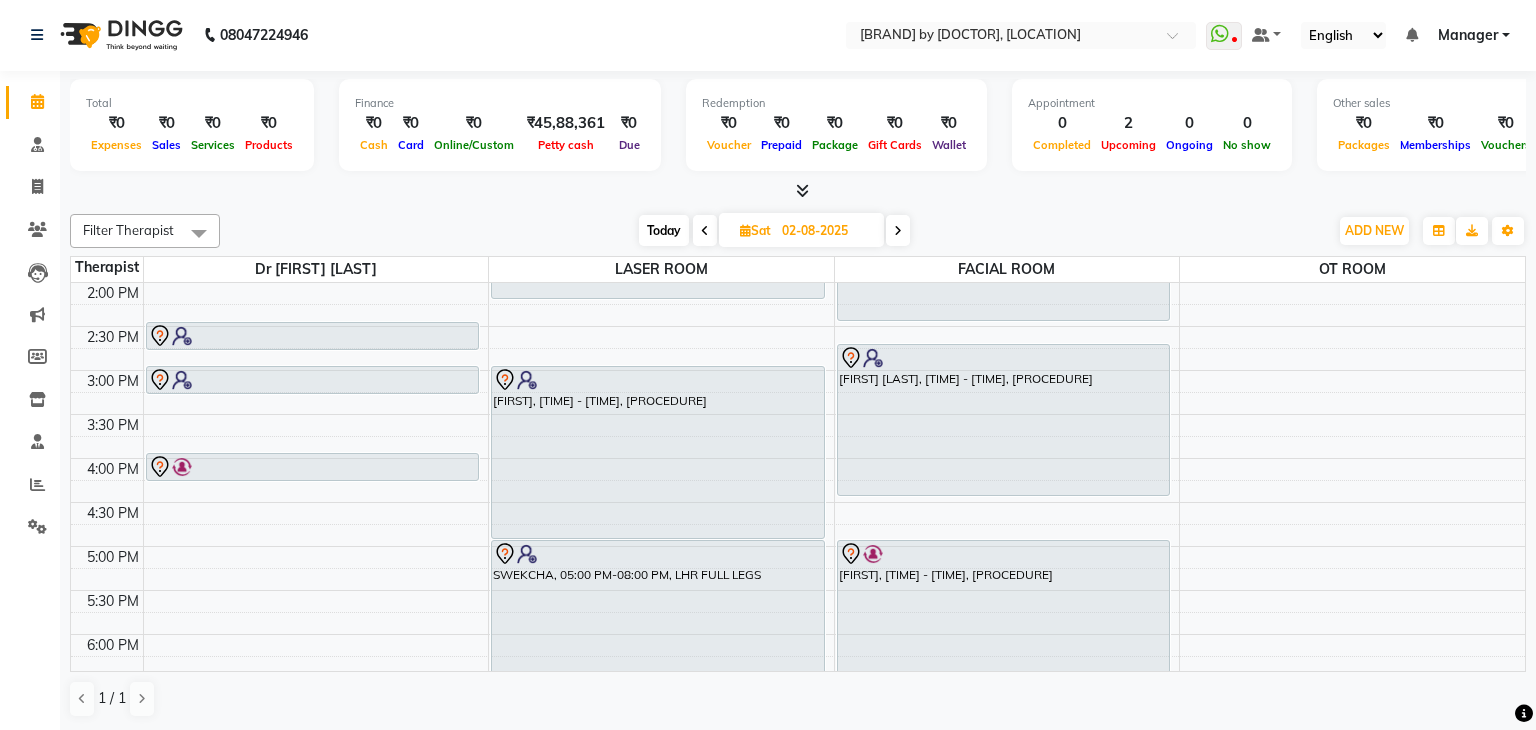 click on "[TIME] [TIME] [TIME] [TIME] [TIME] [TIME] [TIME] [TIME] [TIME] [TIME] [TIME] [TIME] [TIME] [TIME] [TIME] [TIME] [TIME] [TIME] [TIME] [TIME] [TIME] [TIME] [TIME] [TIME]             [FIRST] [LAST], [TIME] - [TIME], [PROCEDURE]             [FIRST] [LAST], [TIME] - [TIME], [PROCEDURE]             [FIRST], [TIME] - [TIME], [PROCEDURE]             [FIRST], [TIME] - [TIME], [PROCEDURE]             [FIRST], [TIME] - [TIME], [PROCEDURE]             [FIRST], [TIME] - [TIME], [PROCEDURE]             [FIRST], [TIME] - [TIME], [PROCEDURE]             [FIRST], [TIME] - [TIME], [PROCEDURE]             [FIRST] [LAST], [TIME] - [TIME], [PROCEDURE]             [FIRST] [LAST], [TIME] - [TIME], [PROCEDURE]             [FIRST] [LAST], [TIME] - [TIME], [PROCEDURE]             [FIRST], [TIME] - [TIME], [PROCEDURE]" at bounding box center (798, 370) 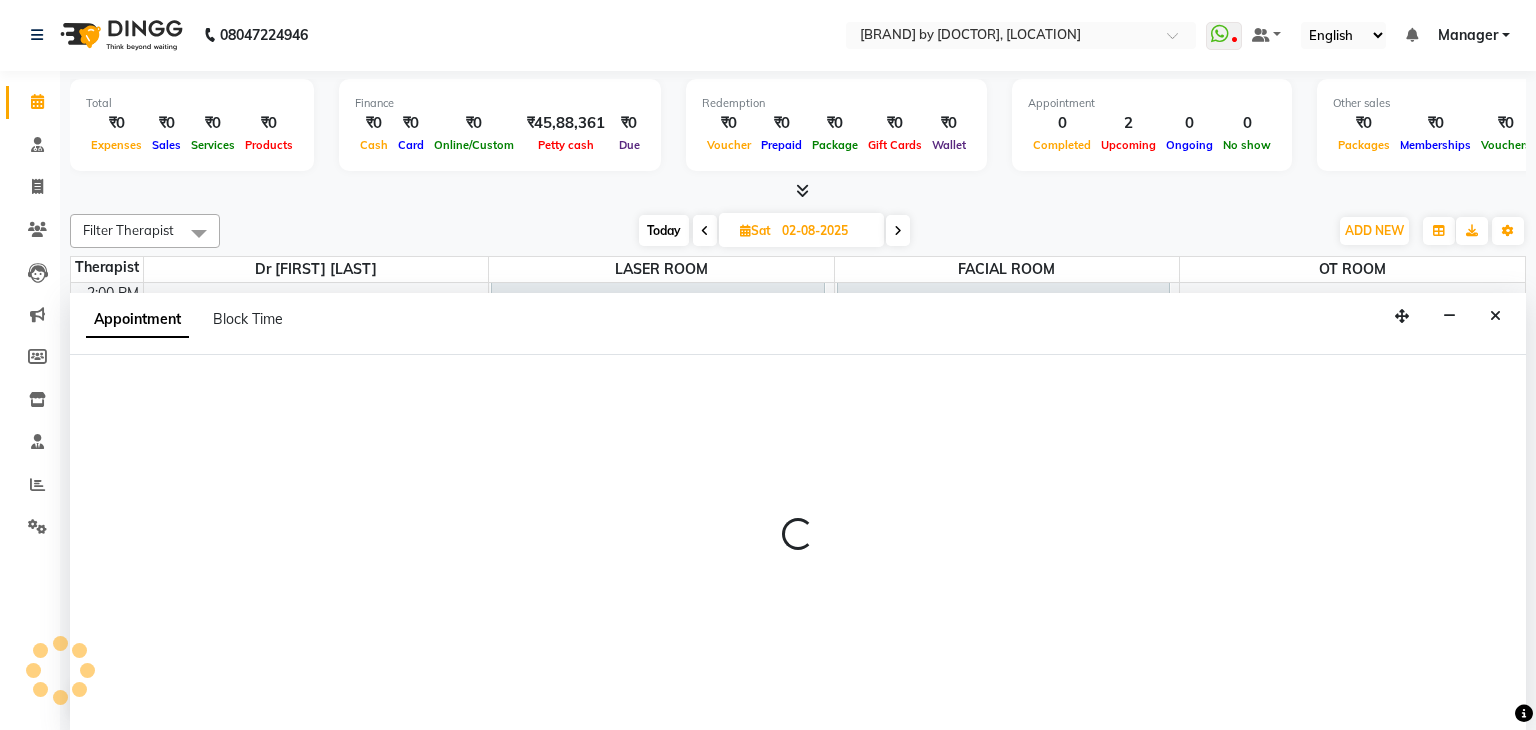 select on "62002" 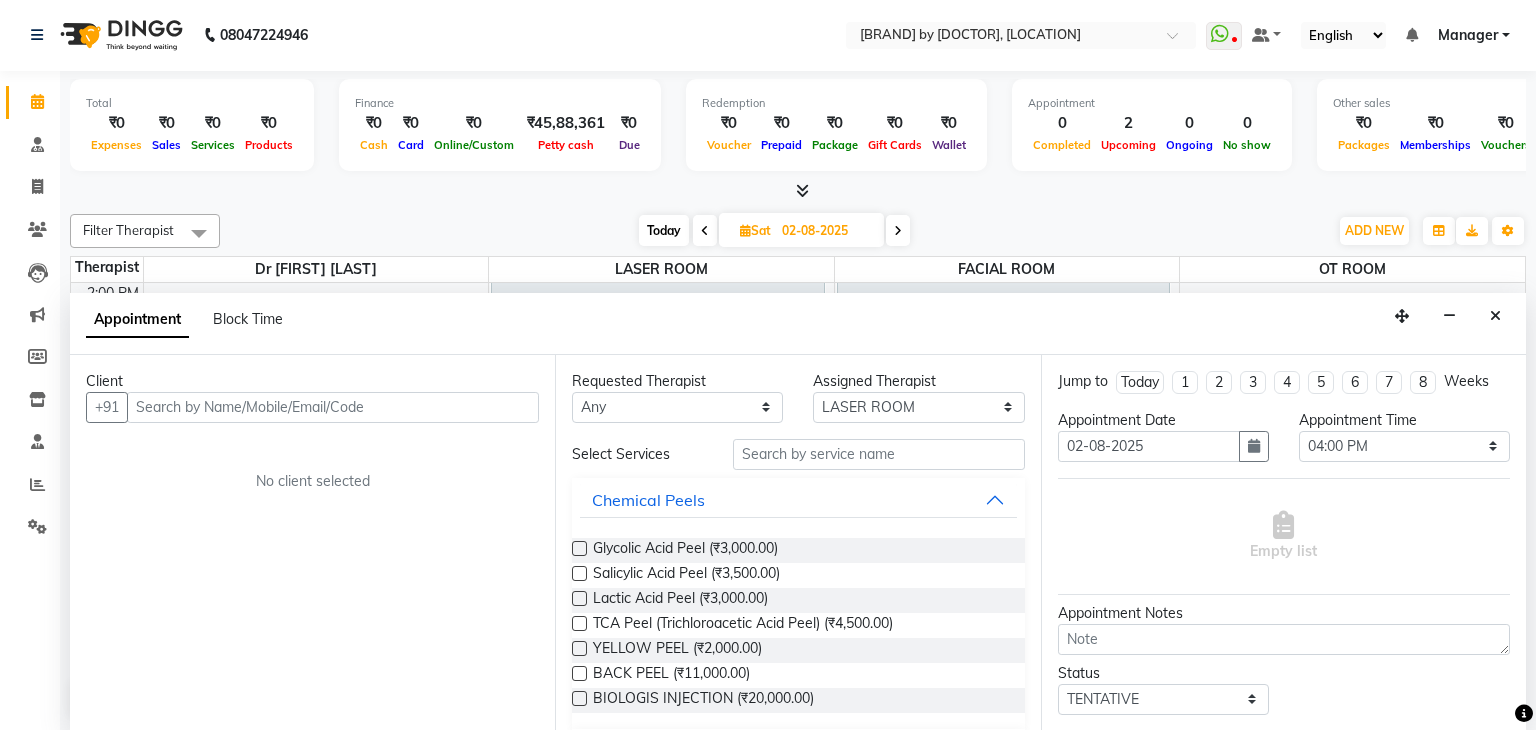 click at bounding box center [333, 407] 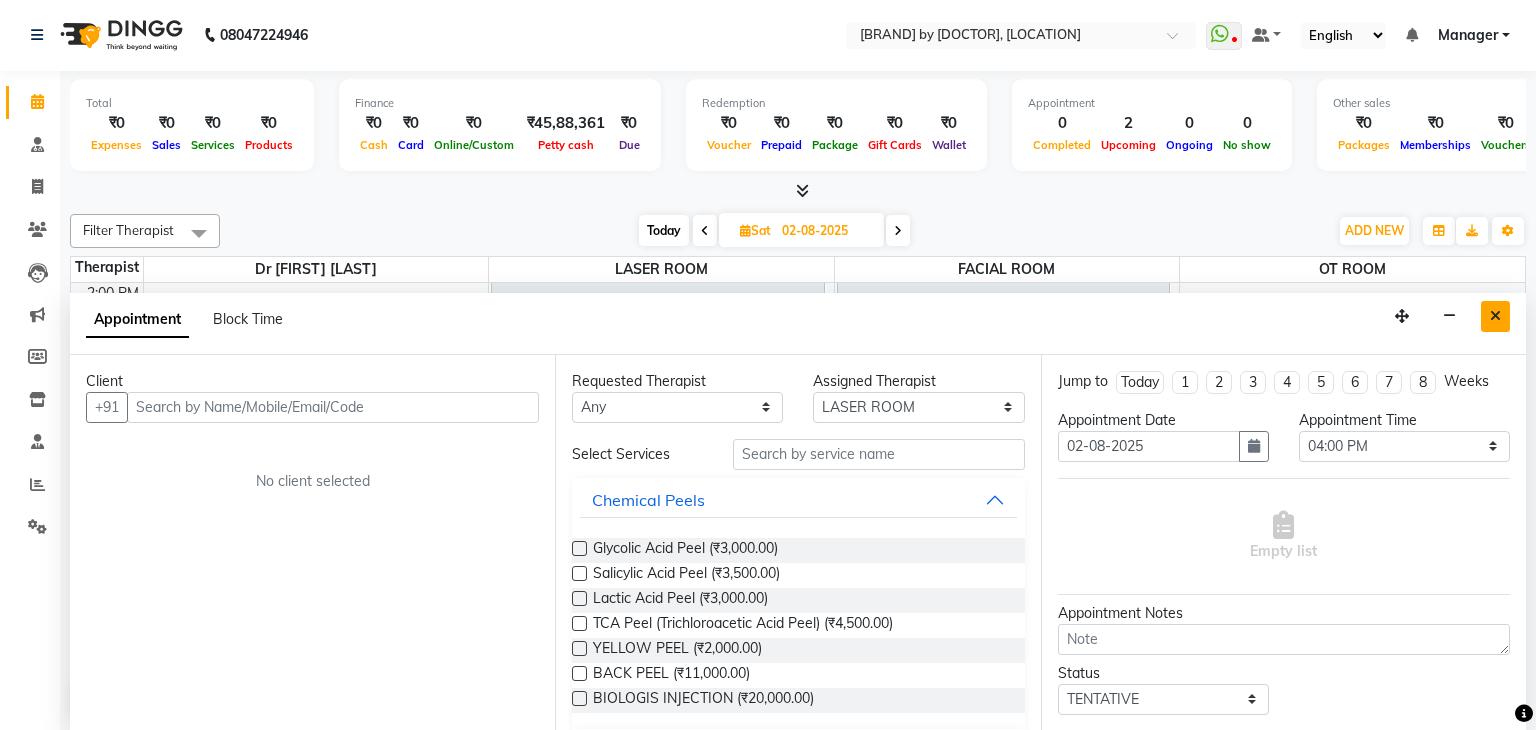 click at bounding box center [1495, 316] 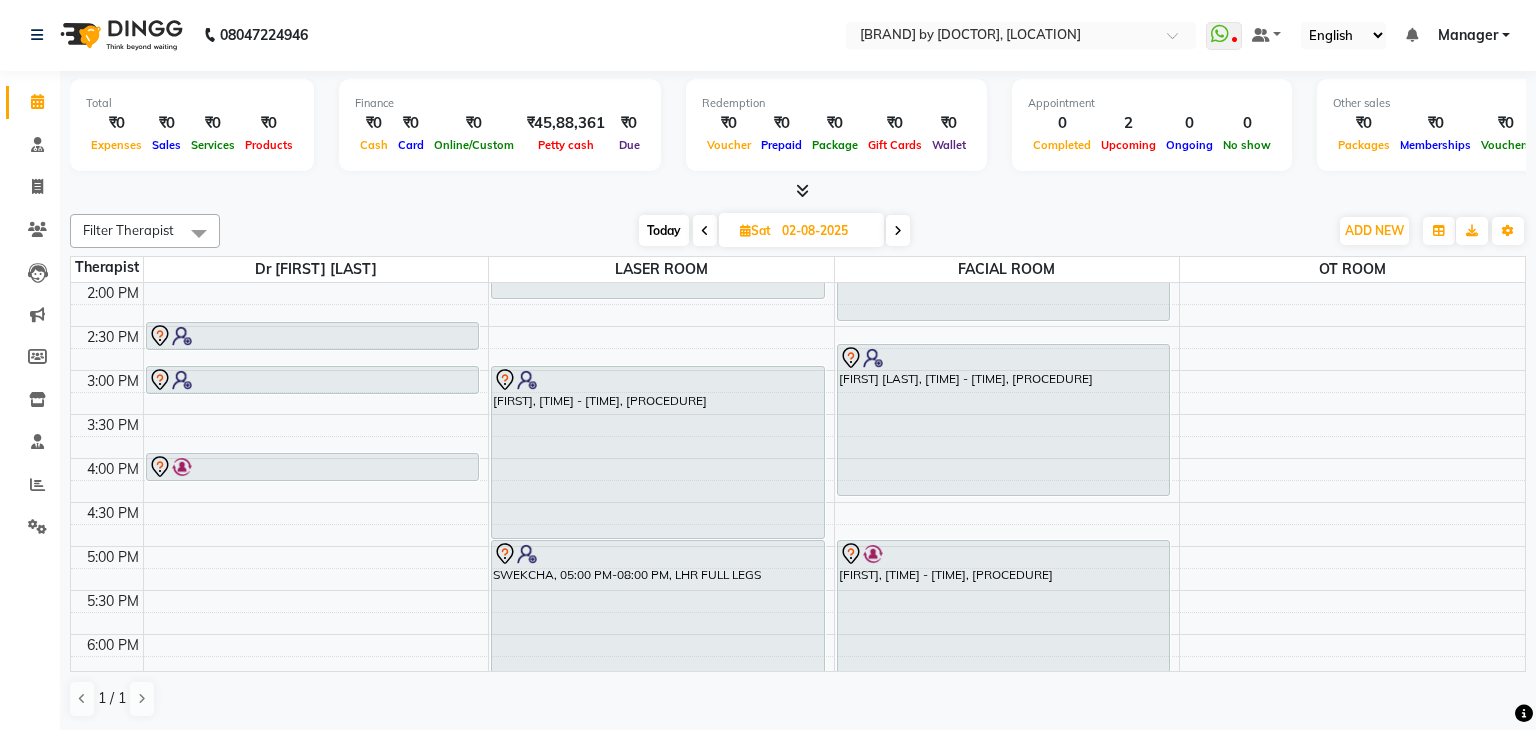 click on "SWEKCHA, 05:00 PM-08:00 PM, LHR FULL LEGS" at bounding box center [658, 670] 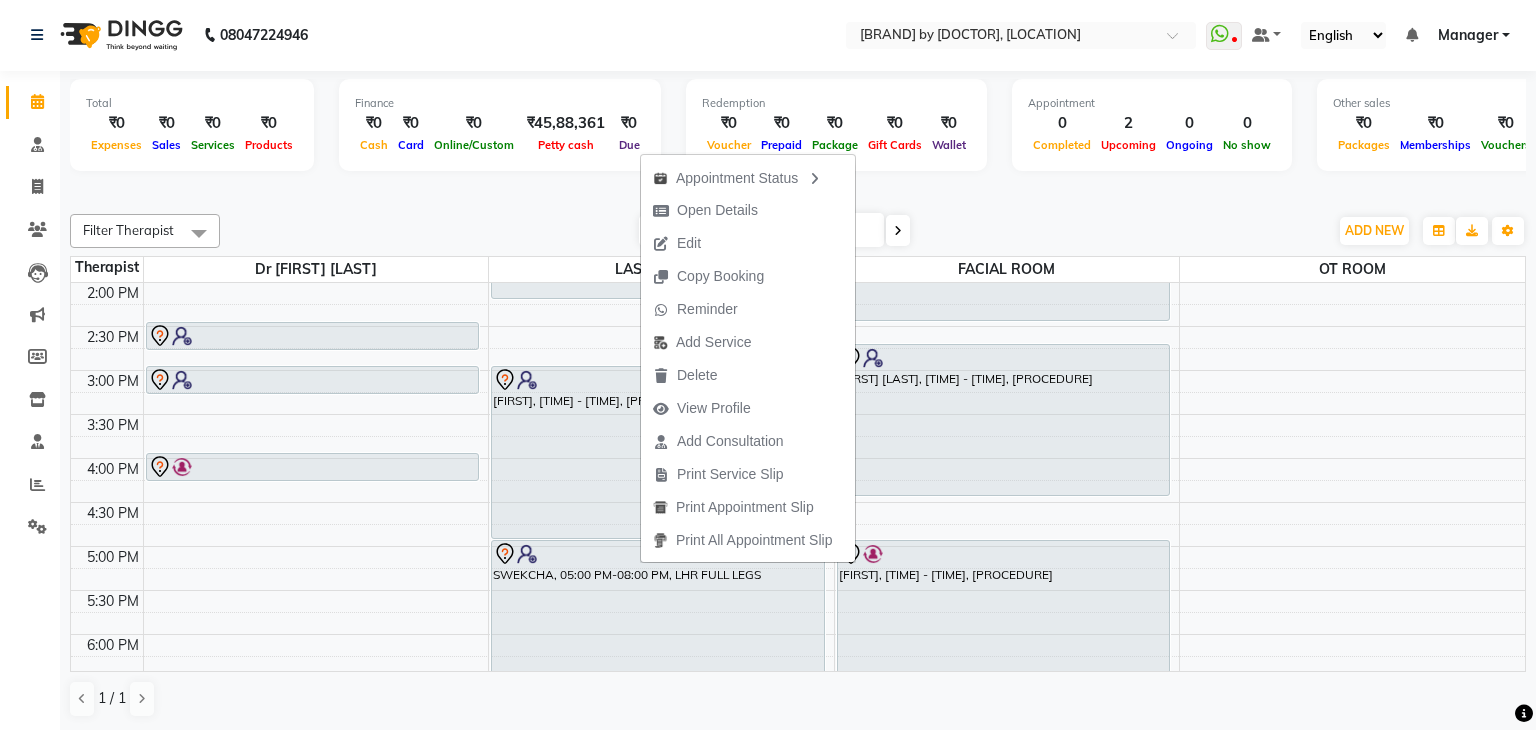 click on "SWEKCHA, 05:00 PM-08:00 PM, LHR FULL LEGS" at bounding box center [658, 670] 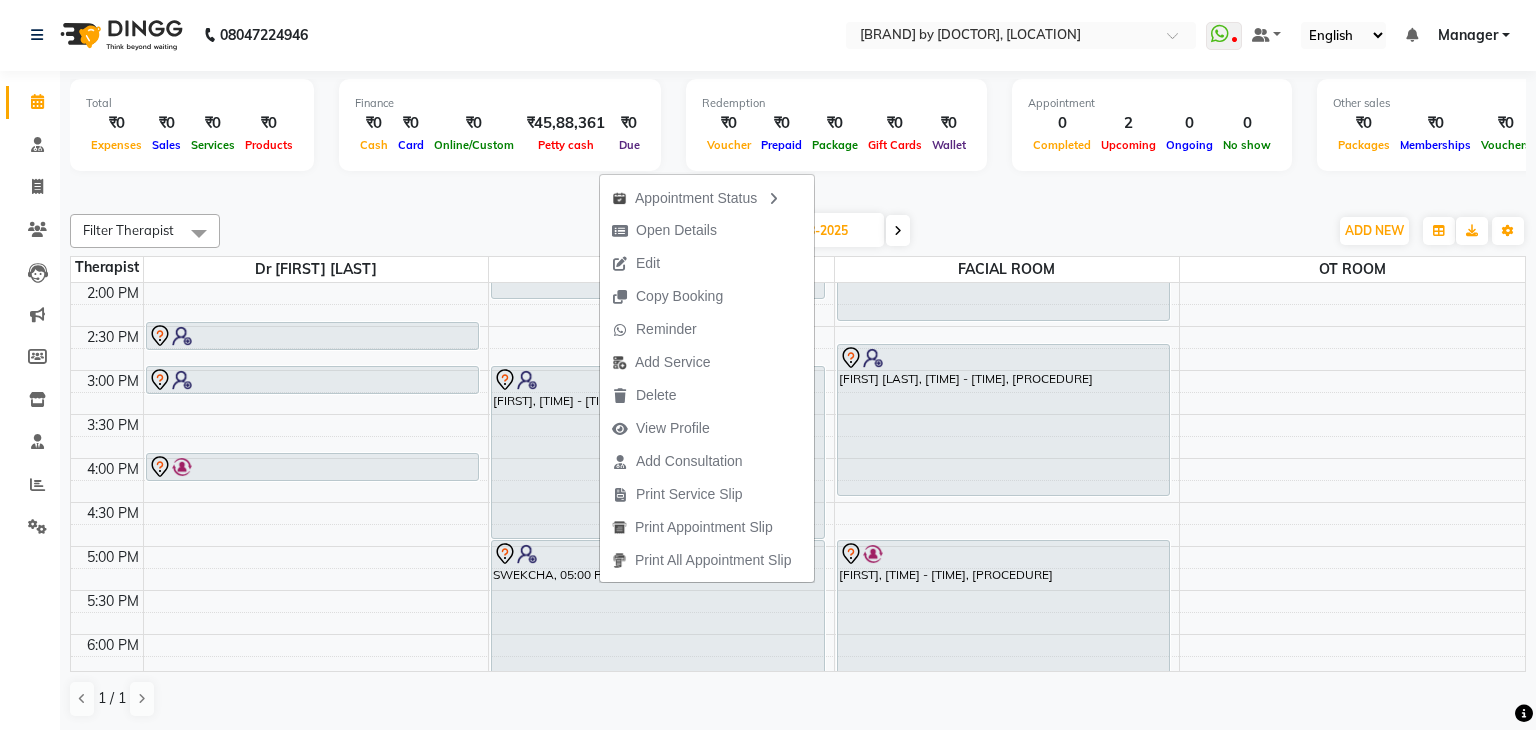 click on "SWEKCHA, 05:00 PM-08:00 PM, LHR FULL LEGS" at bounding box center (658, 670) 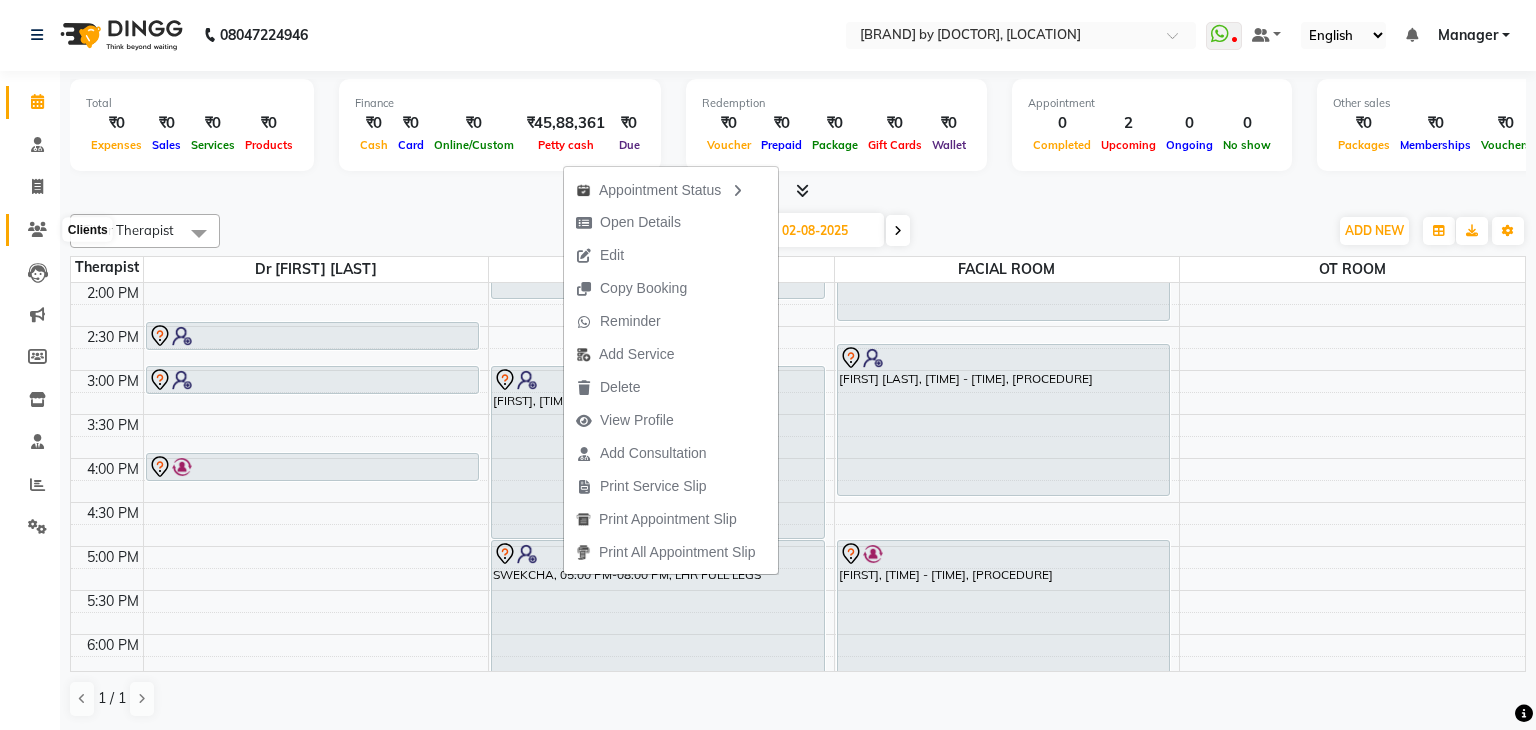 click 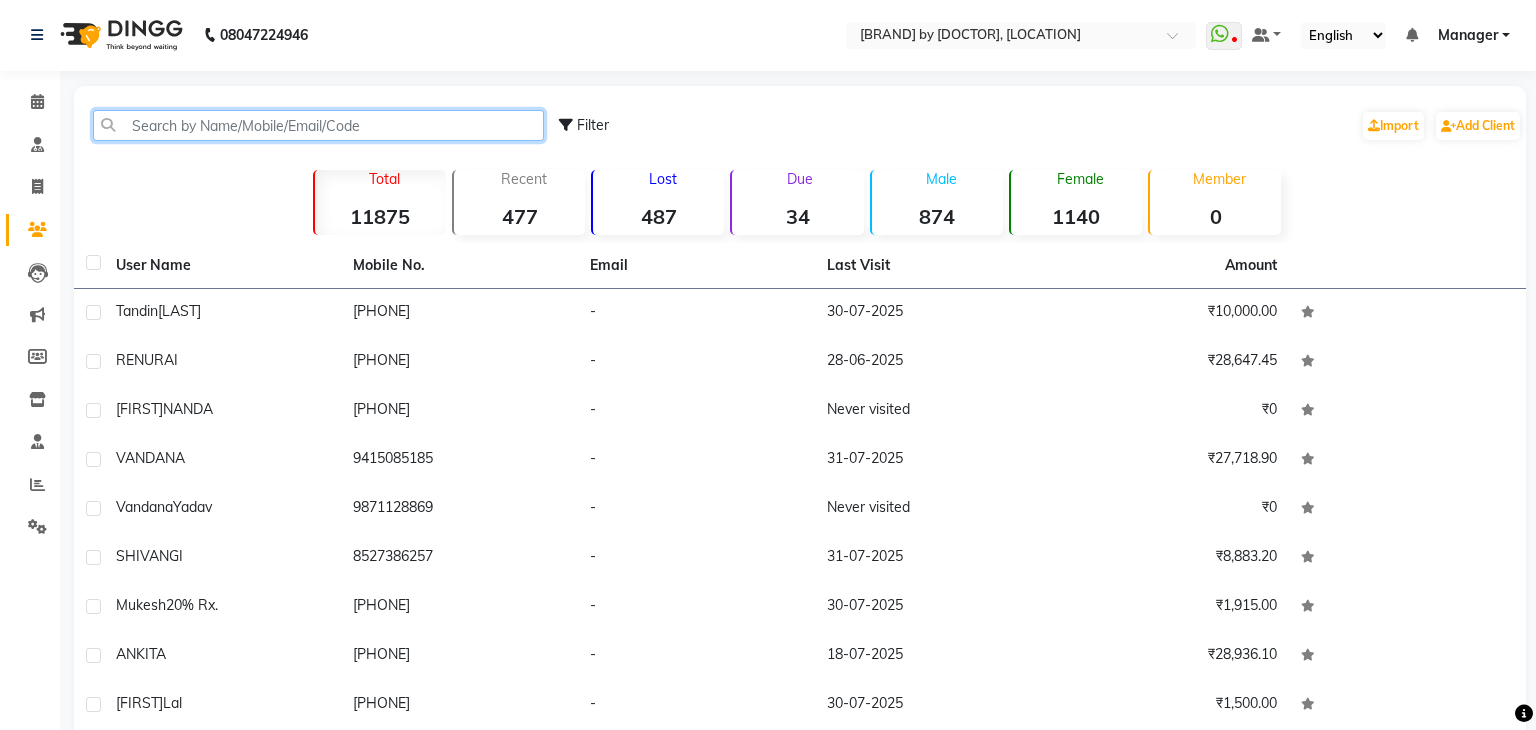 click 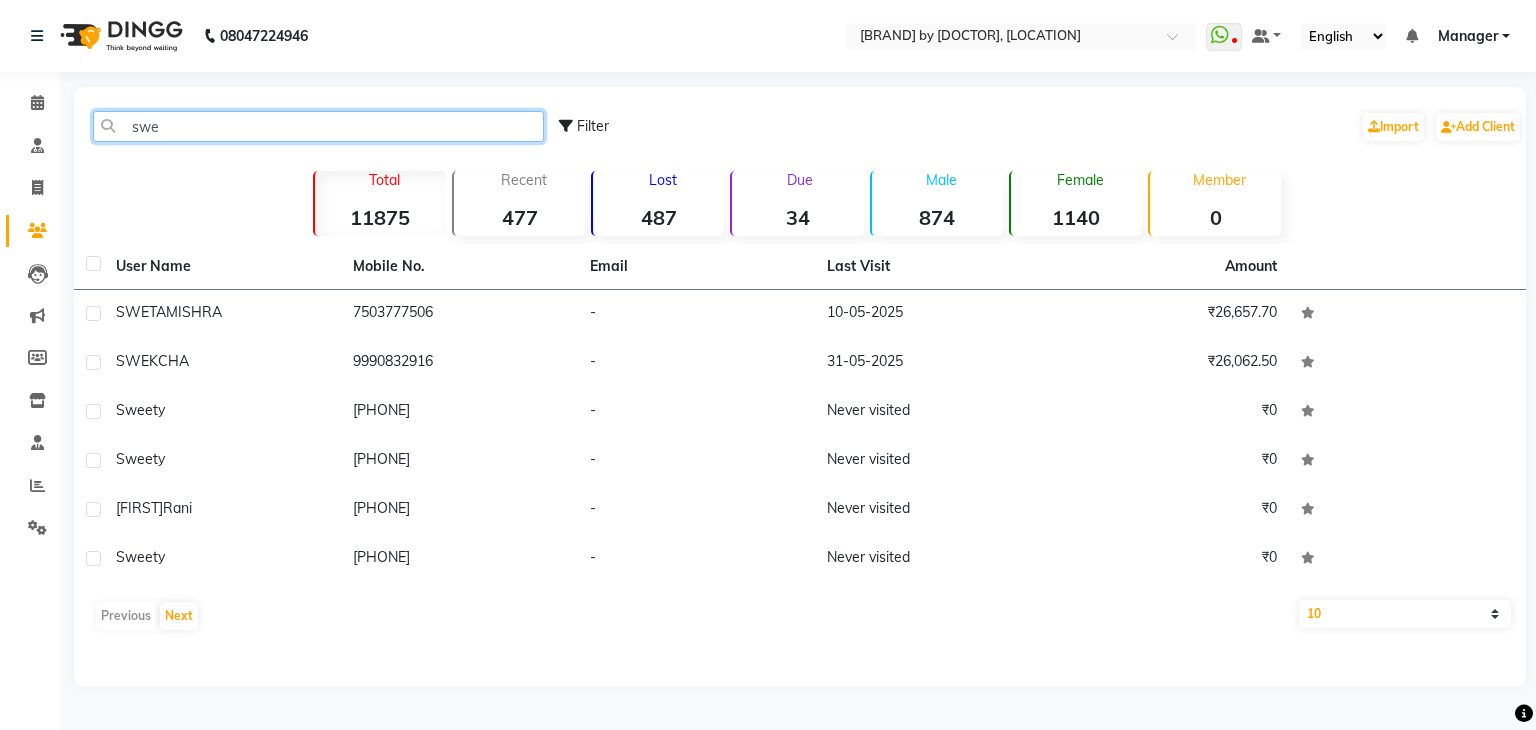 scroll, scrollTop: 0, scrollLeft: 0, axis: both 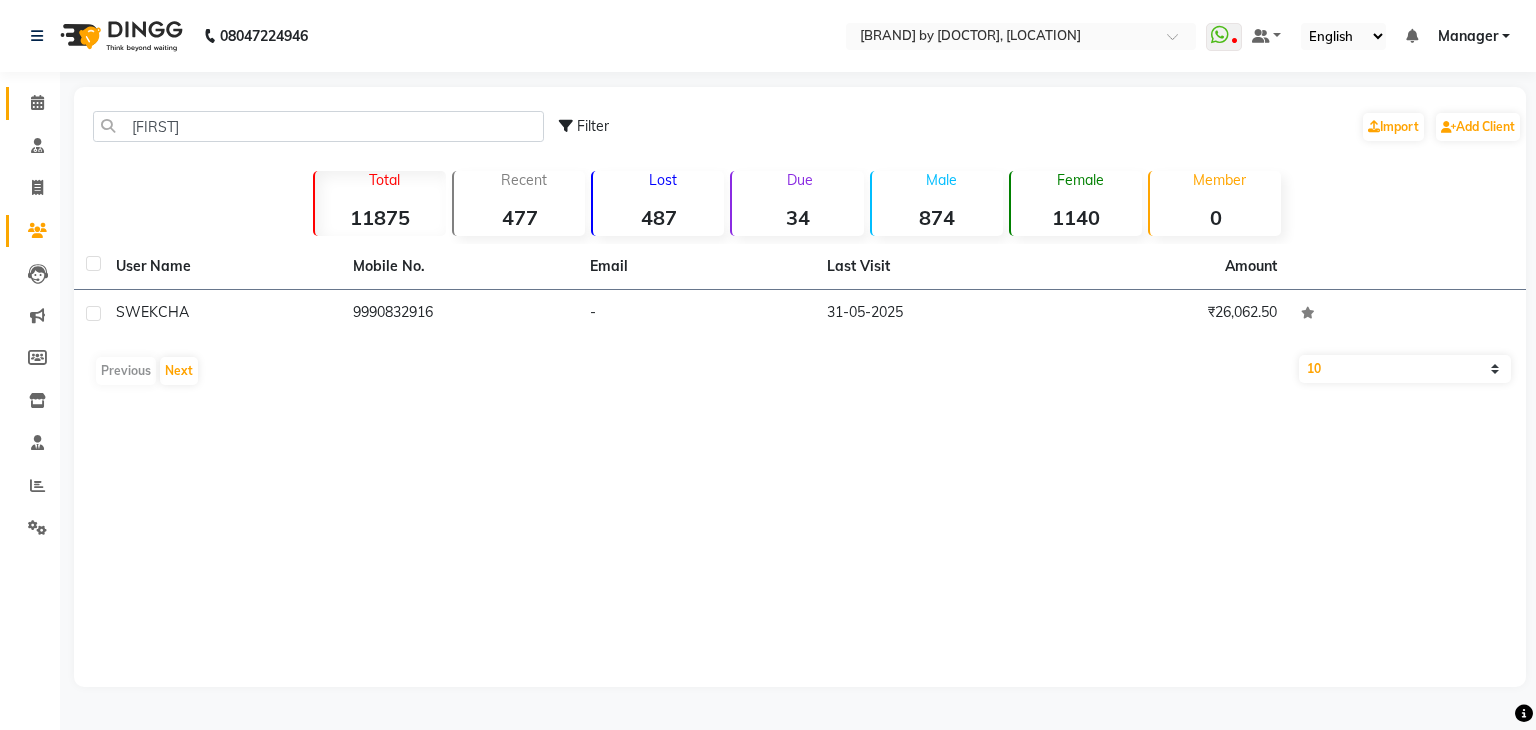 click 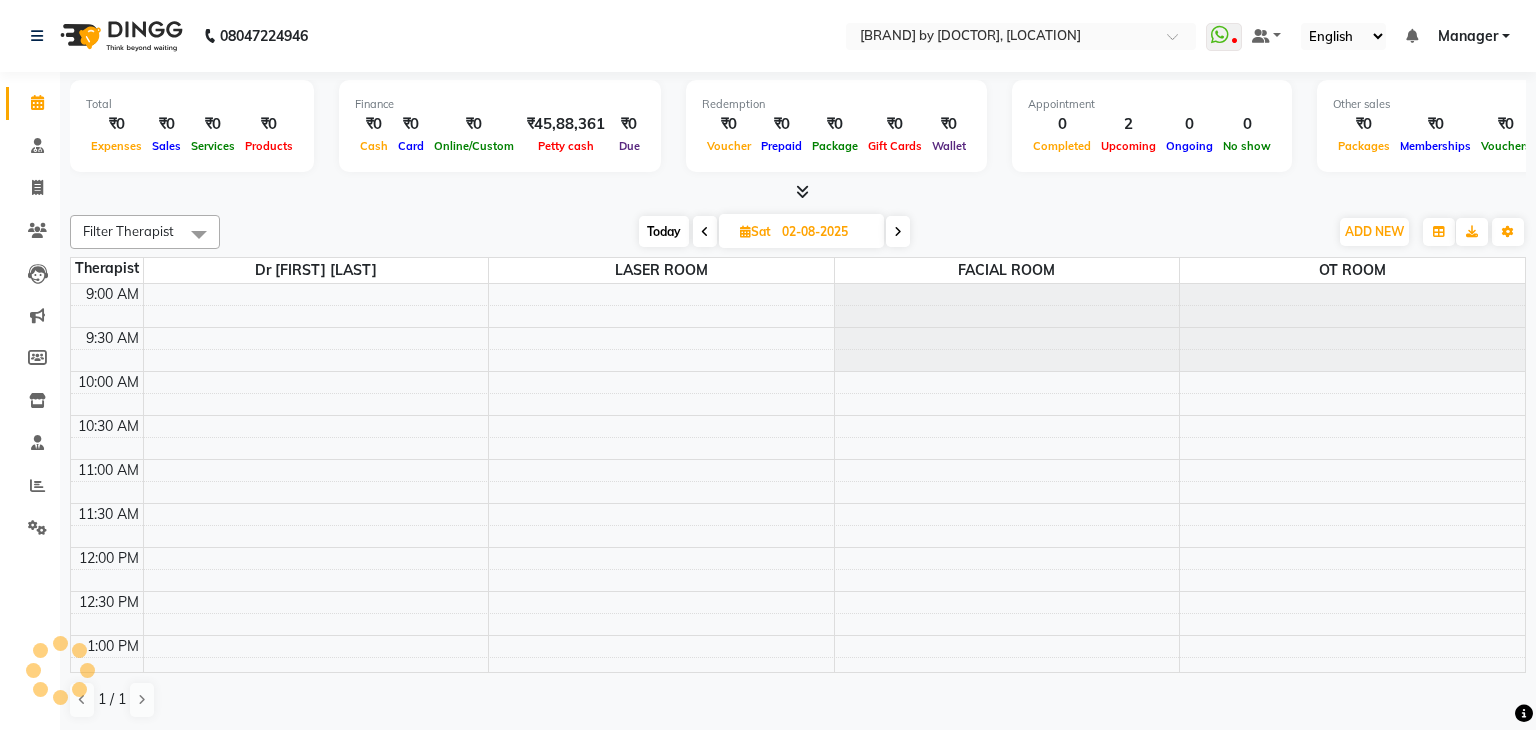 scroll, scrollTop: 524, scrollLeft: 0, axis: vertical 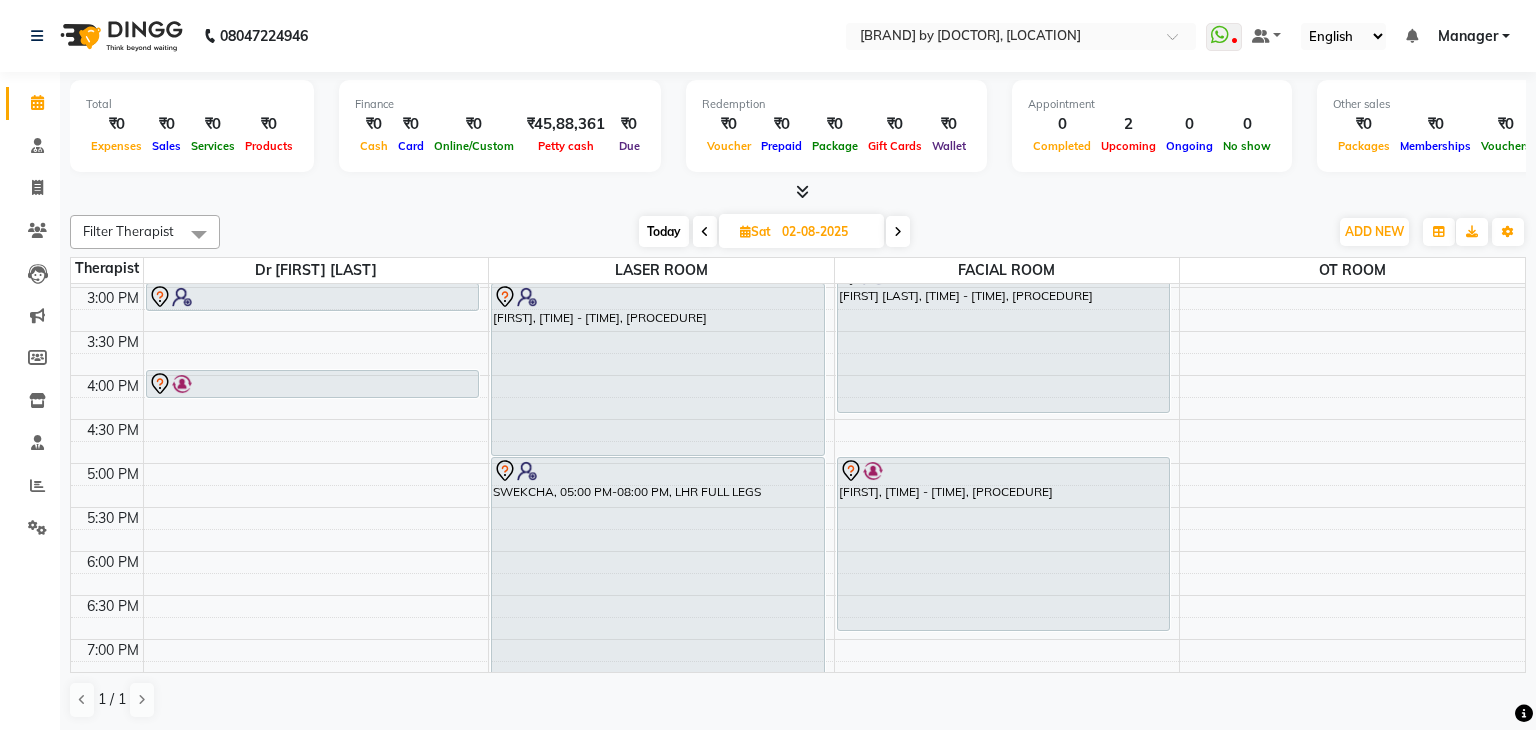 click on "SWEKCHA, 05:00 PM-08:00 PM, LHR FULL LEGS" at bounding box center (658, 587) 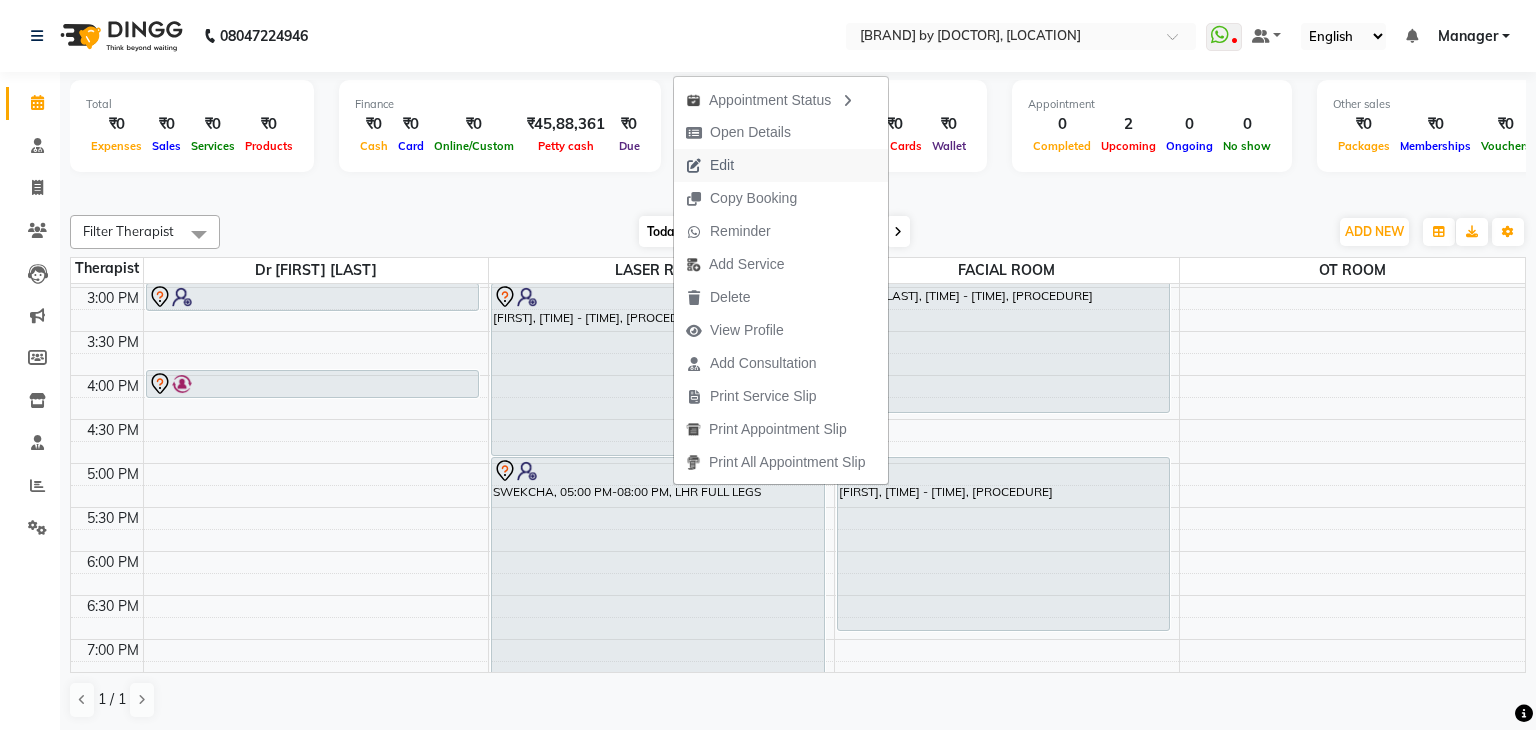 click on "Edit" at bounding box center [722, 165] 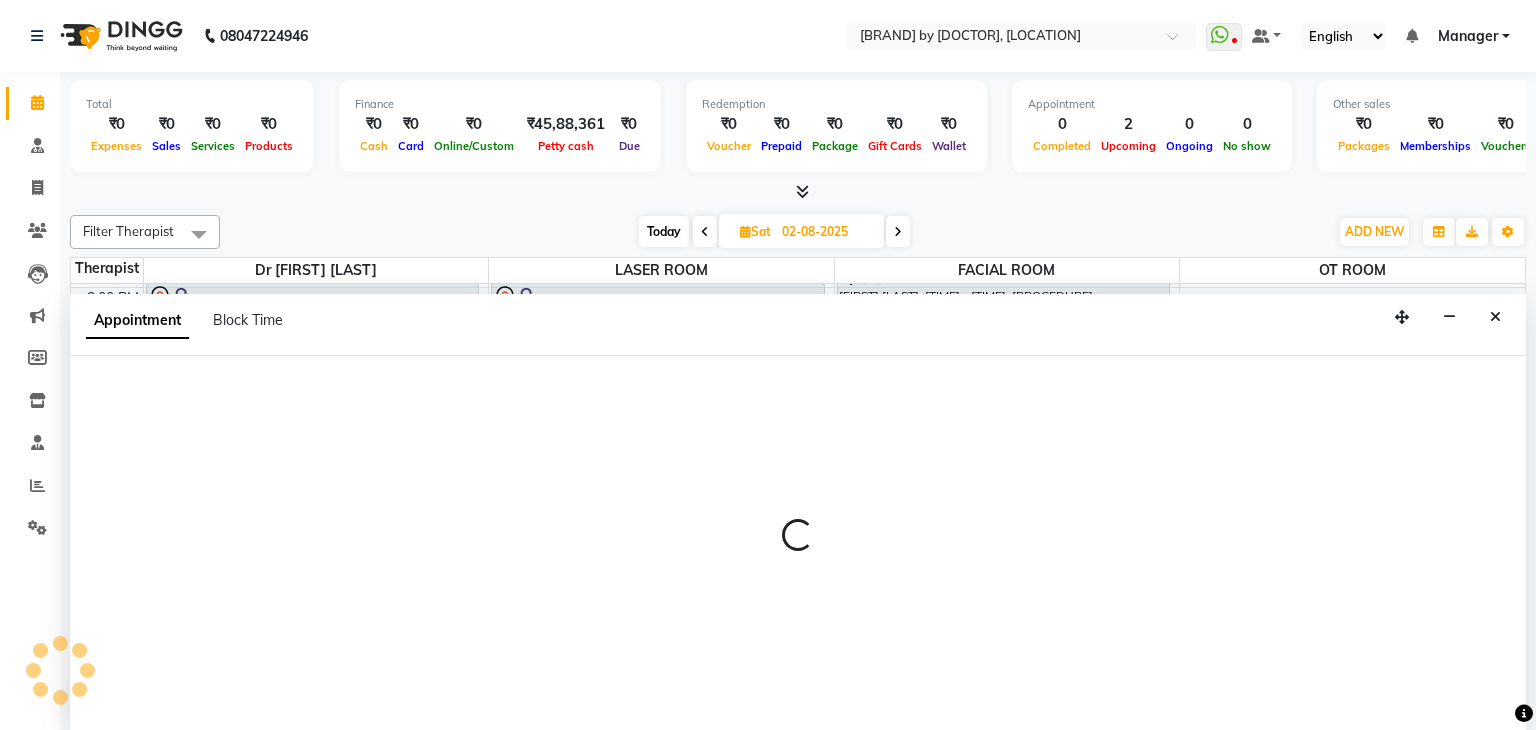 scroll, scrollTop: 1, scrollLeft: 0, axis: vertical 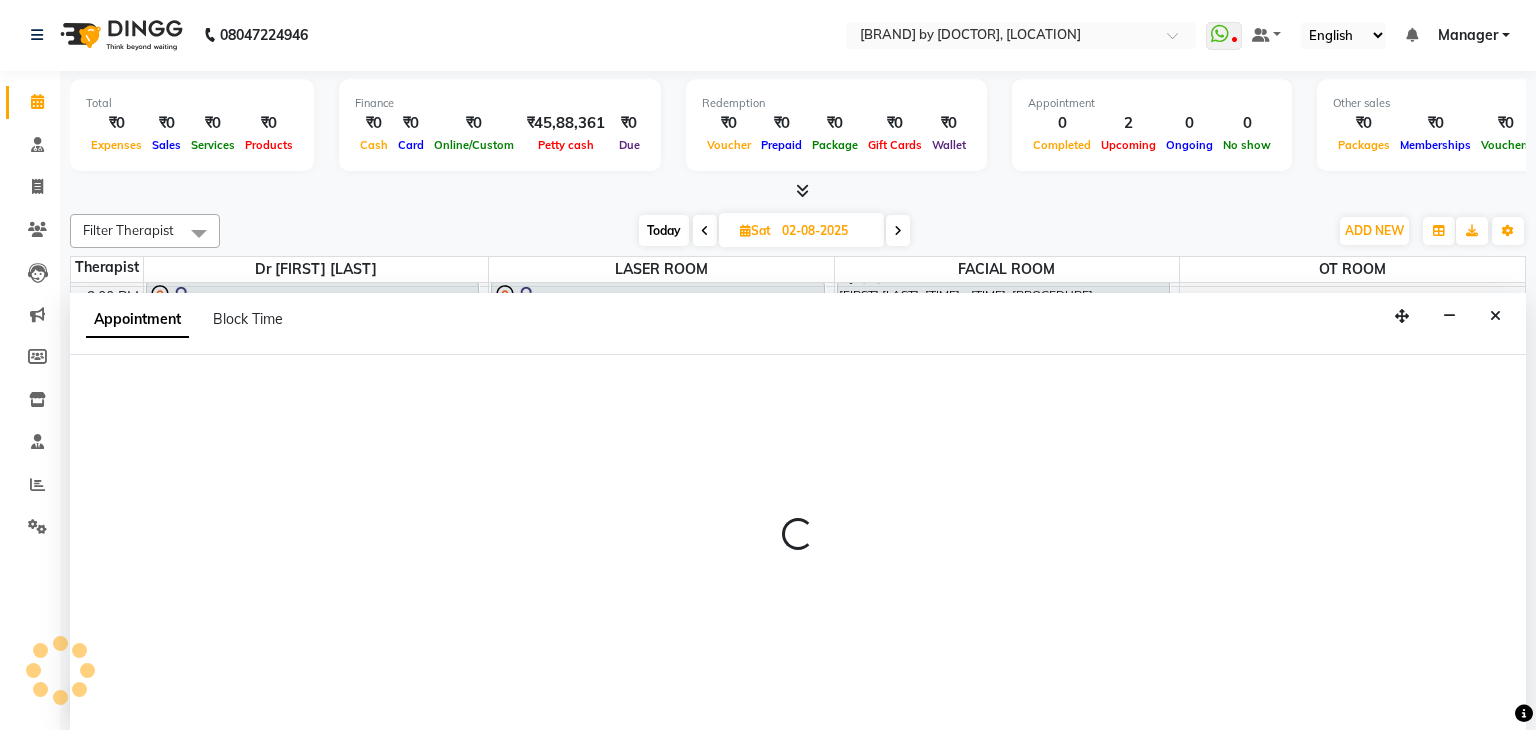 select on "tentative" 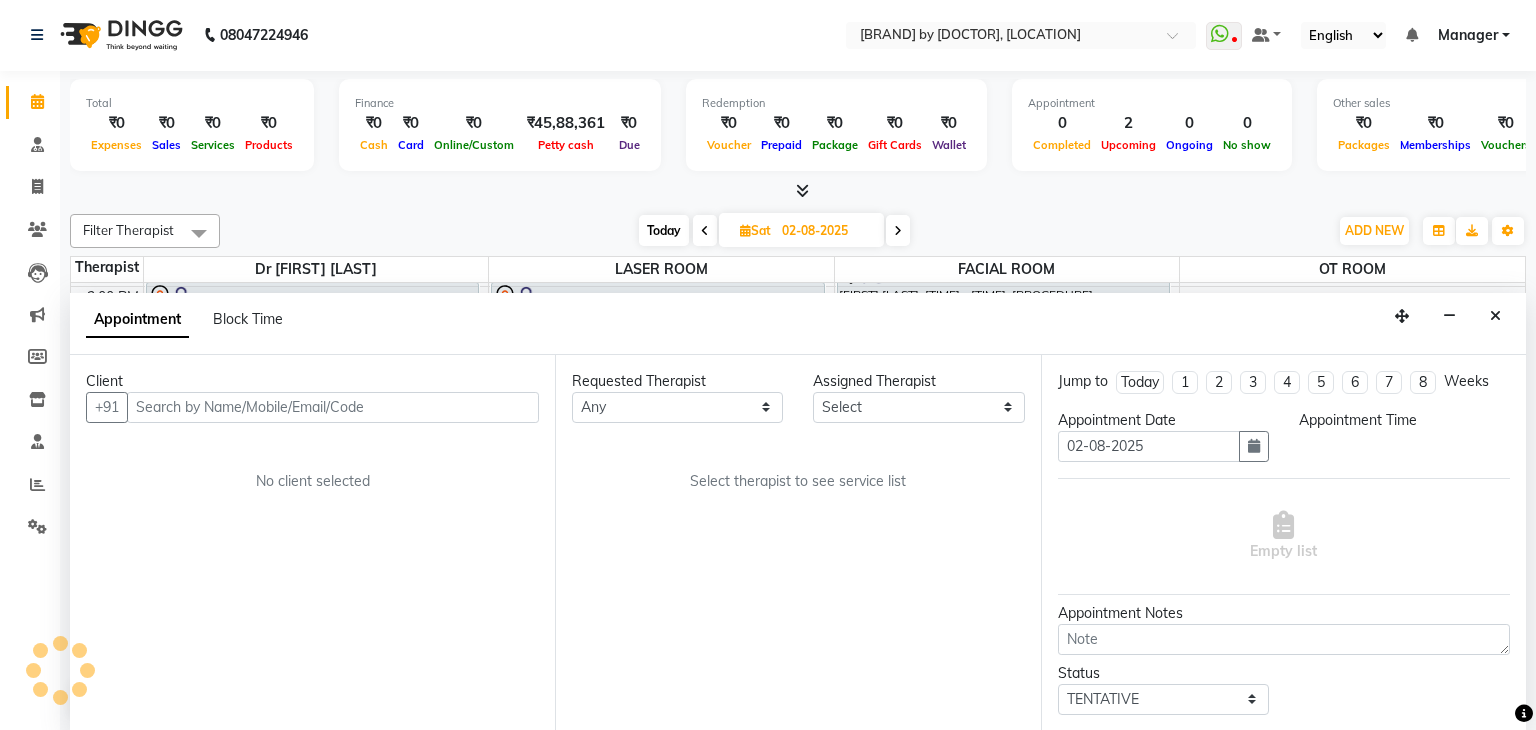 scroll, scrollTop: 524, scrollLeft: 0, axis: vertical 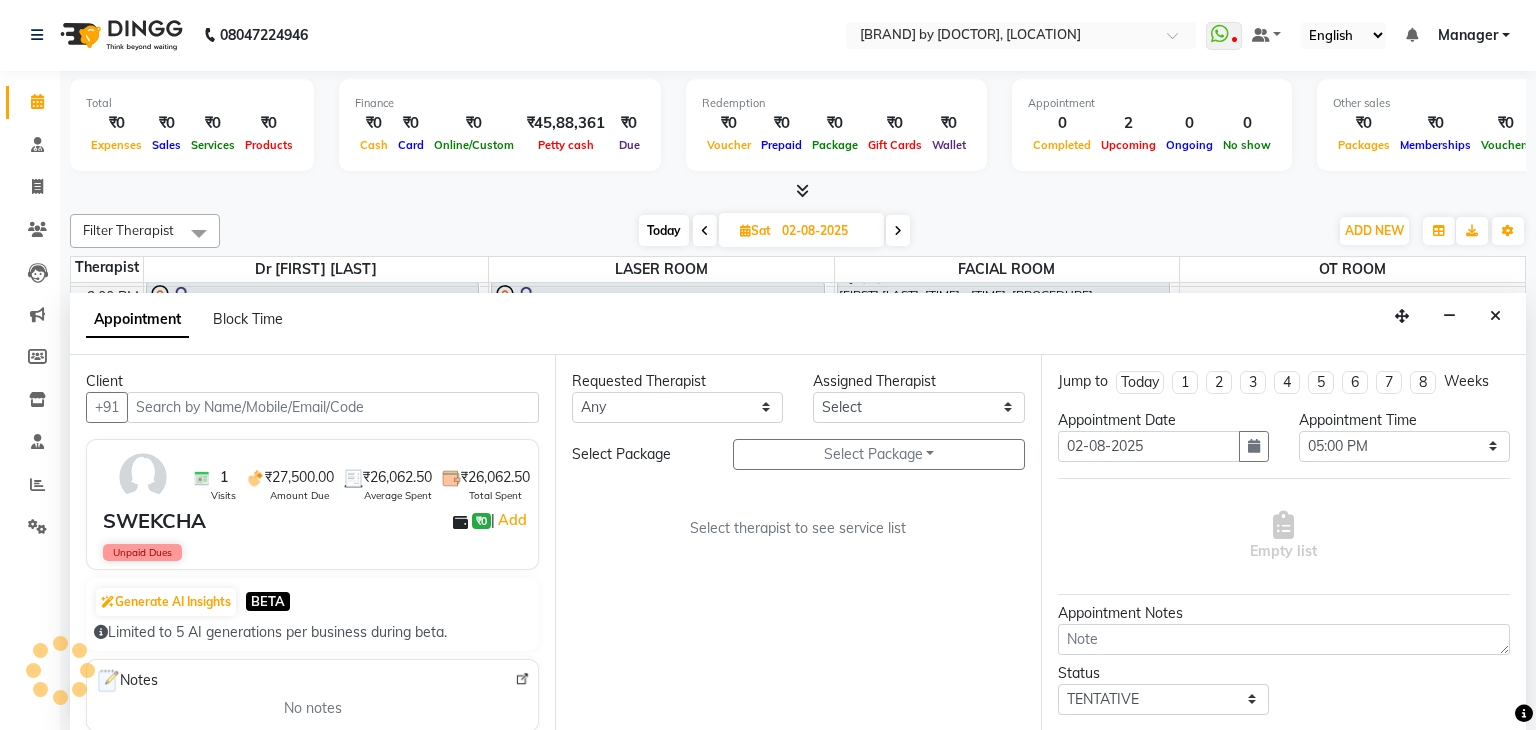 select on "62002" 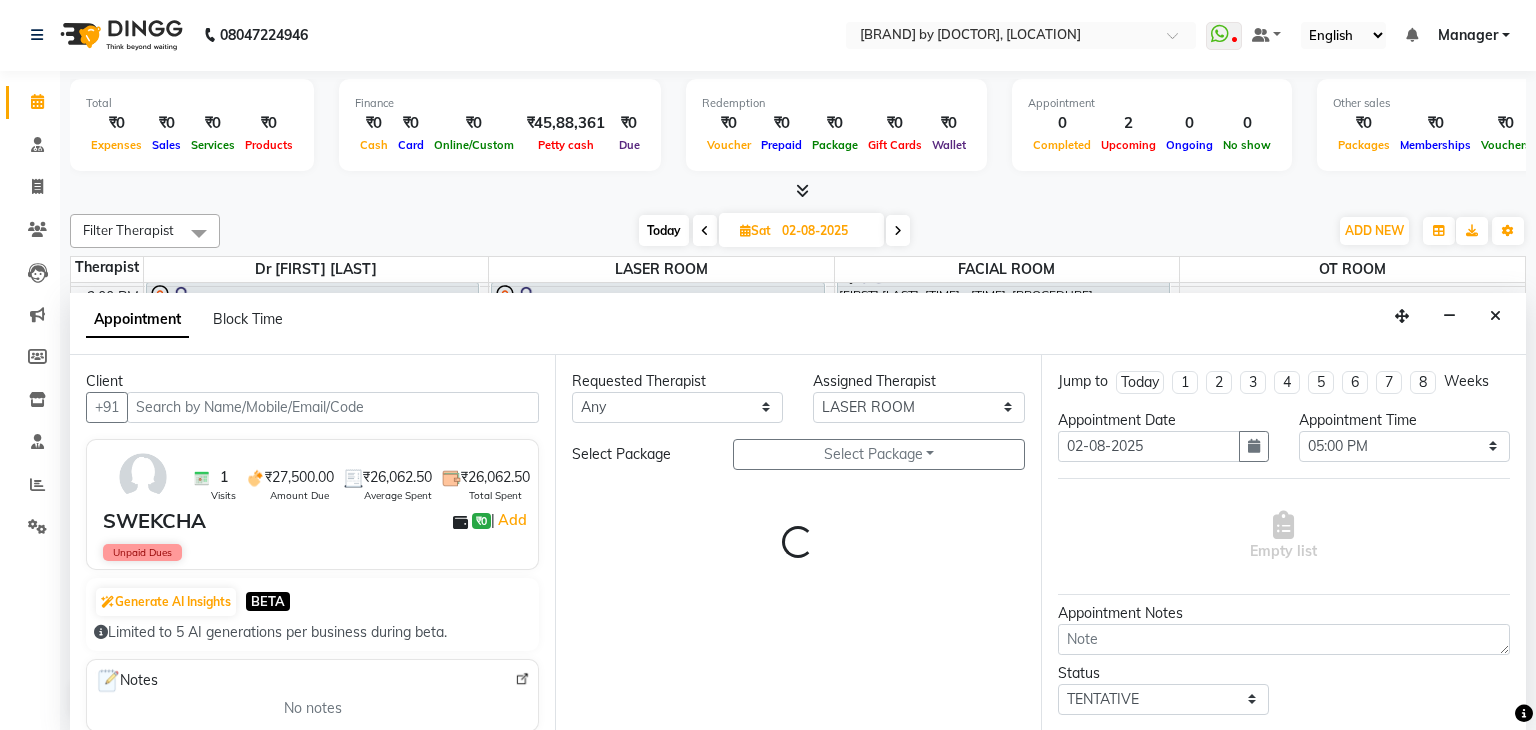 select on "3636" 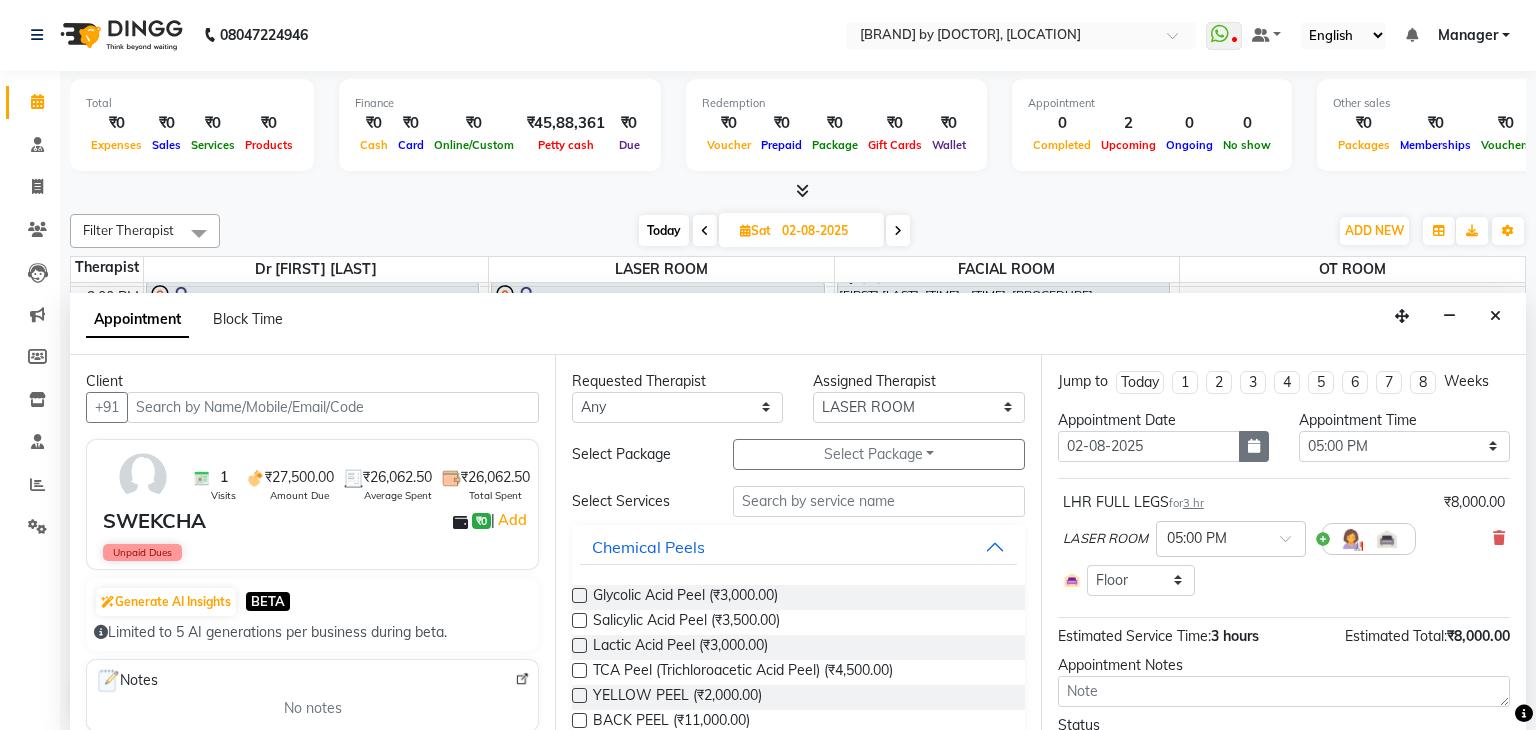 click at bounding box center (1254, 446) 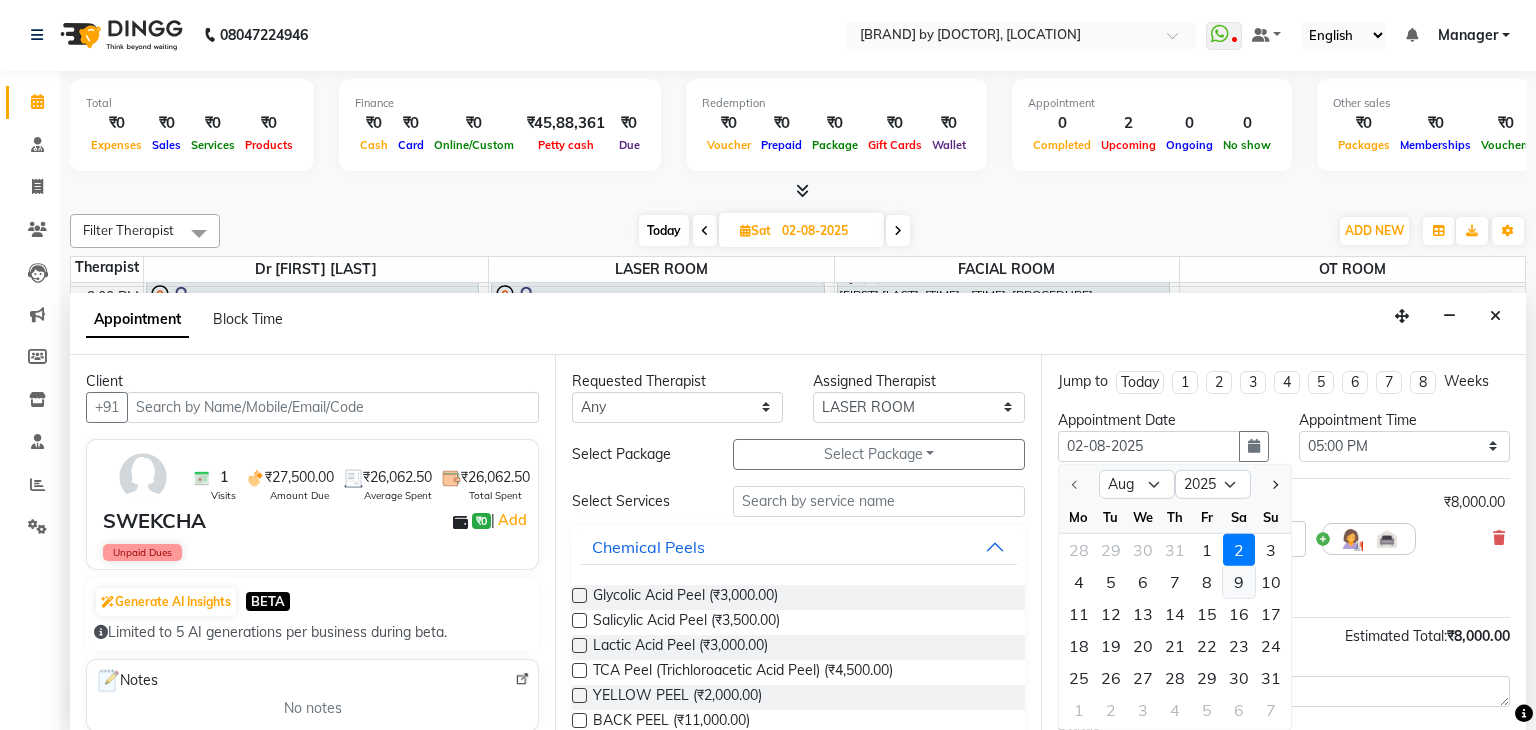 click on "9" at bounding box center (1239, 581) 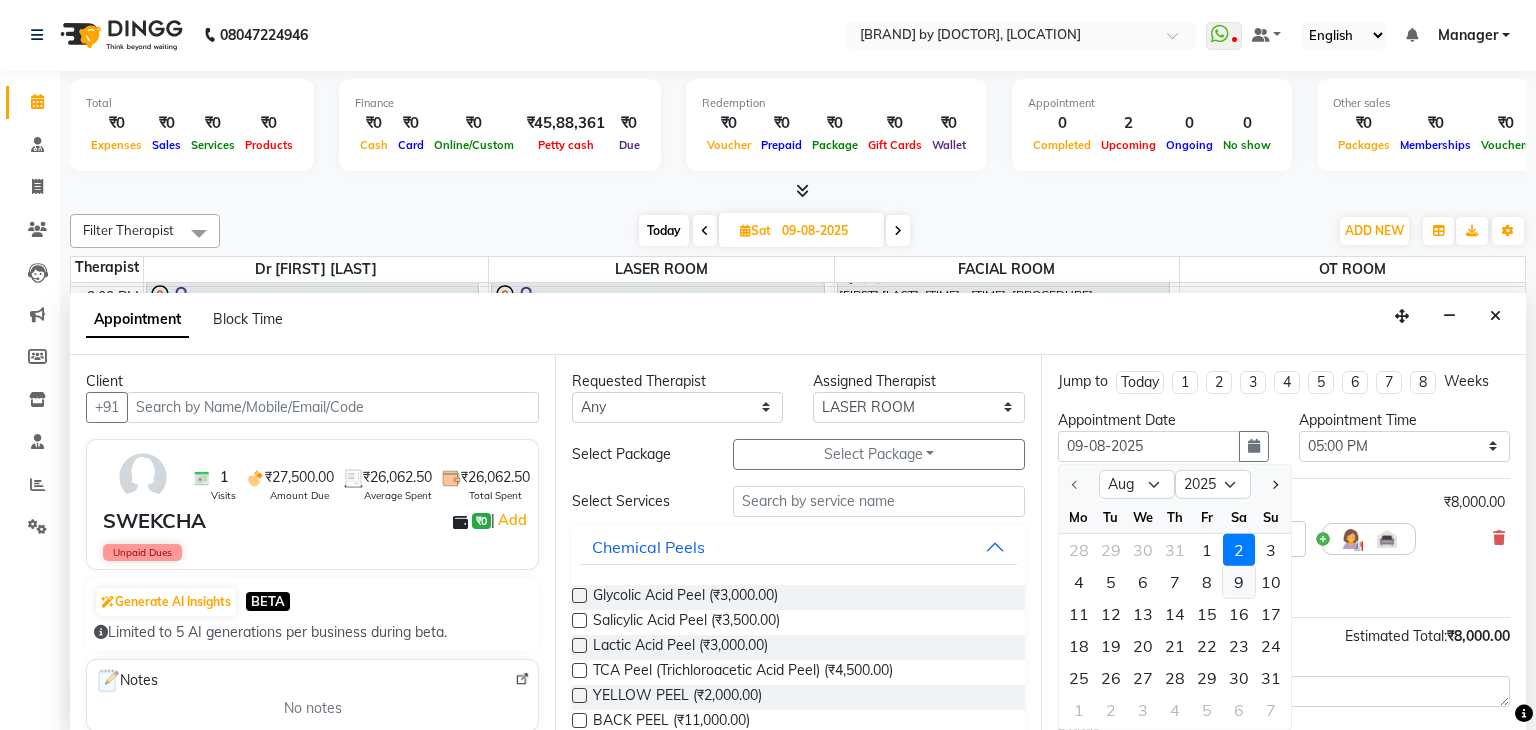 scroll, scrollTop: 0, scrollLeft: 0, axis: both 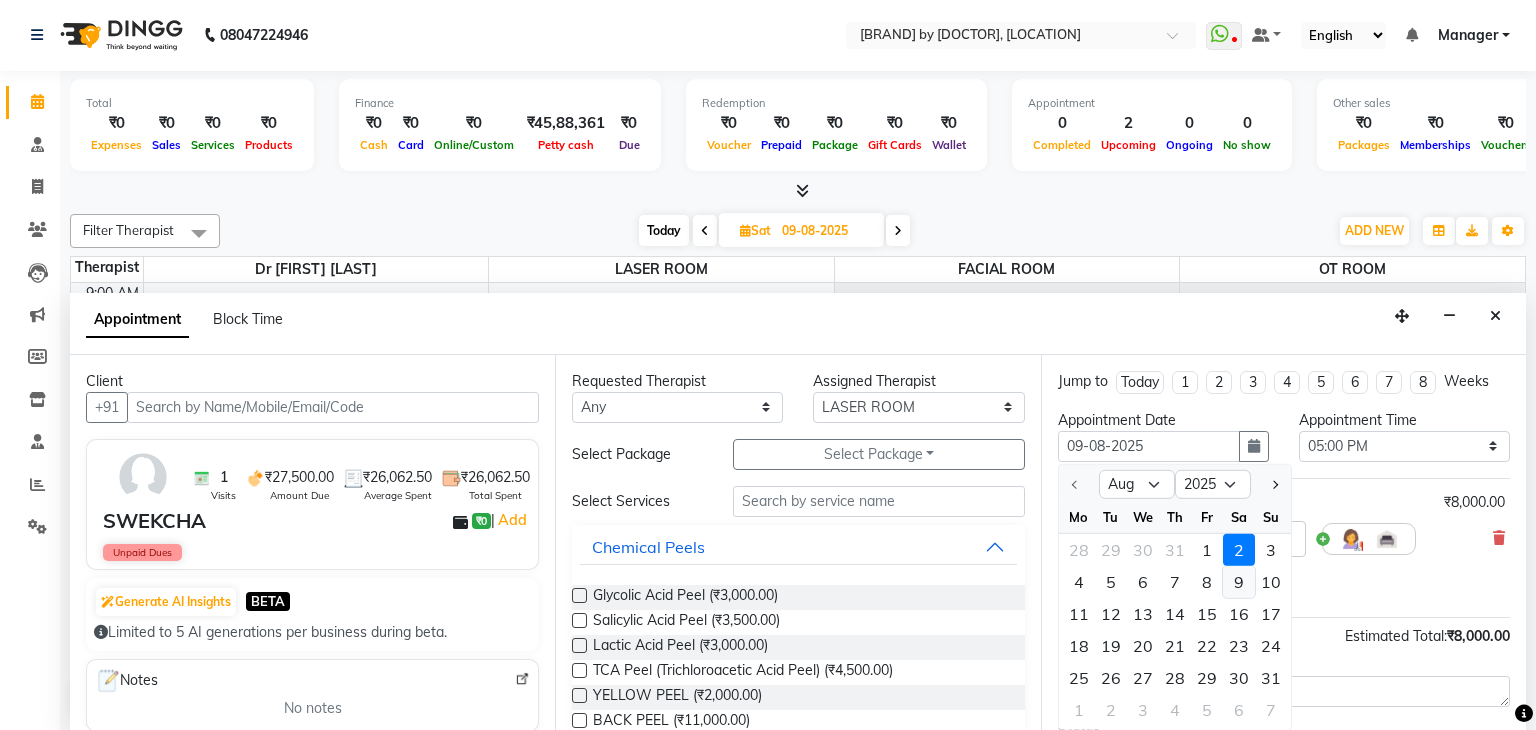 select on "1020" 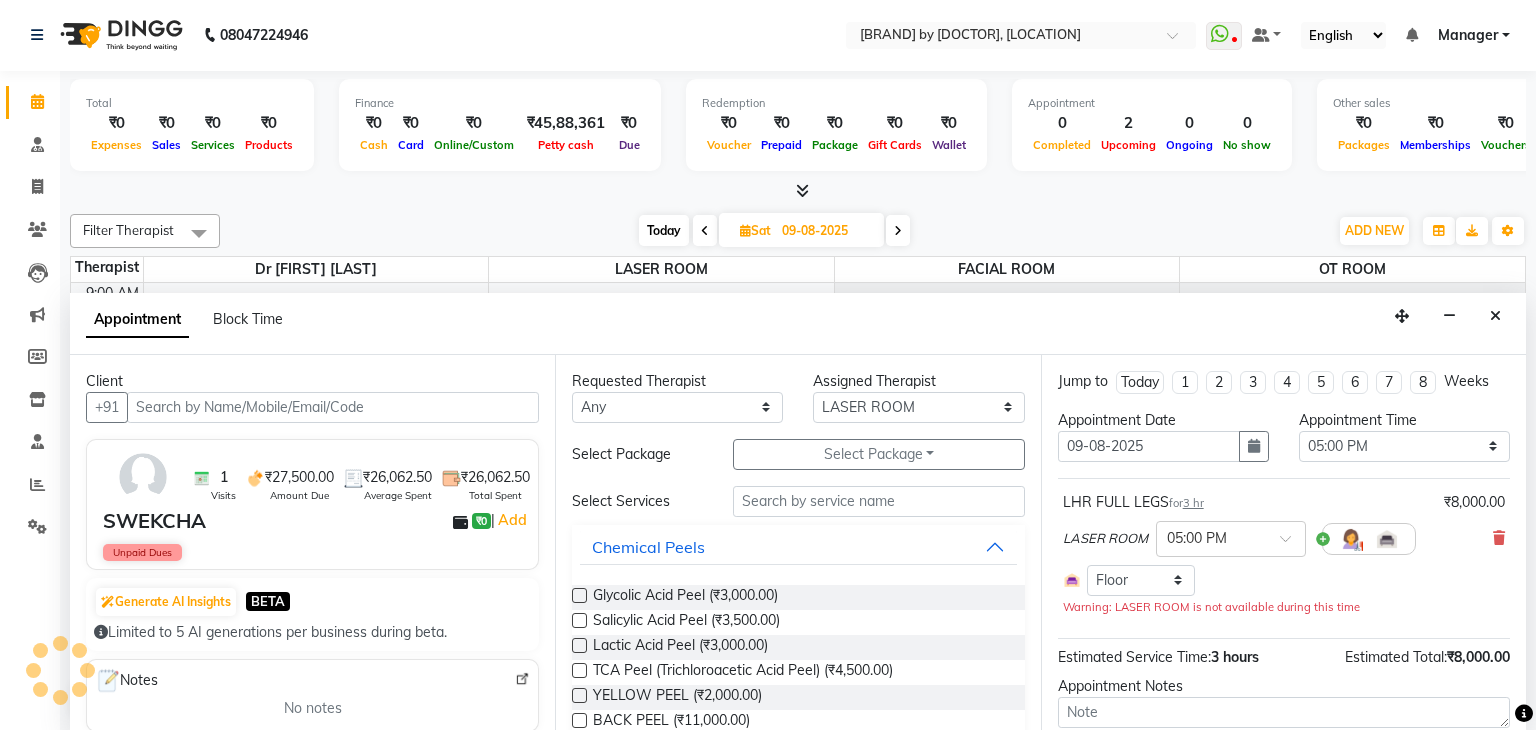 scroll, scrollTop: 524, scrollLeft: 0, axis: vertical 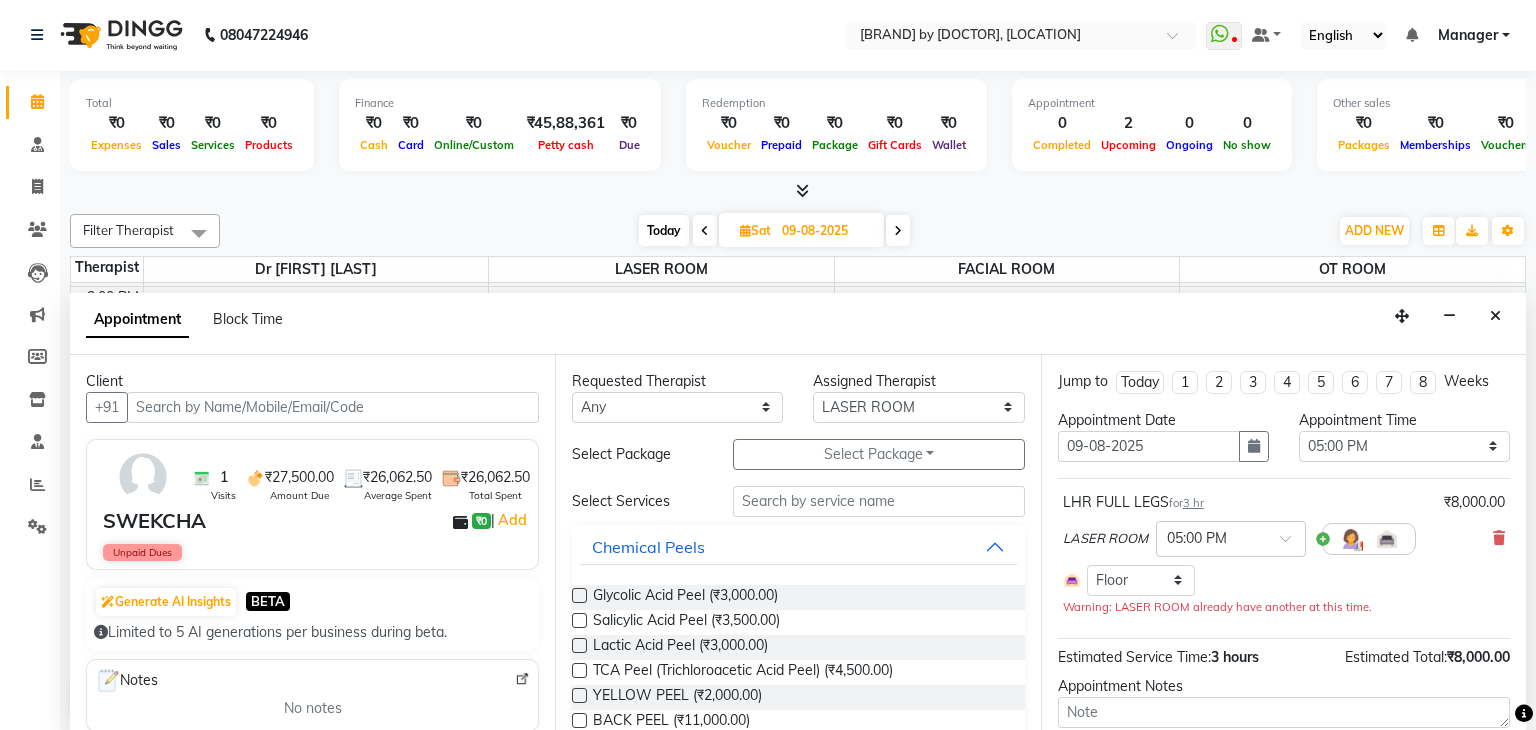 type 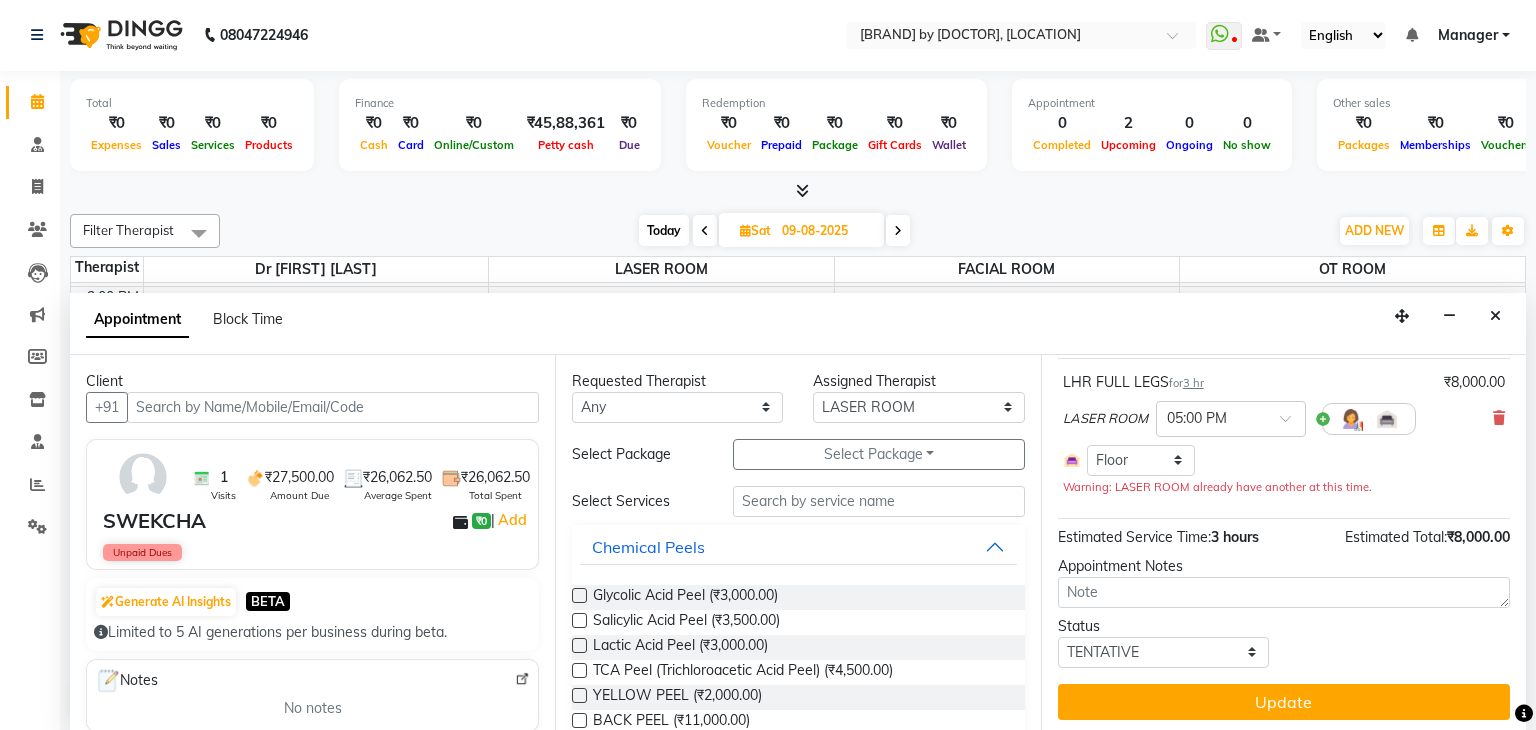 scroll, scrollTop: 124, scrollLeft: 0, axis: vertical 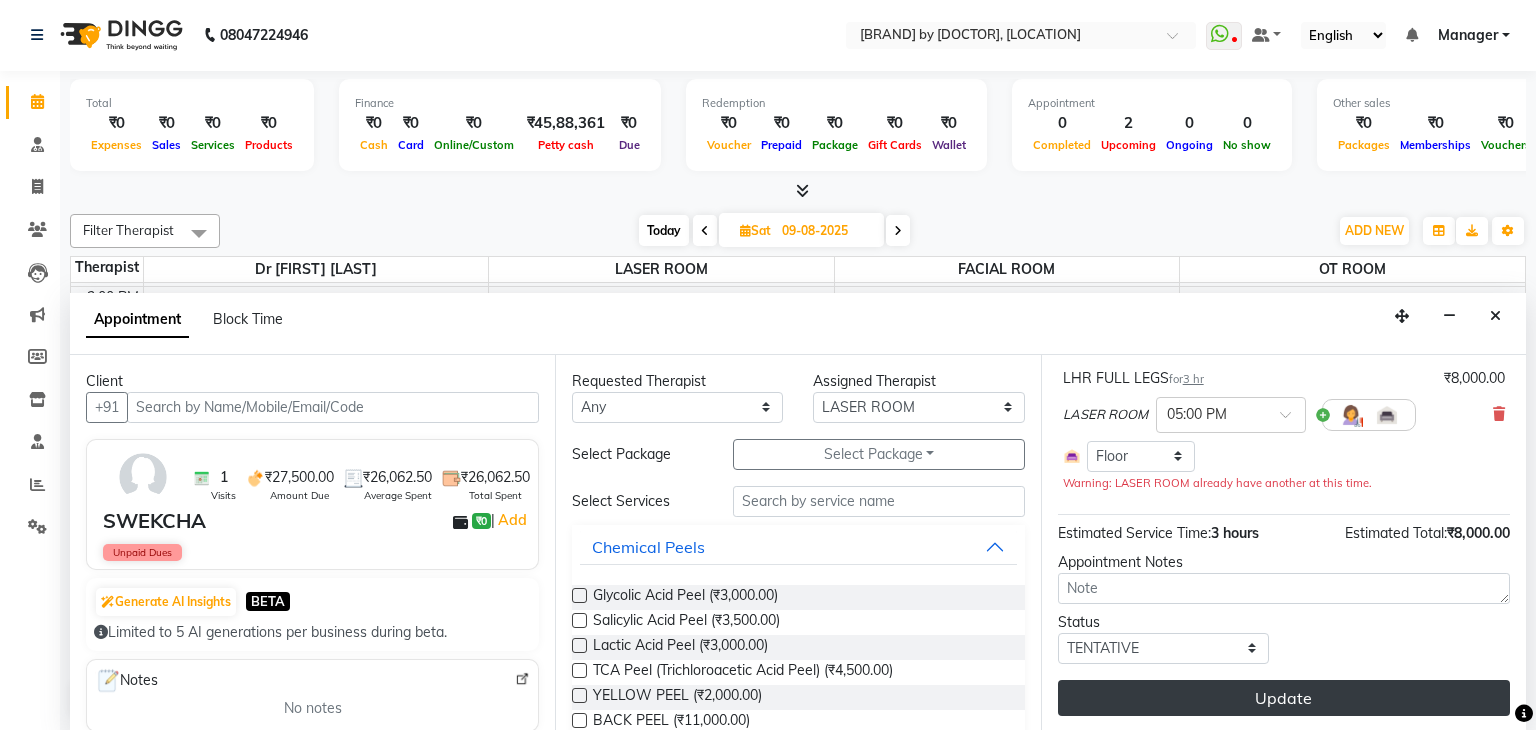 click on "Update" at bounding box center (1284, 698) 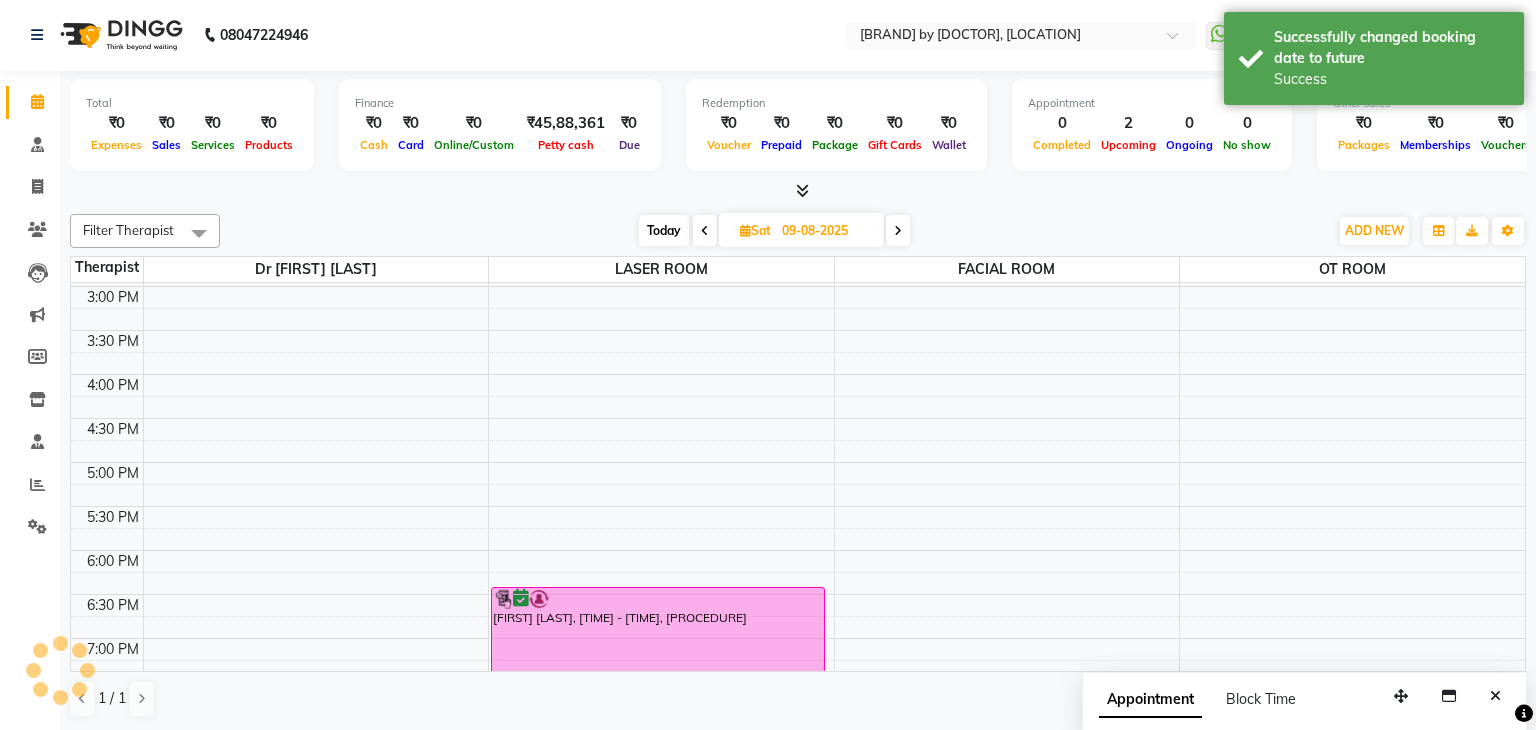 scroll, scrollTop: 0, scrollLeft: 0, axis: both 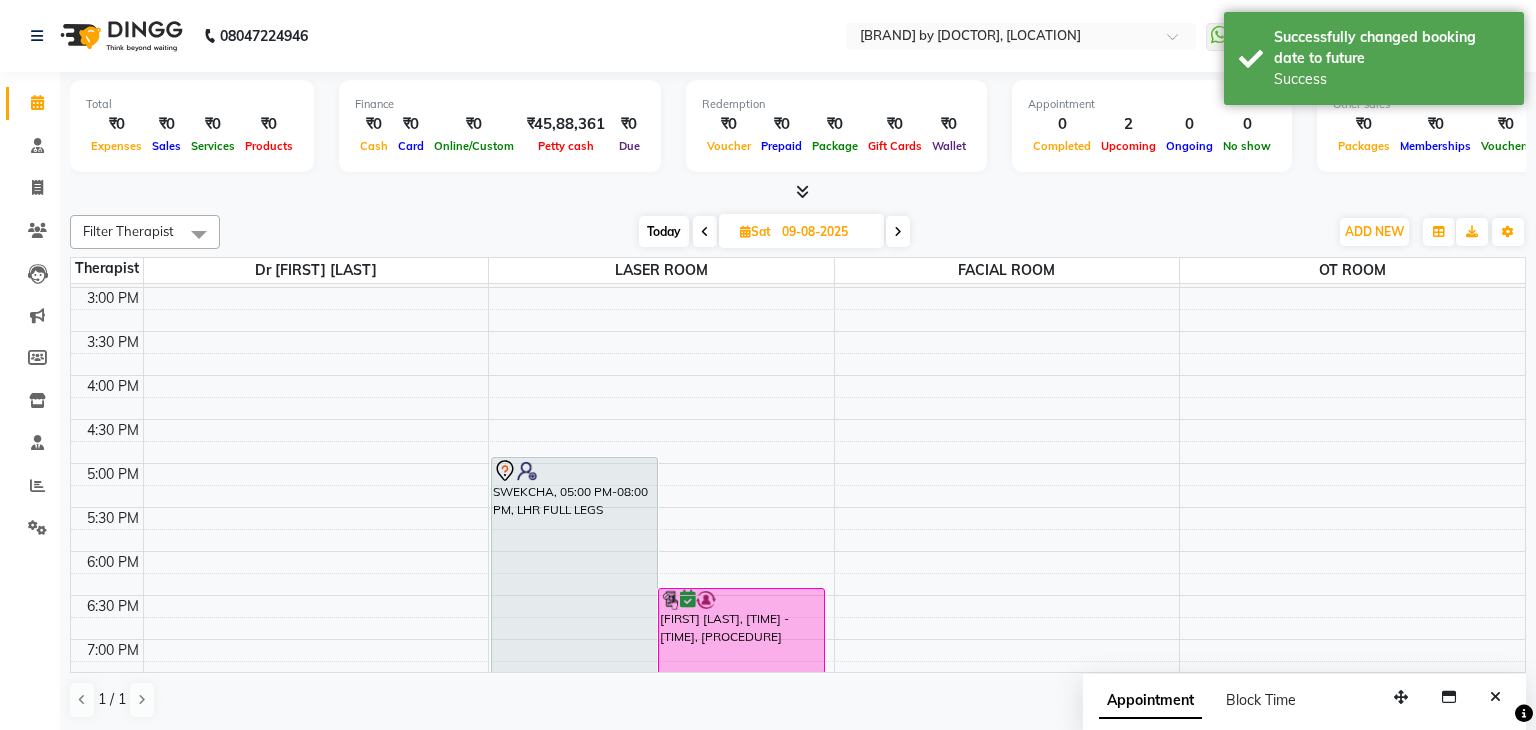 click at bounding box center [745, 231] 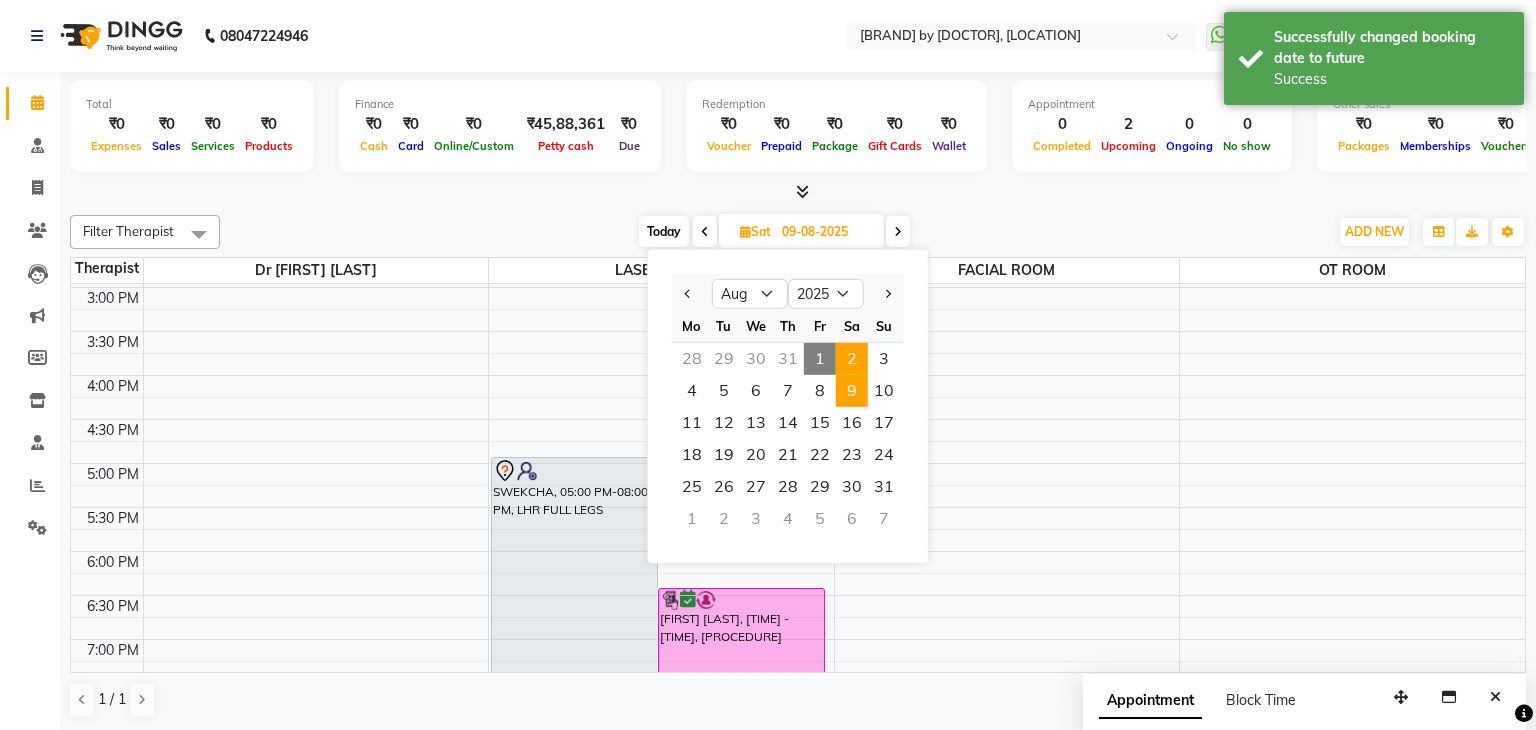 click on "2" at bounding box center (852, 359) 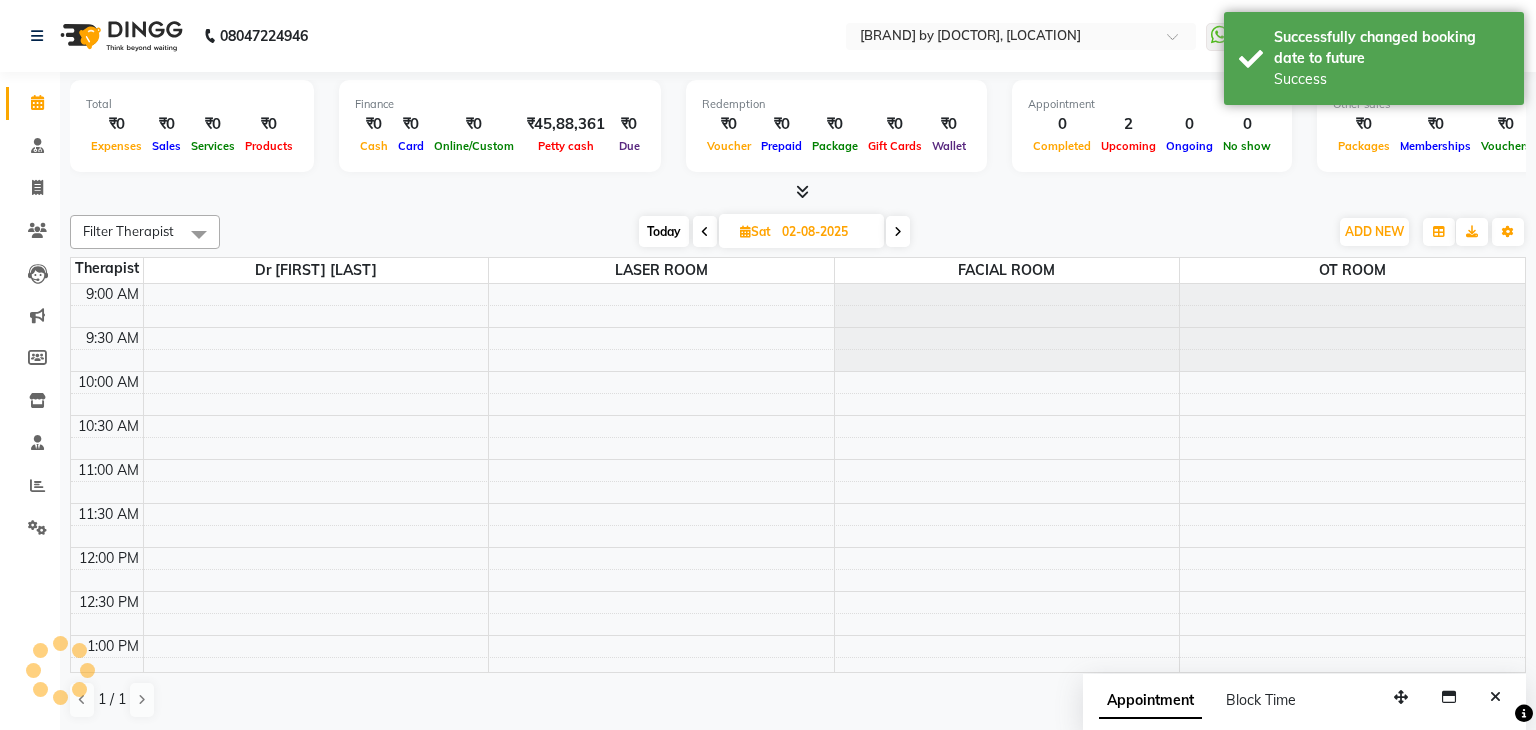 scroll, scrollTop: 524, scrollLeft: 0, axis: vertical 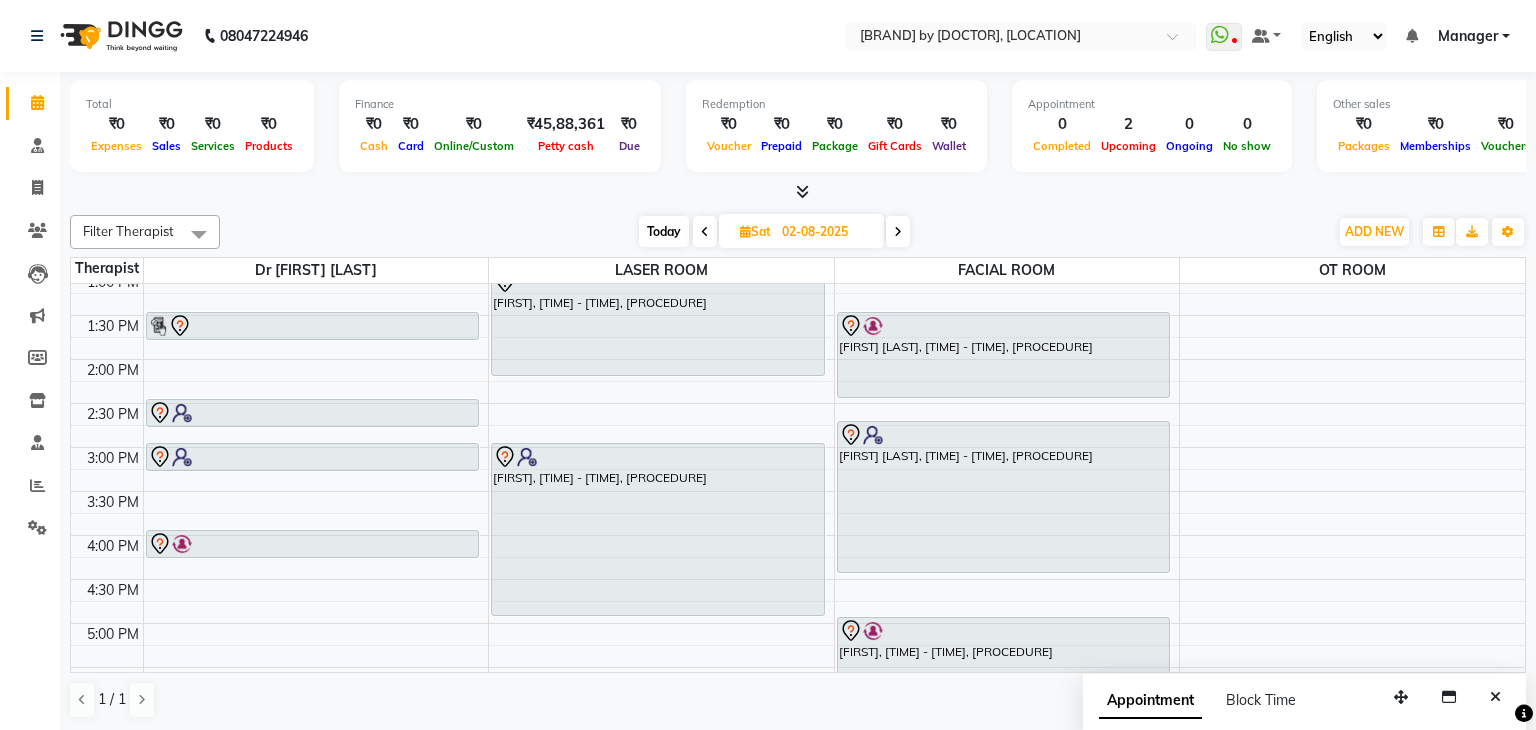 click at bounding box center [898, 232] 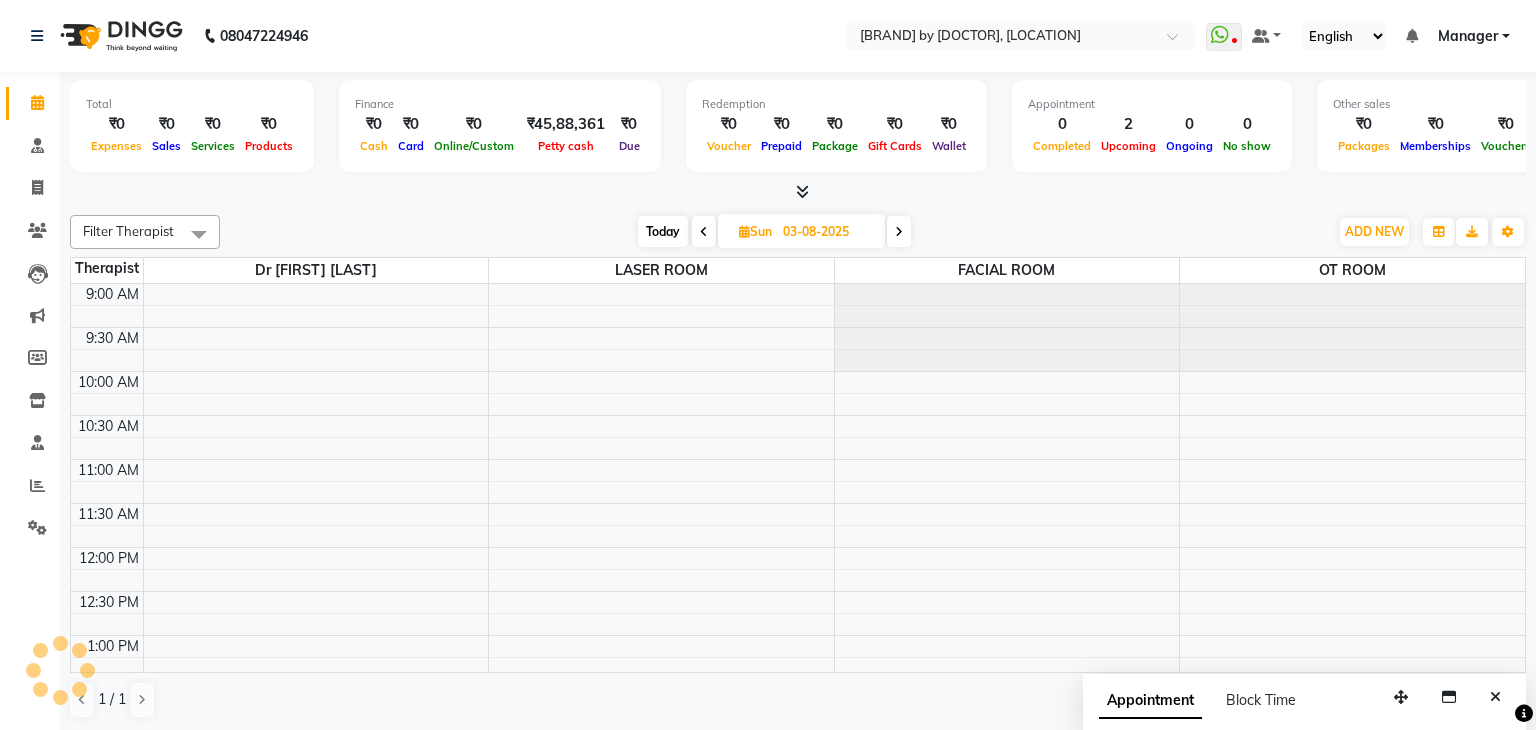 scroll, scrollTop: 524, scrollLeft: 0, axis: vertical 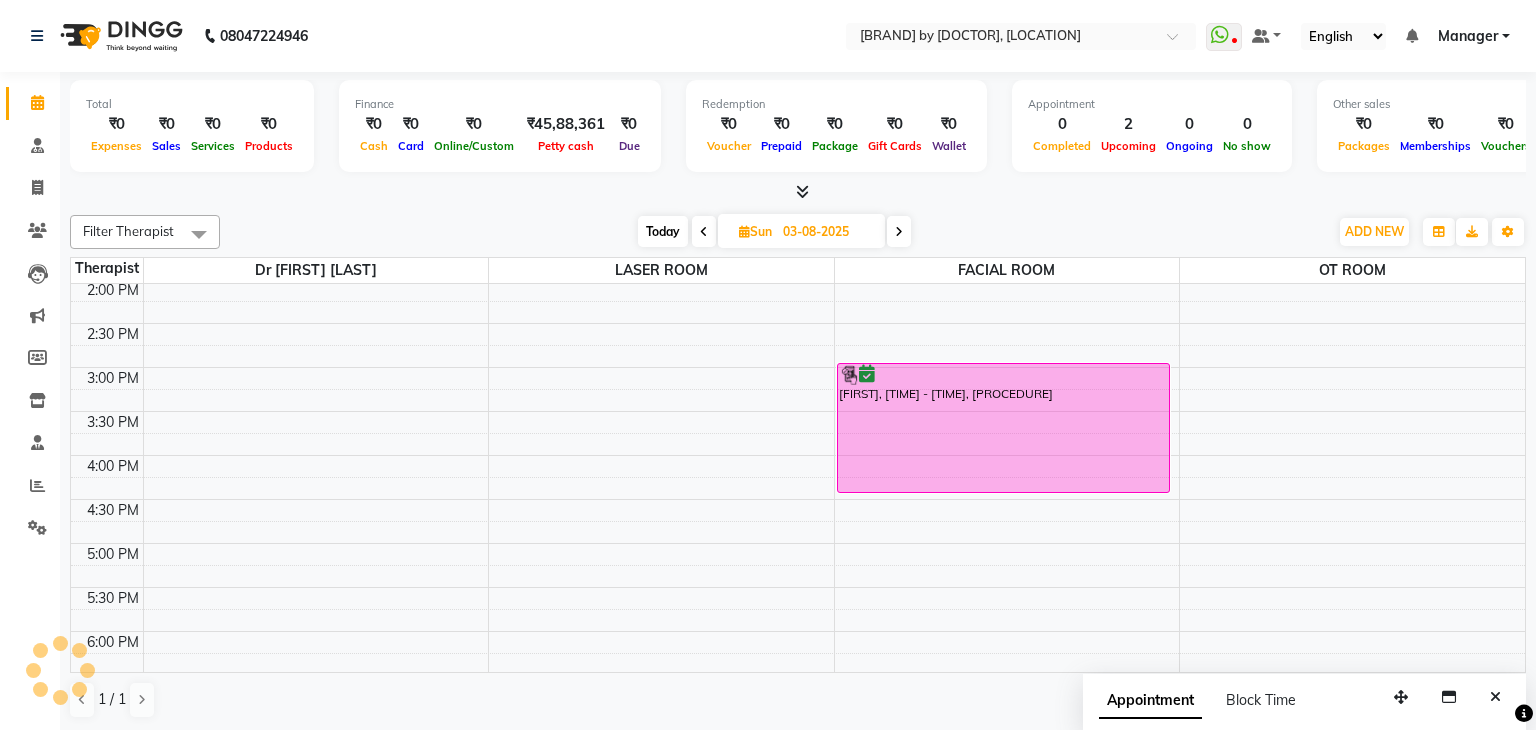 click on "Today" at bounding box center (663, 231) 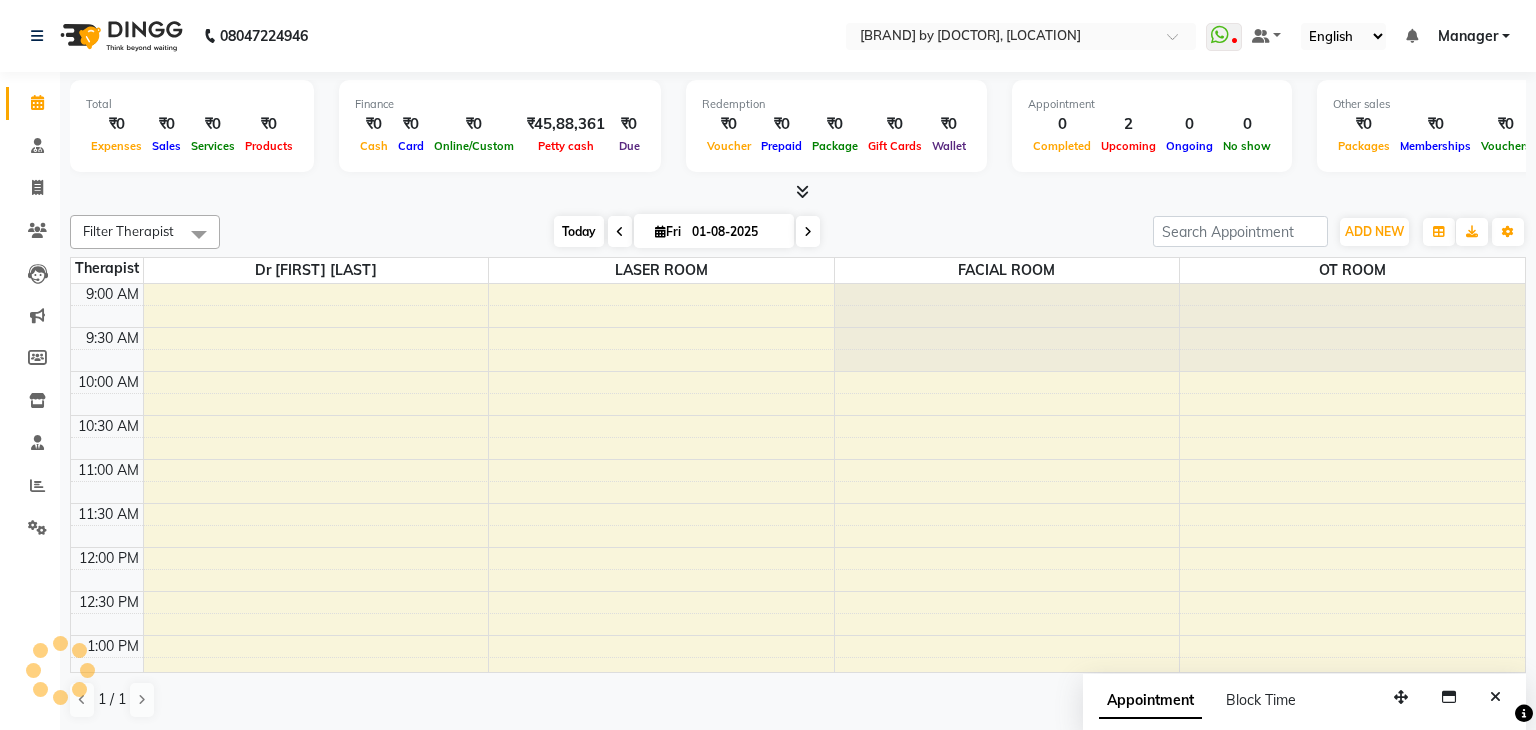 scroll, scrollTop: 524, scrollLeft: 0, axis: vertical 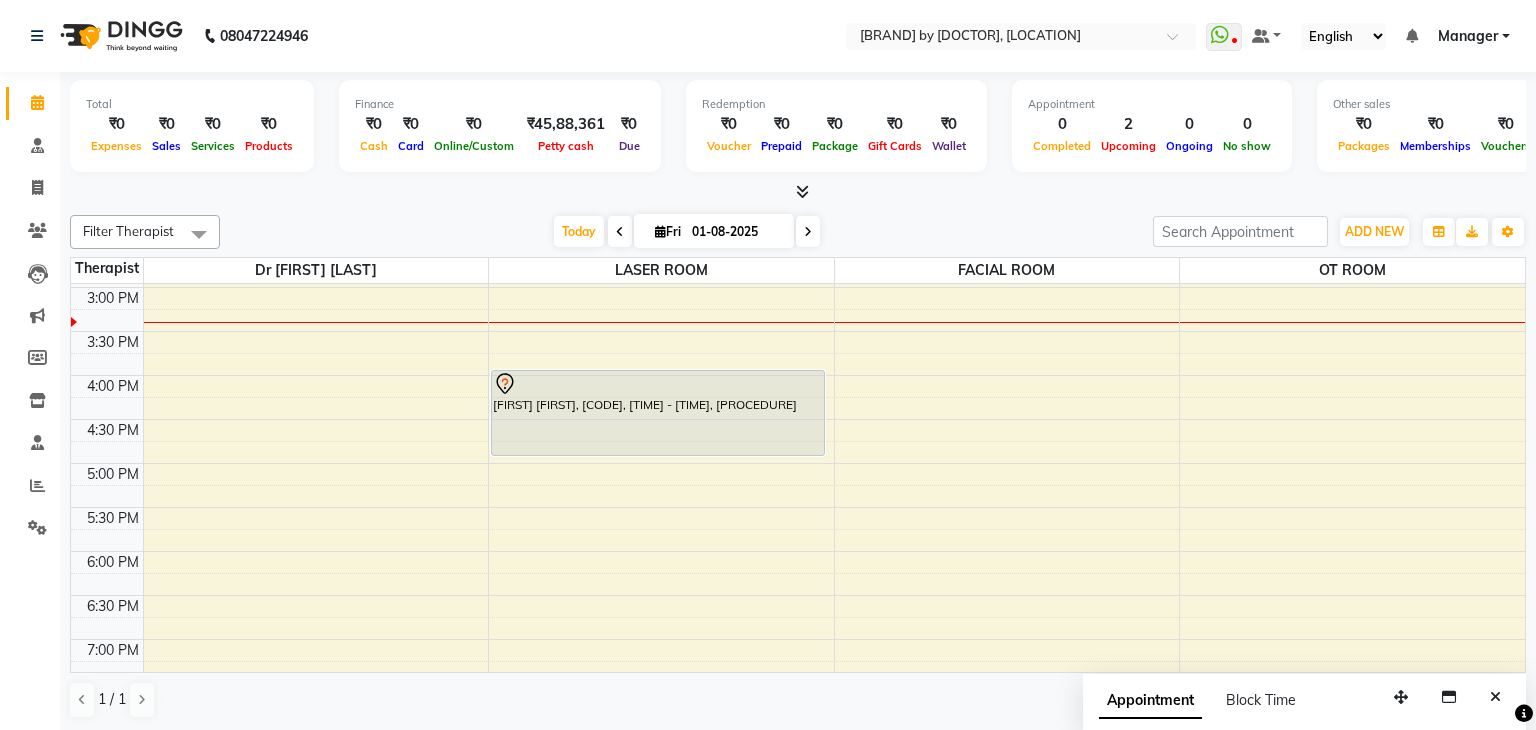 click at bounding box center [808, 232] 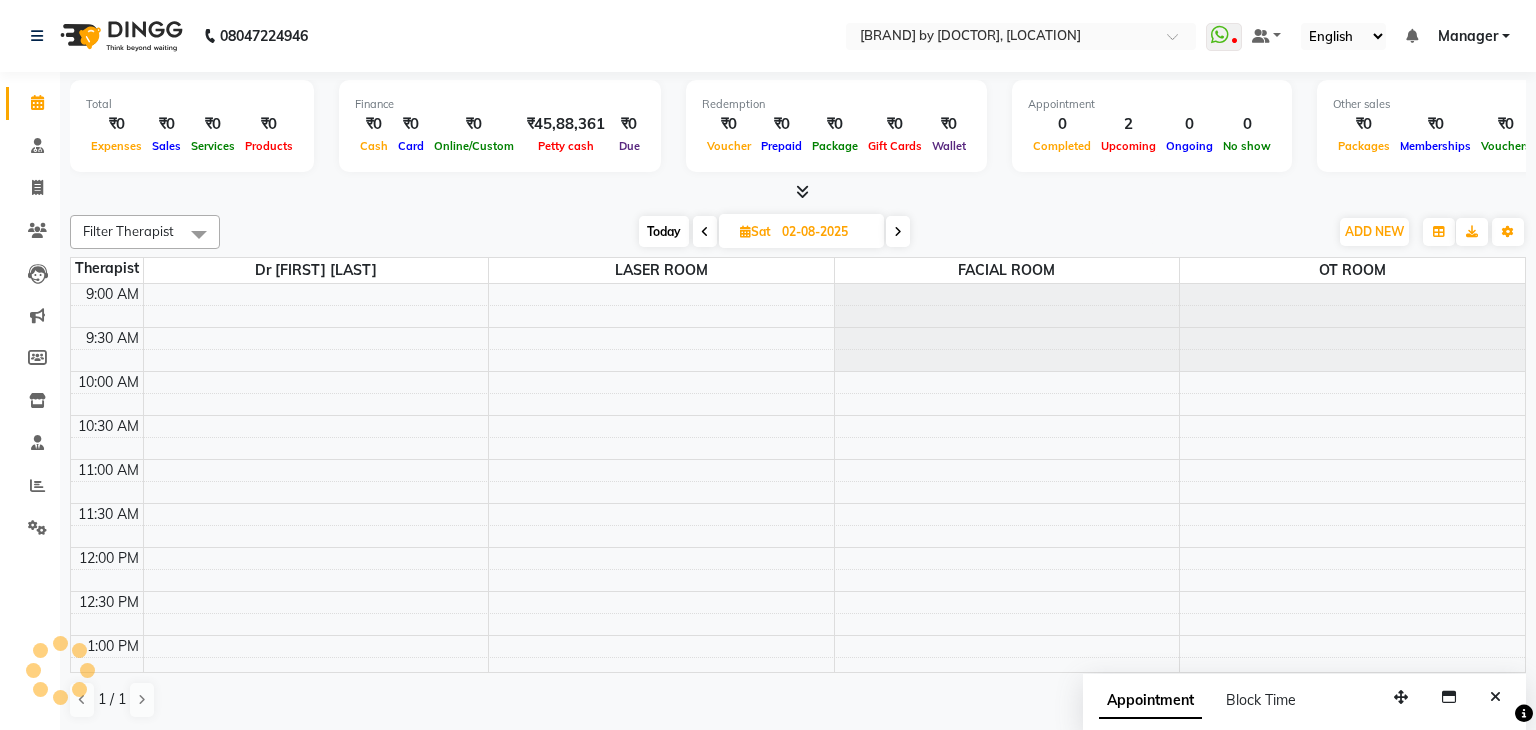 scroll, scrollTop: 524, scrollLeft: 0, axis: vertical 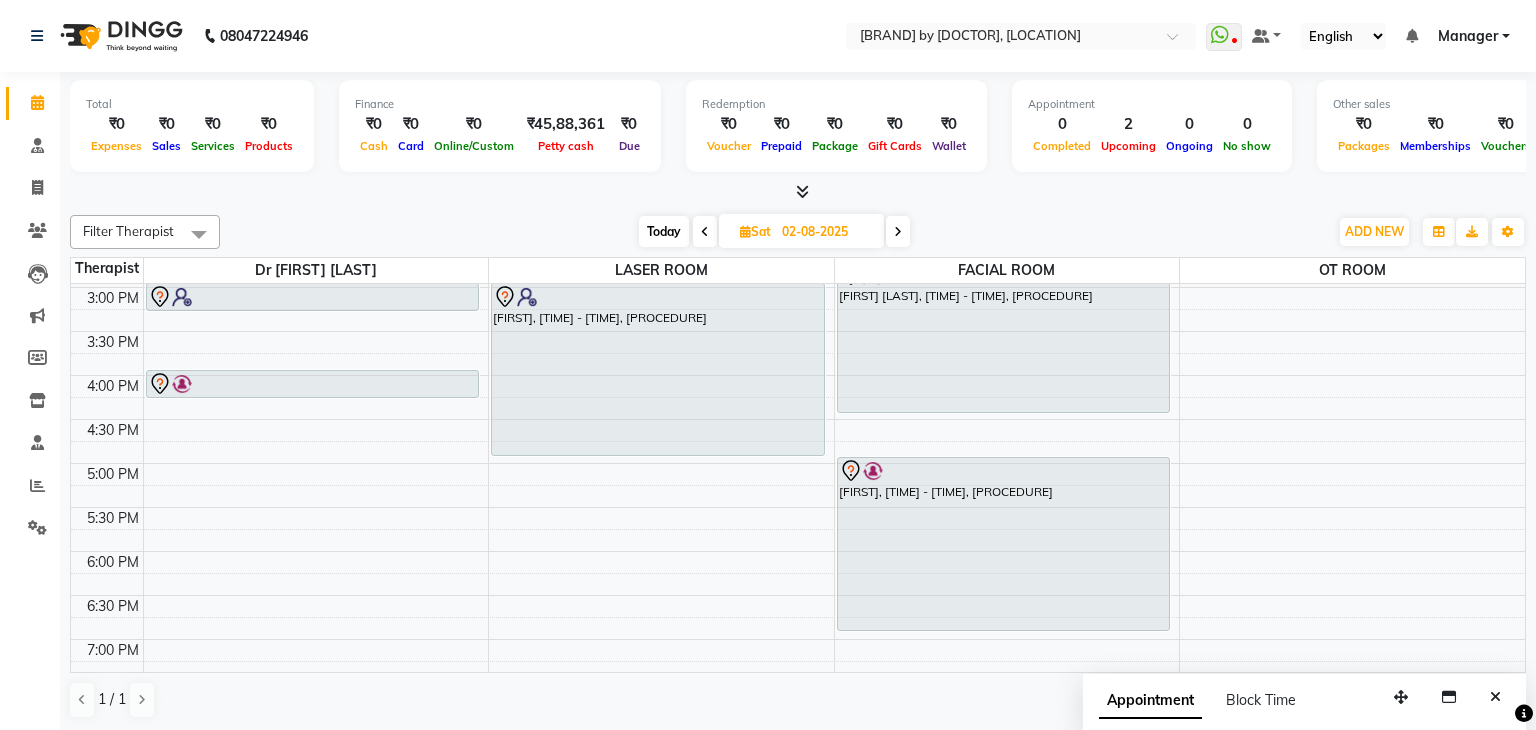 click on "[FIRST], [TIME] - [TIME], [PROCEDURE]" at bounding box center (658, 369) 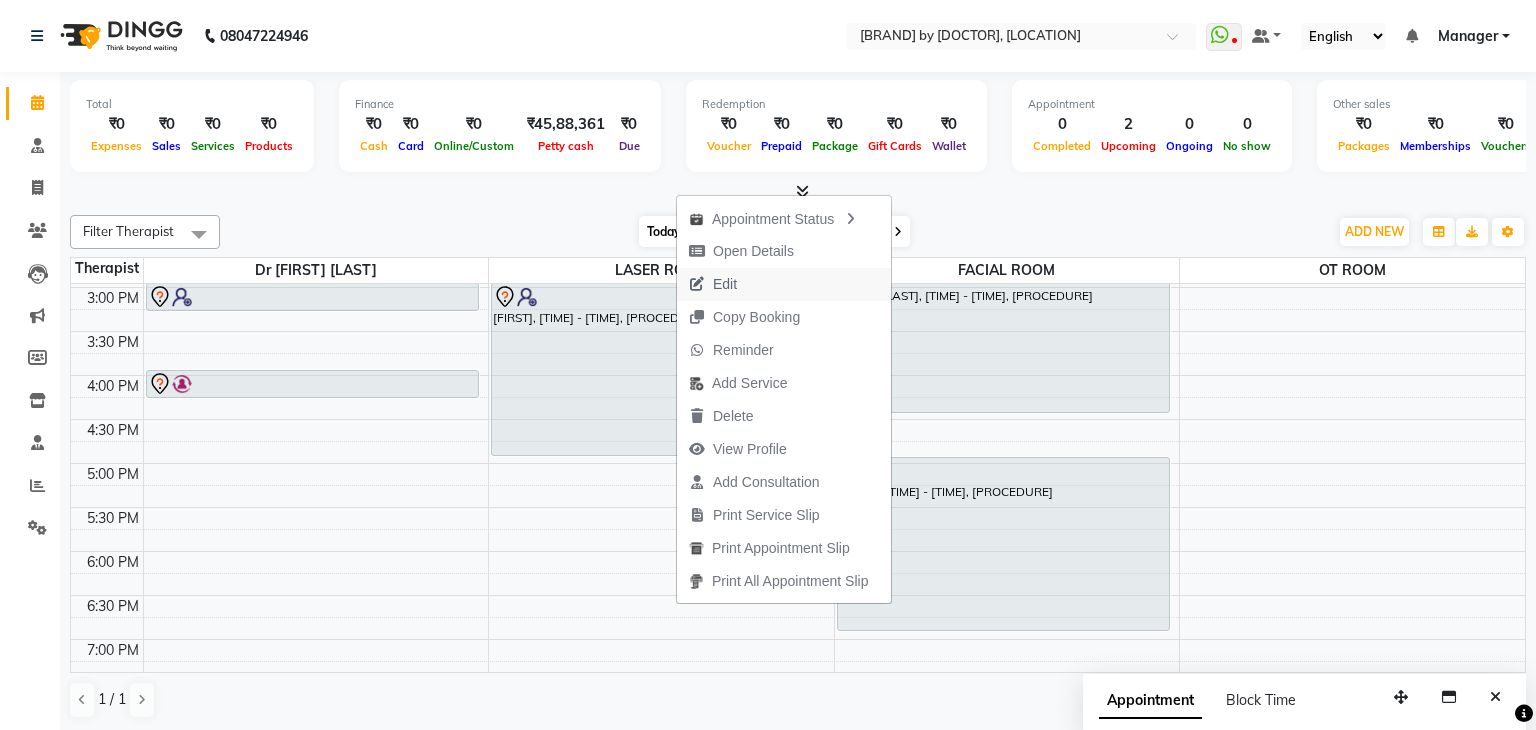 click on "Edit" at bounding box center (713, 284) 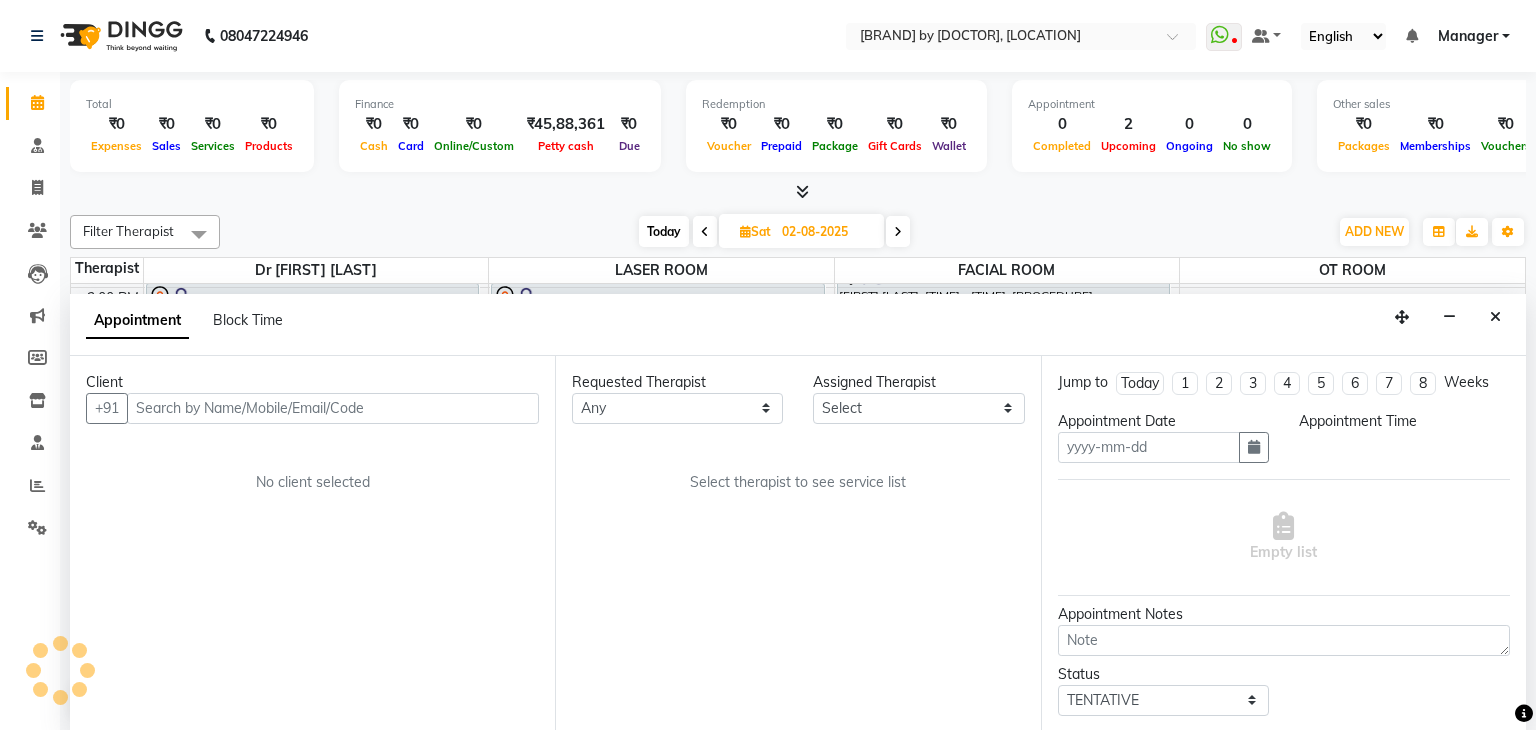 scroll, scrollTop: 1, scrollLeft: 0, axis: vertical 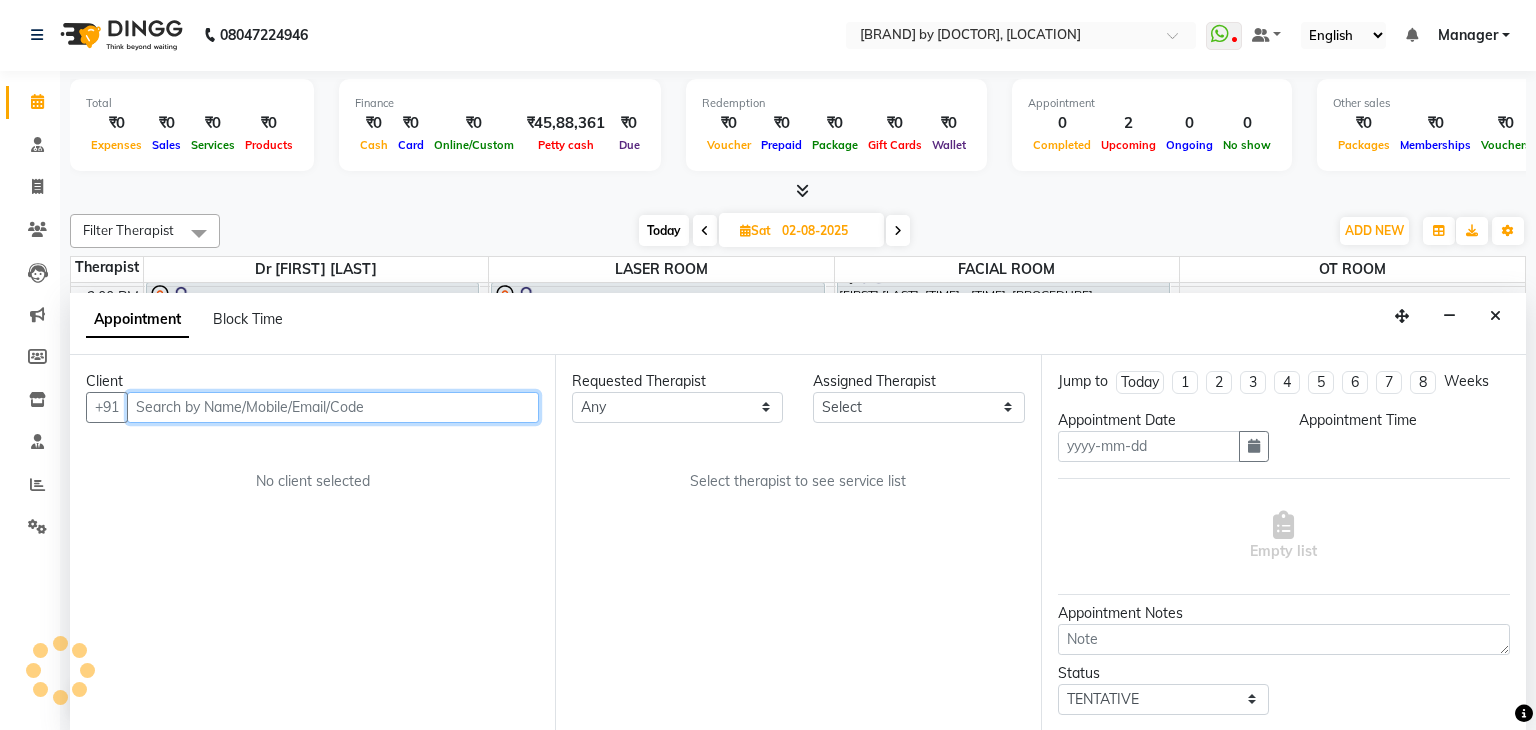 type on "02-08-2025" 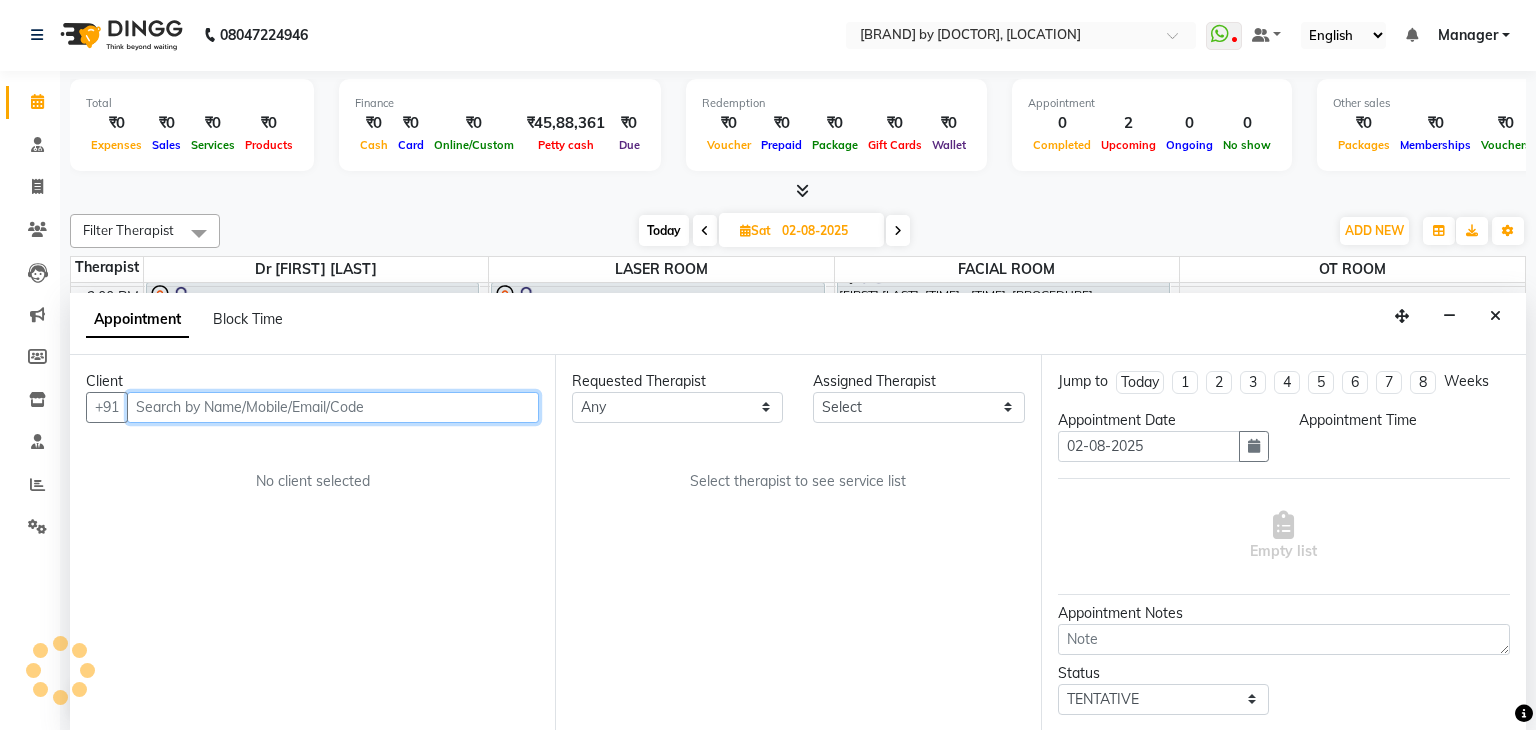 scroll, scrollTop: 0, scrollLeft: 0, axis: both 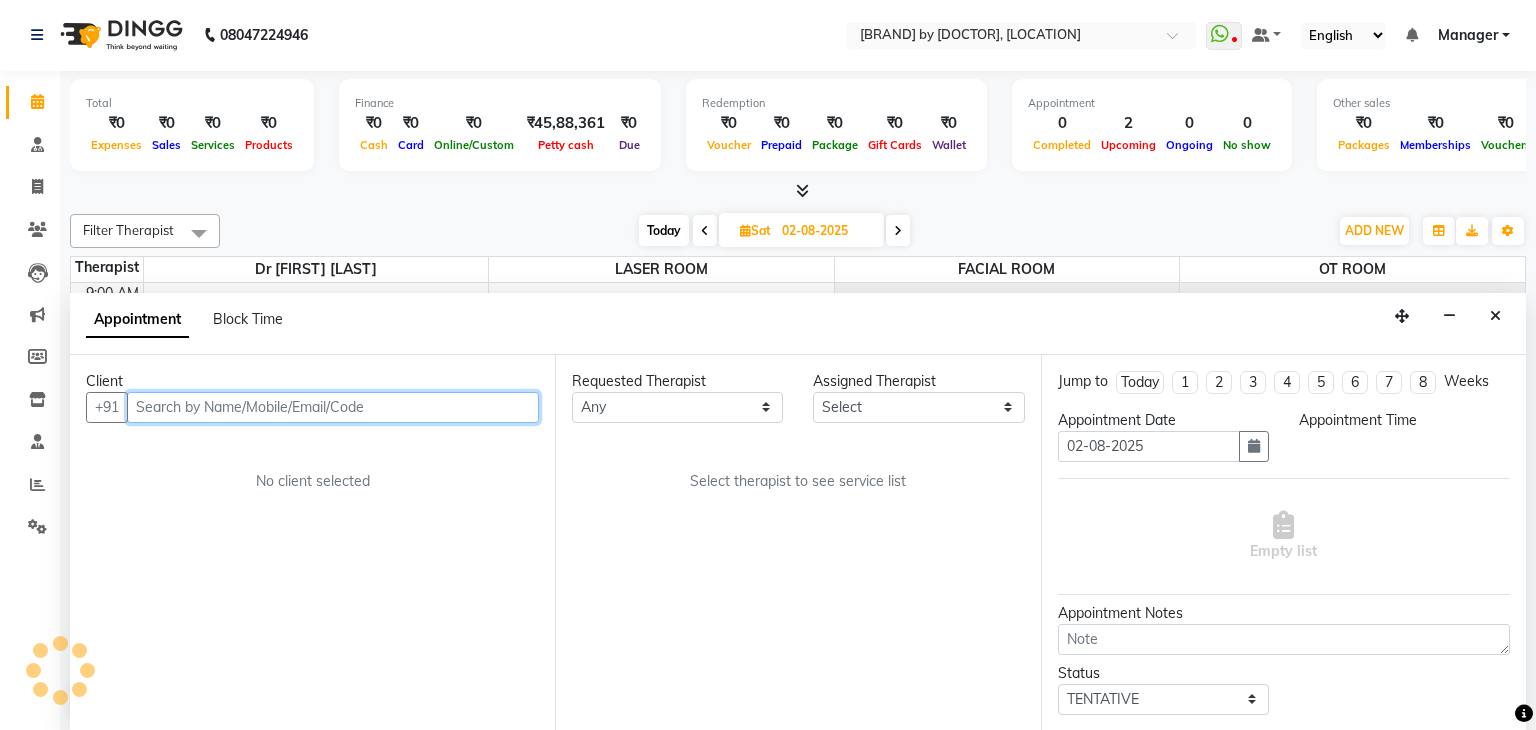 select on "900" 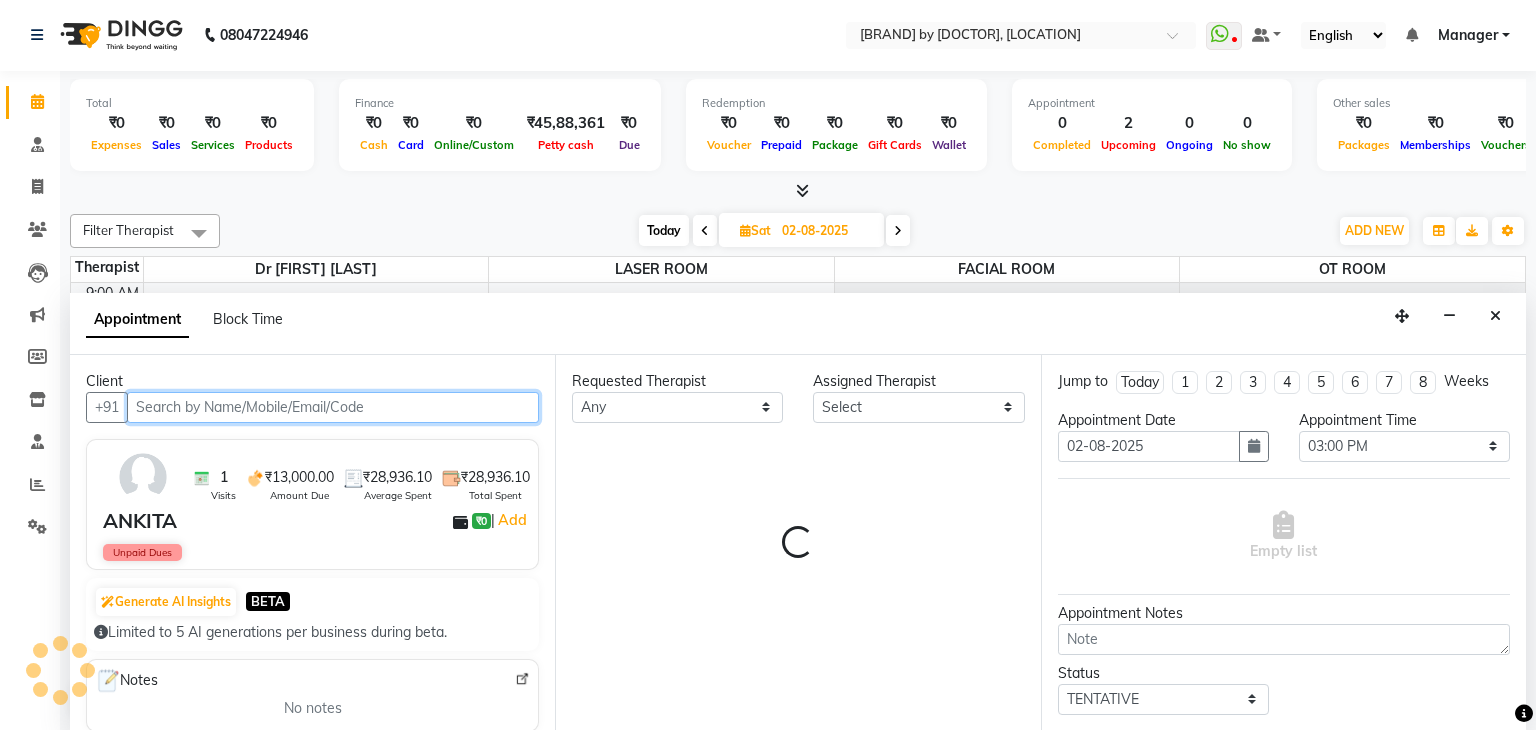 select on "62001" 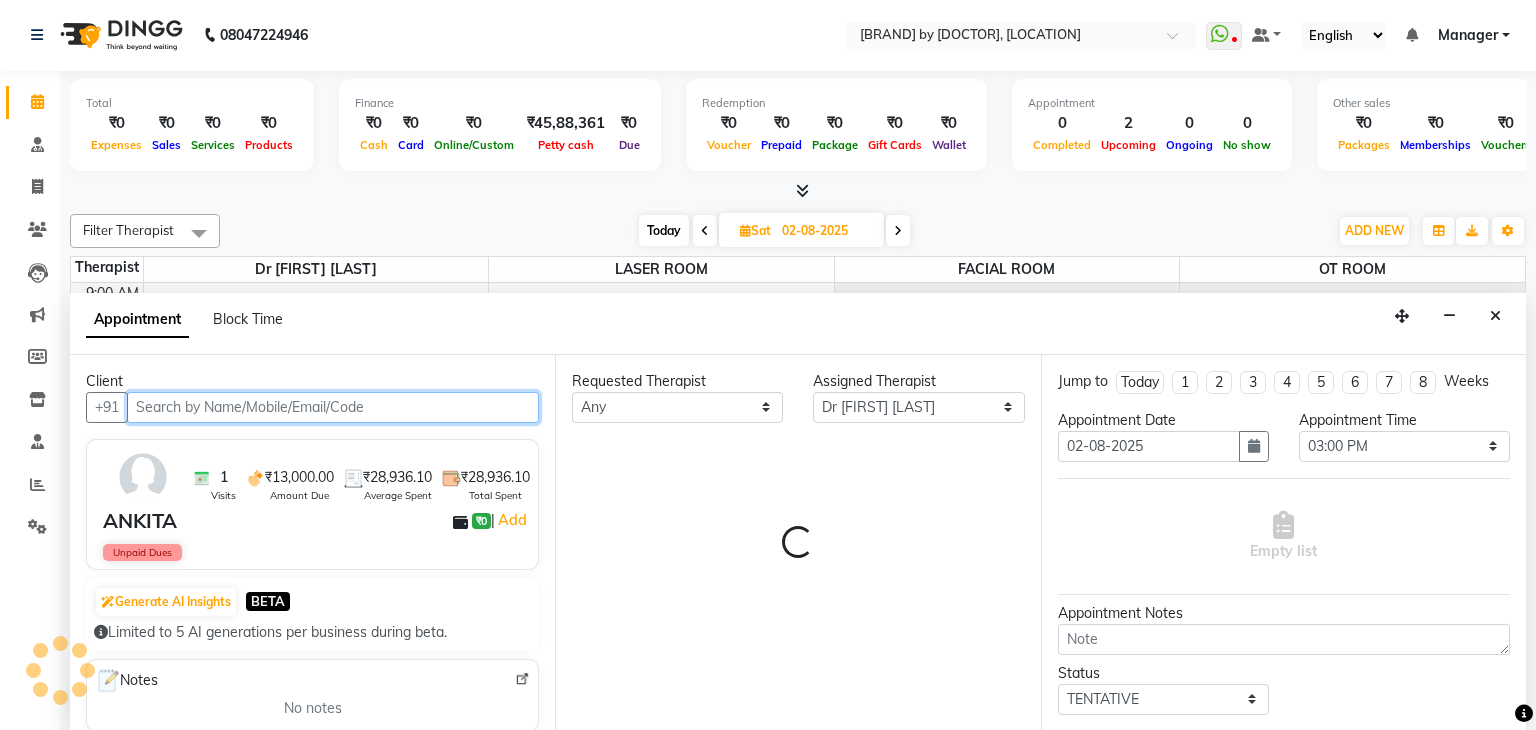 scroll, scrollTop: 524, scrollLeft: 0, axis: vertical 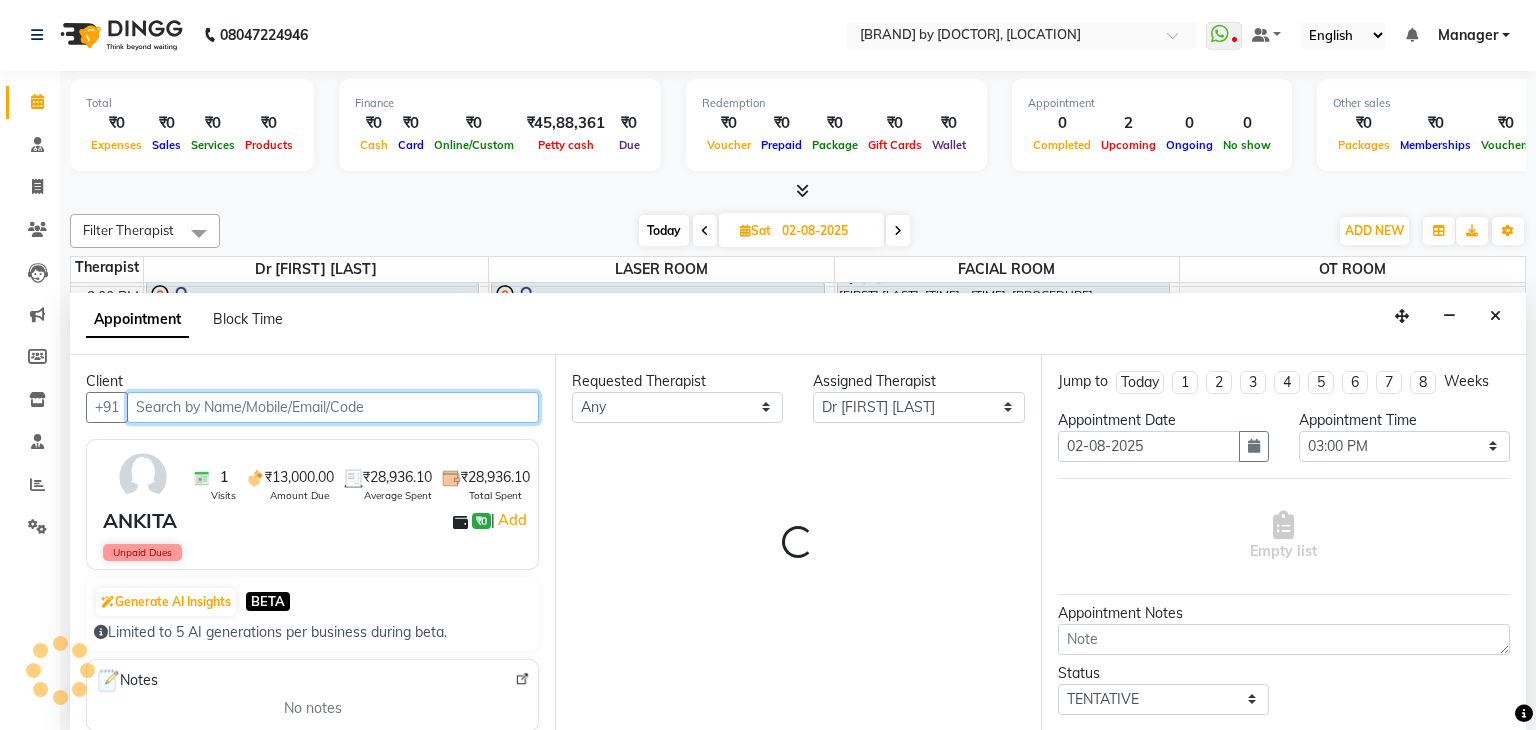 select on "3636" 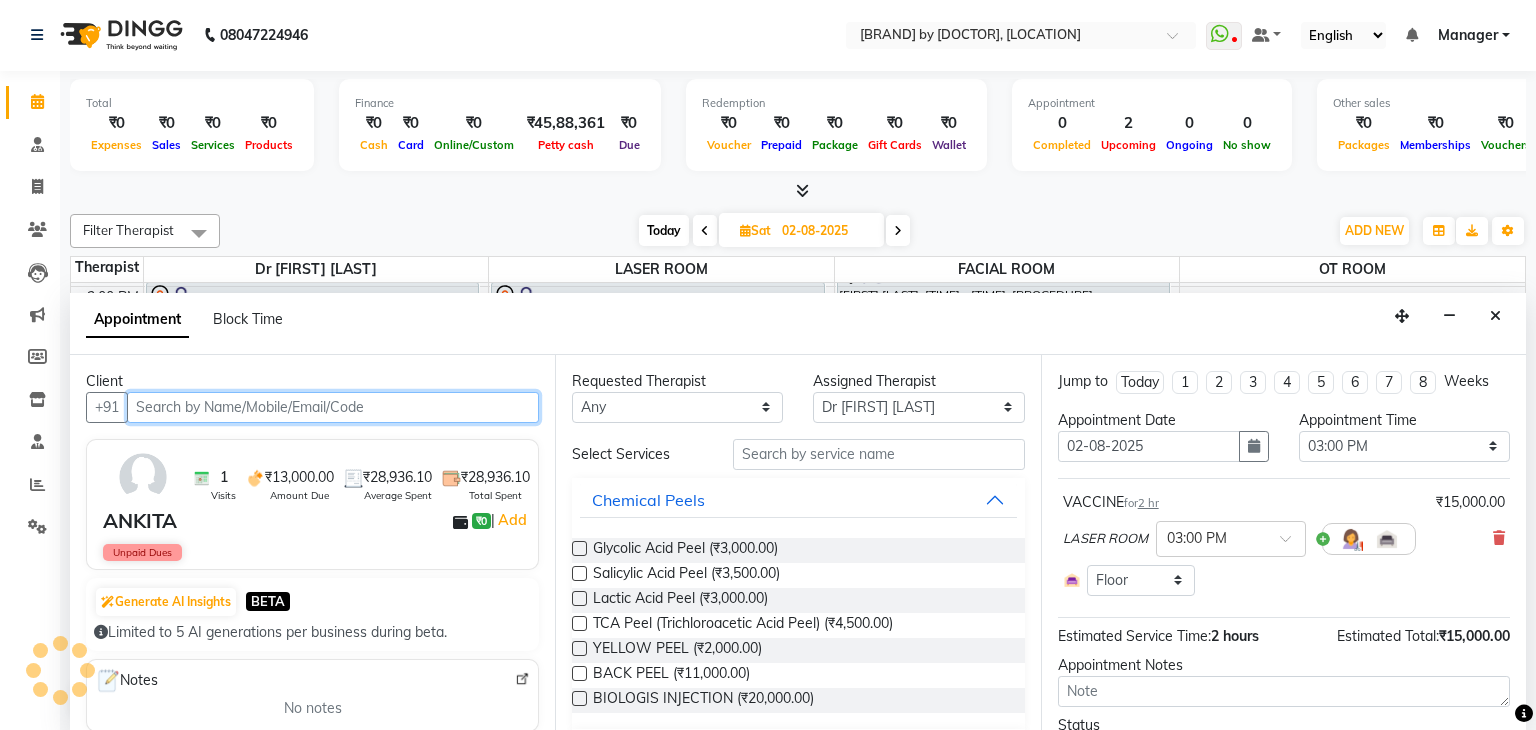 select on "3636" 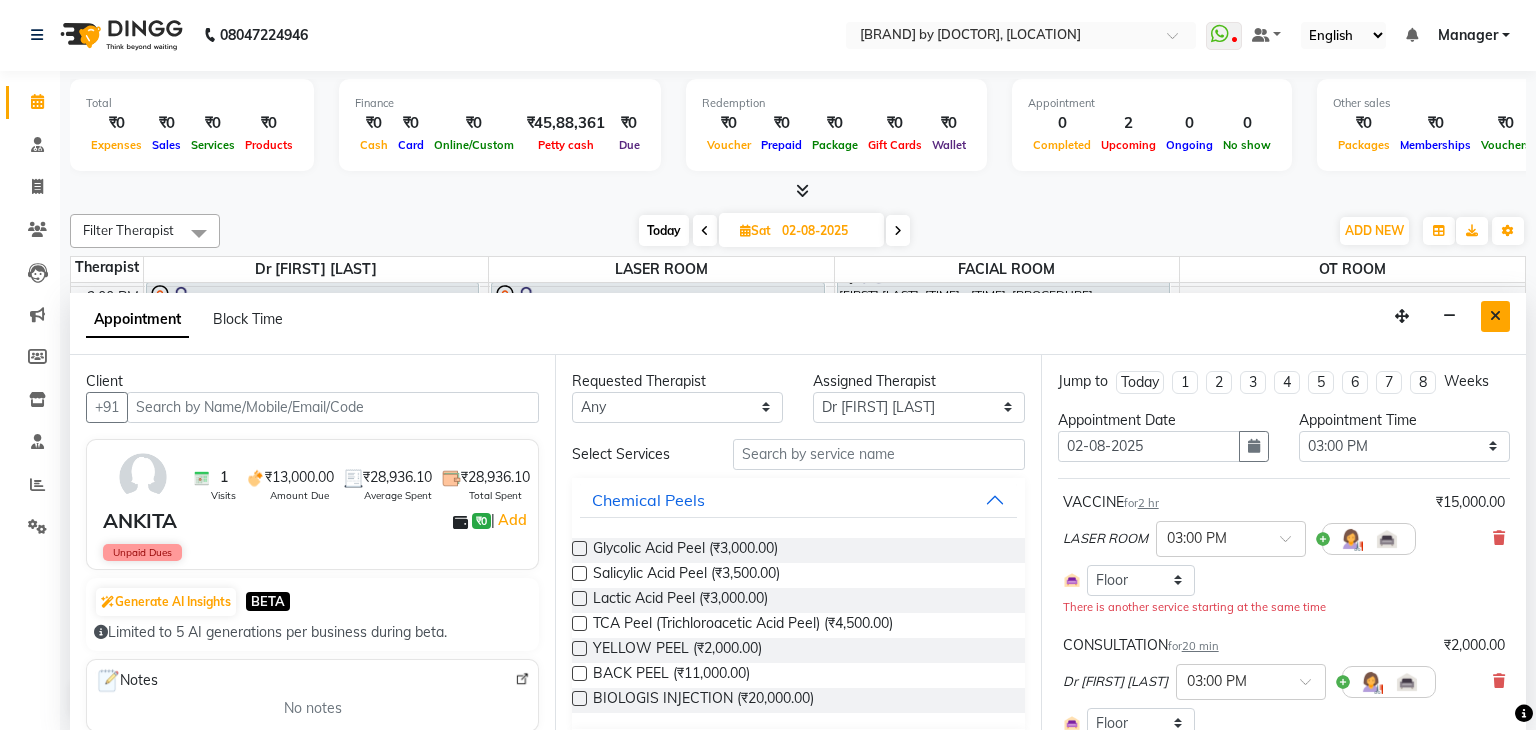 click at bounding box center (1495, 316) 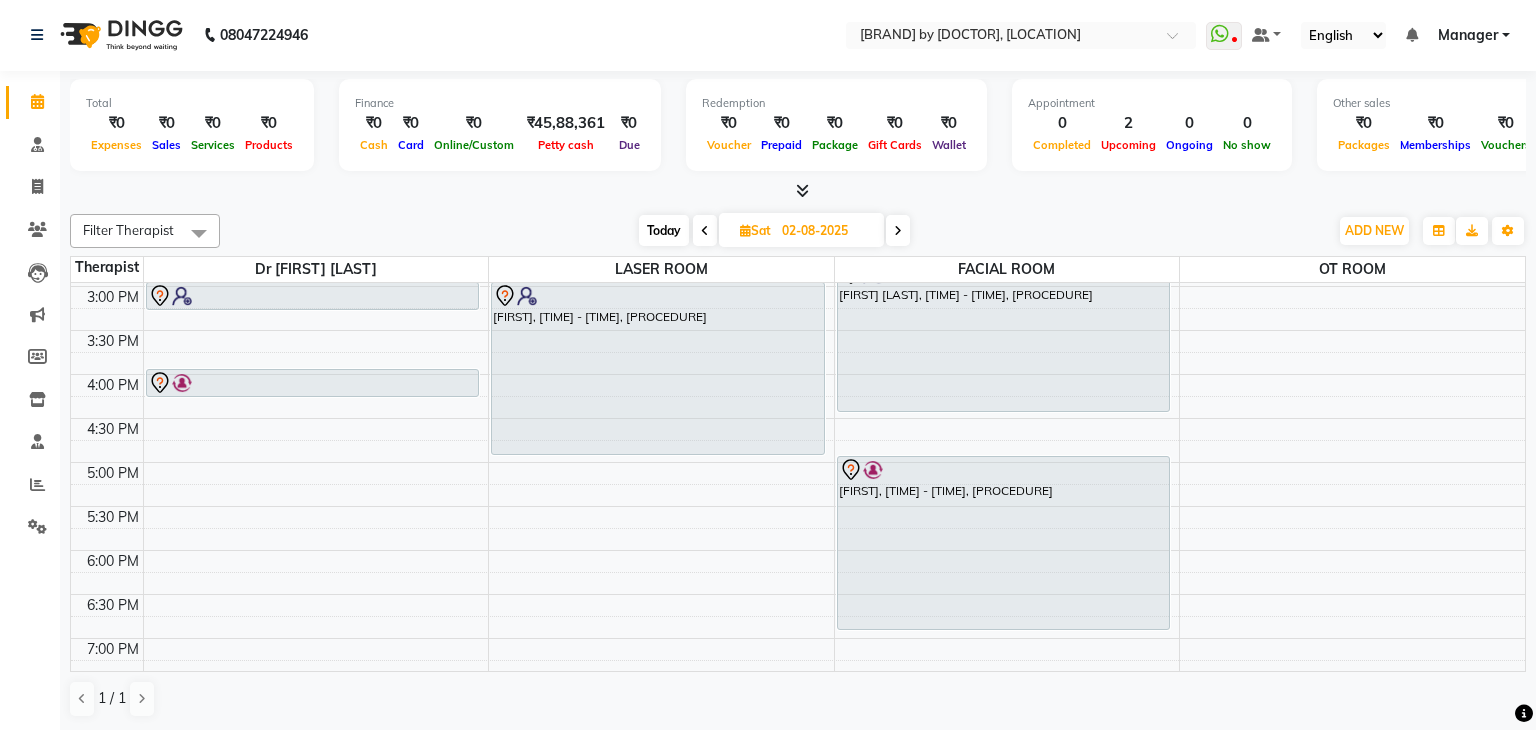 click on "[TIME] [TIME] [TIME] [TIME] [TIME] [TIME] [TIME] [TIME] [TIME] [TIME] [TIME] [TIME] [TIME] [TIME] [TIME] [TIME] [TIME] [TIME] [TIME] [TIME] [TIME] [TIME] [TIME] [TIME]             [FIRST] [LAST], [TIME] - [TIME], [PROCEDURE]             [FIRST] [LAST], [TIME] - [TIME], [PROCEDURE]             [FIRST], [TIME] - [TIME], [PROCEDURE]             [FIRST], [TIME] - [TIME], [PROCEDURE]             [FIRST], [TIME] - [TIME], [PROCEDURE]             [FIRST], [TIME] - [TIME], [PROCEDURE]             [FIRST], [TIME] - [TIME], [PROCEDURE]             [FIRST], [TIME] - [TIME], [PROCEDURE]             [FIRST] [LAST], [TIME] - [TIME], [PROCEDURE]             [FIRST] [LAST], [TIME] - [TIME], [PROCEDURE]             [FIRST] [LAST], [TIME] - [TIME], [PROCEDURE]             [FIRST], [TIME] - [TIME], [PROCEDURE]" at bounding box center (798, 286) 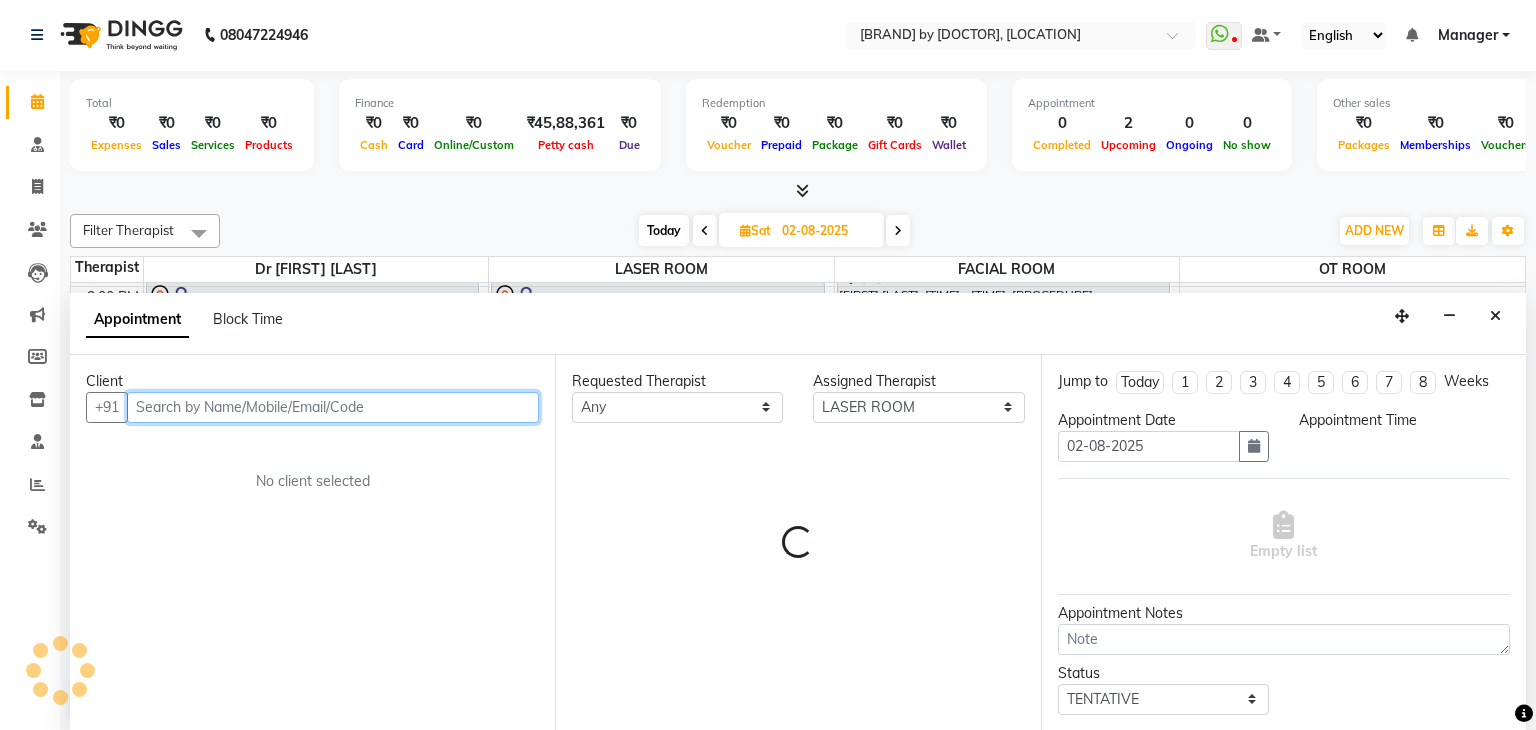 select on "960" 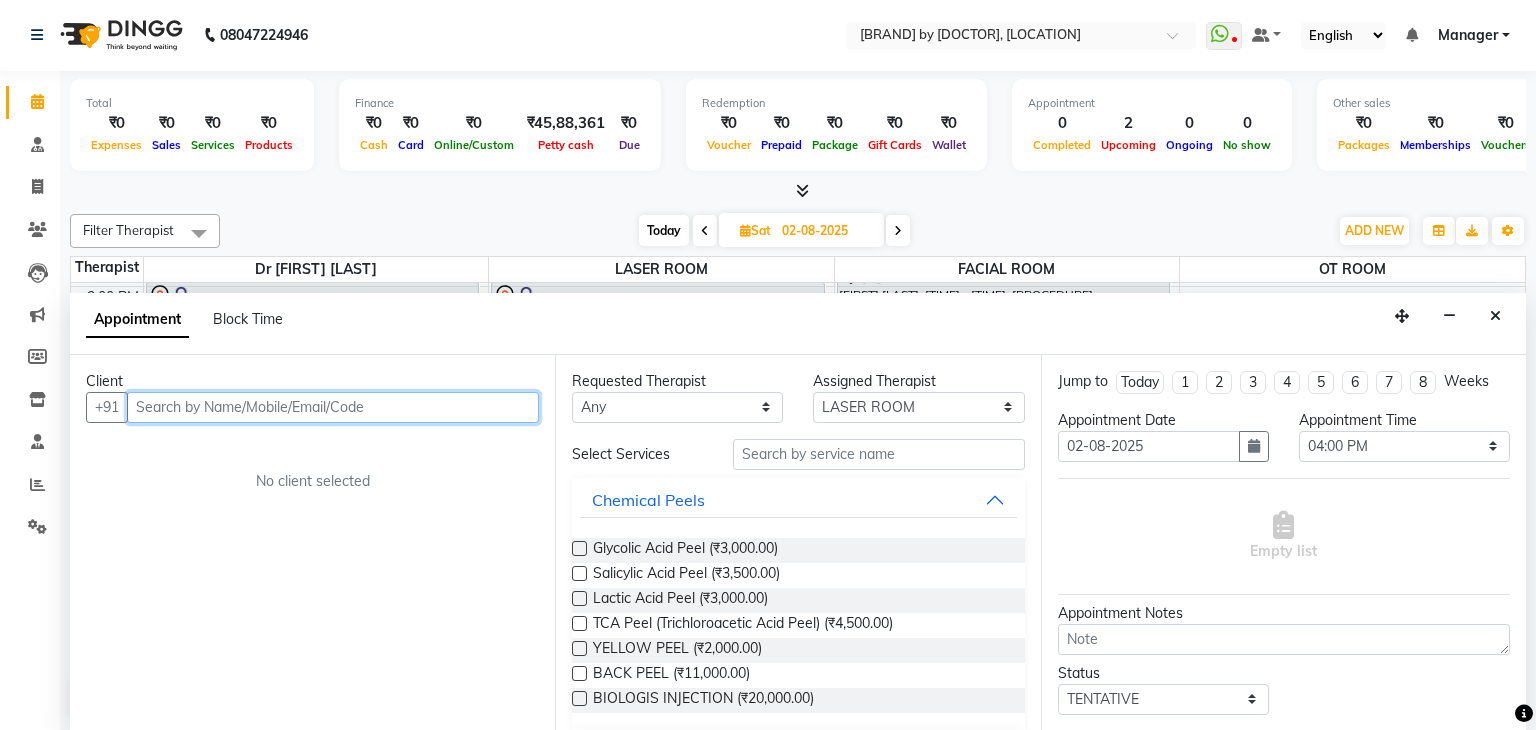 click at bounding box center (333, 407) 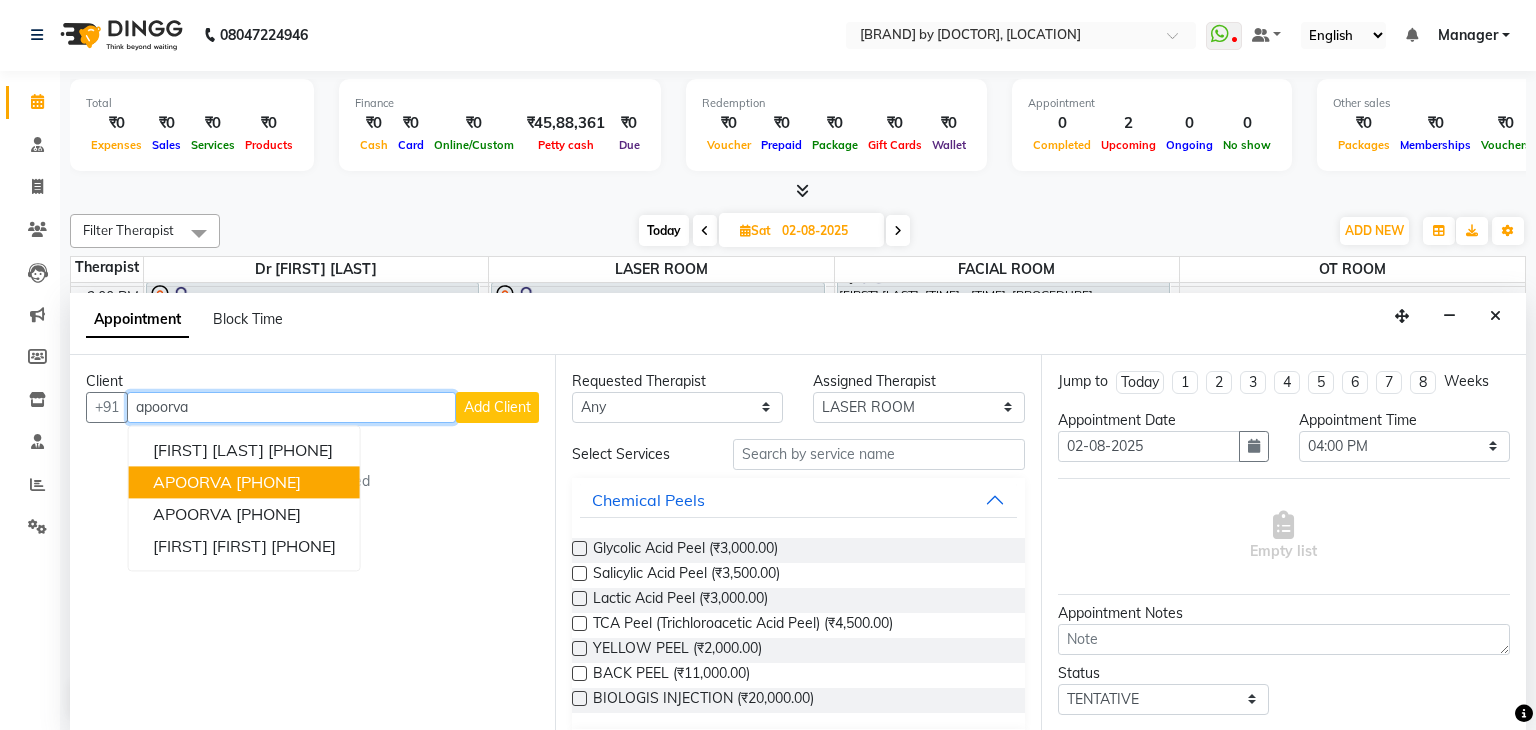 click on "[PHONE]" at bounding box center (268, 482) 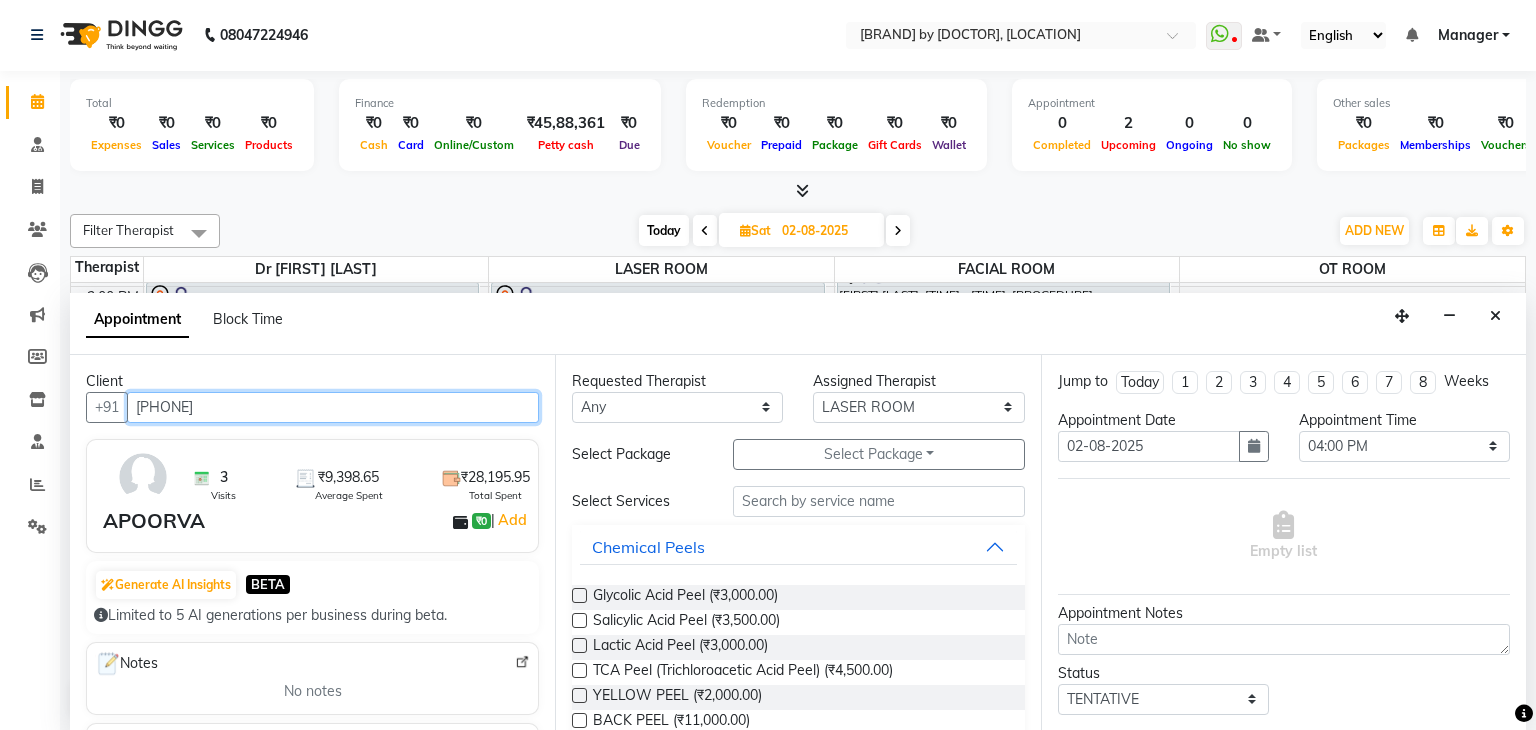 type on "[PHONE]" 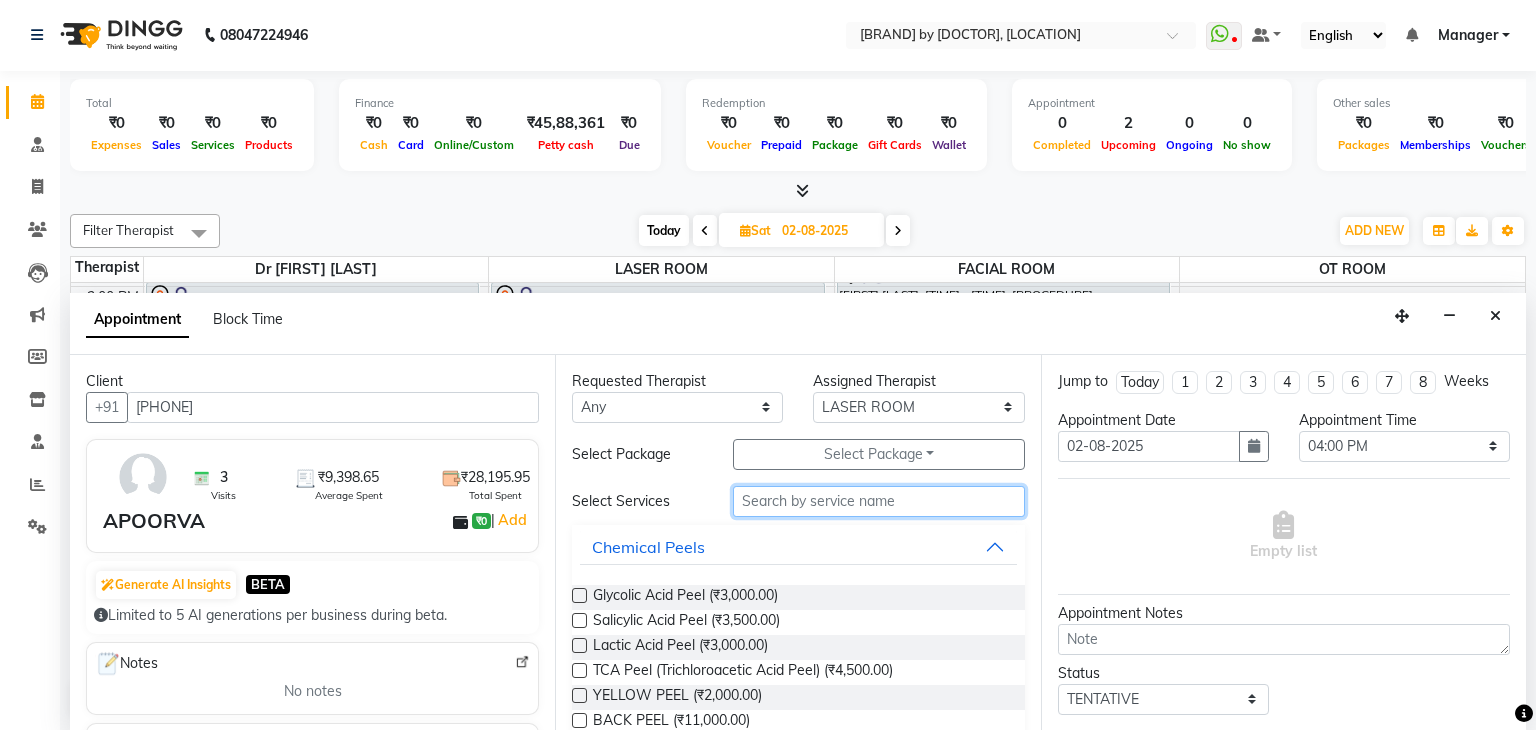 click at bounding box center [879, 501] 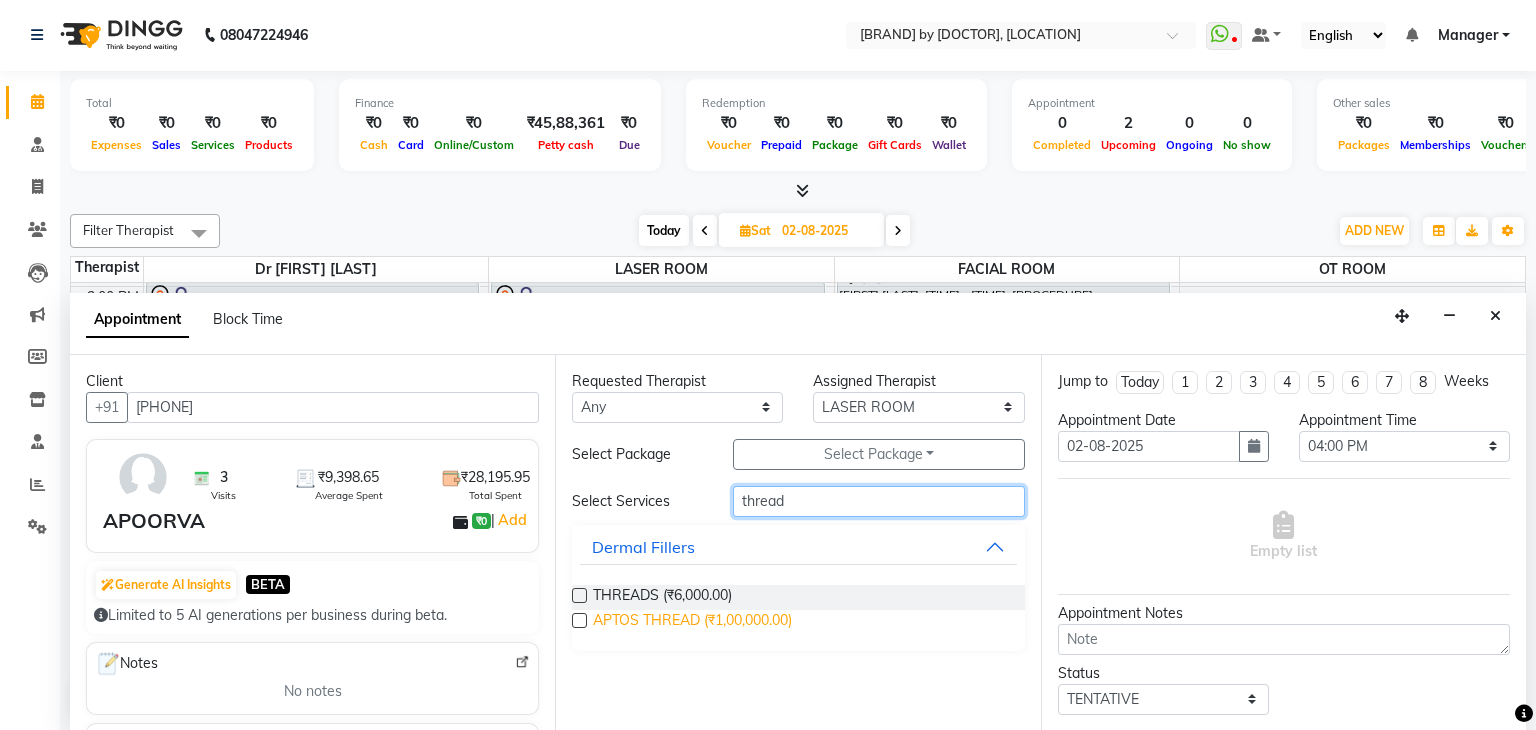 type on "thread" 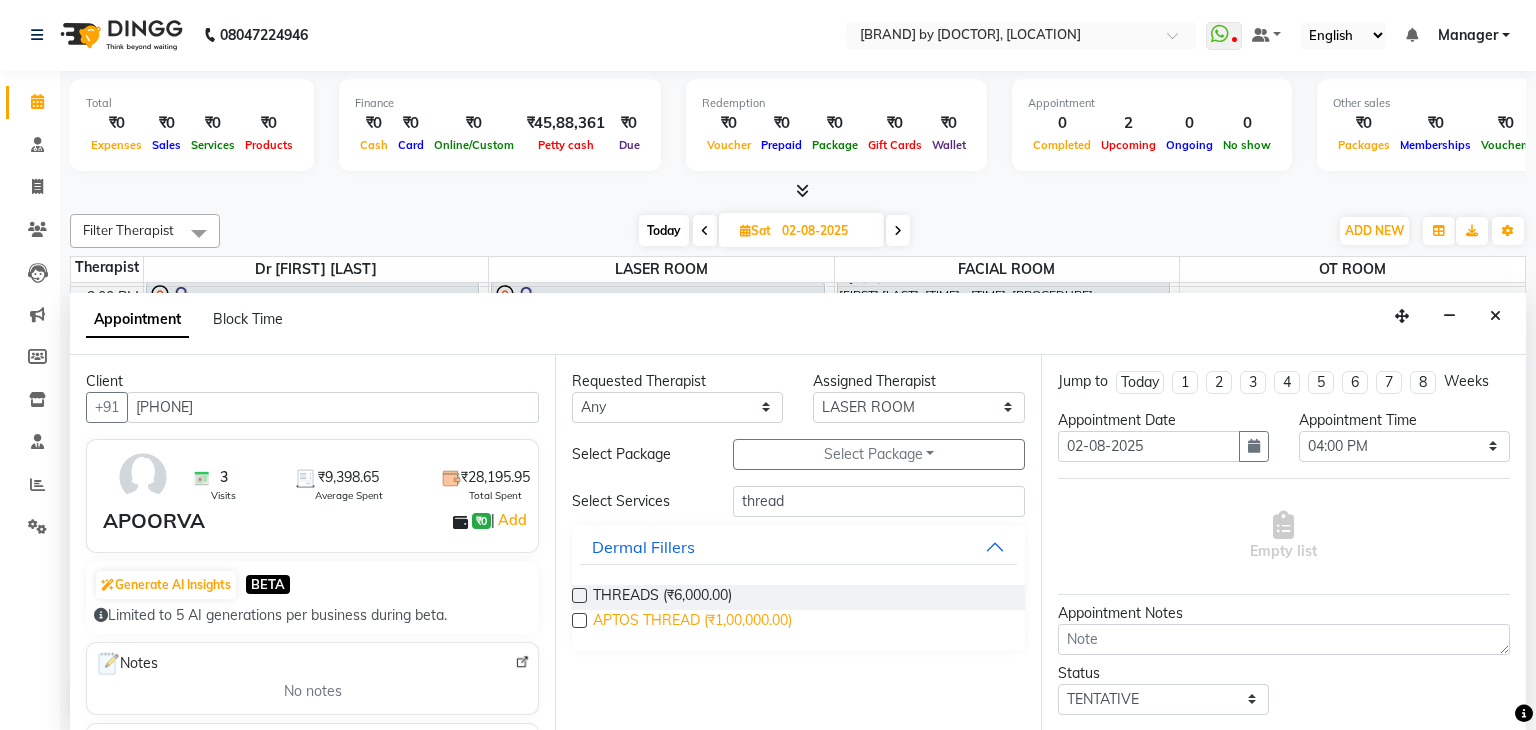click on "APTOS THREAD (₹1,00,000.00)" at bounding box center [692, 622] 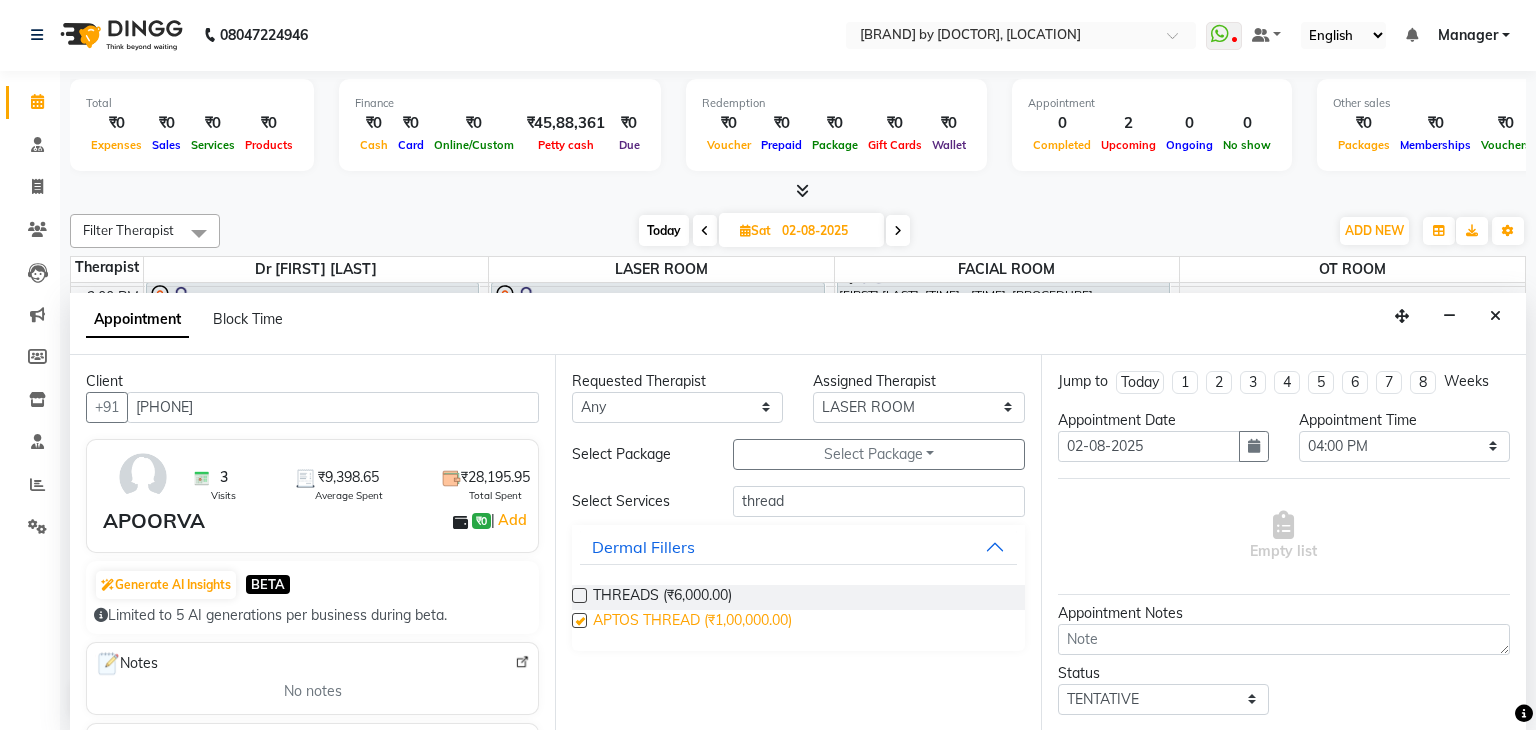 checkbox on "false" 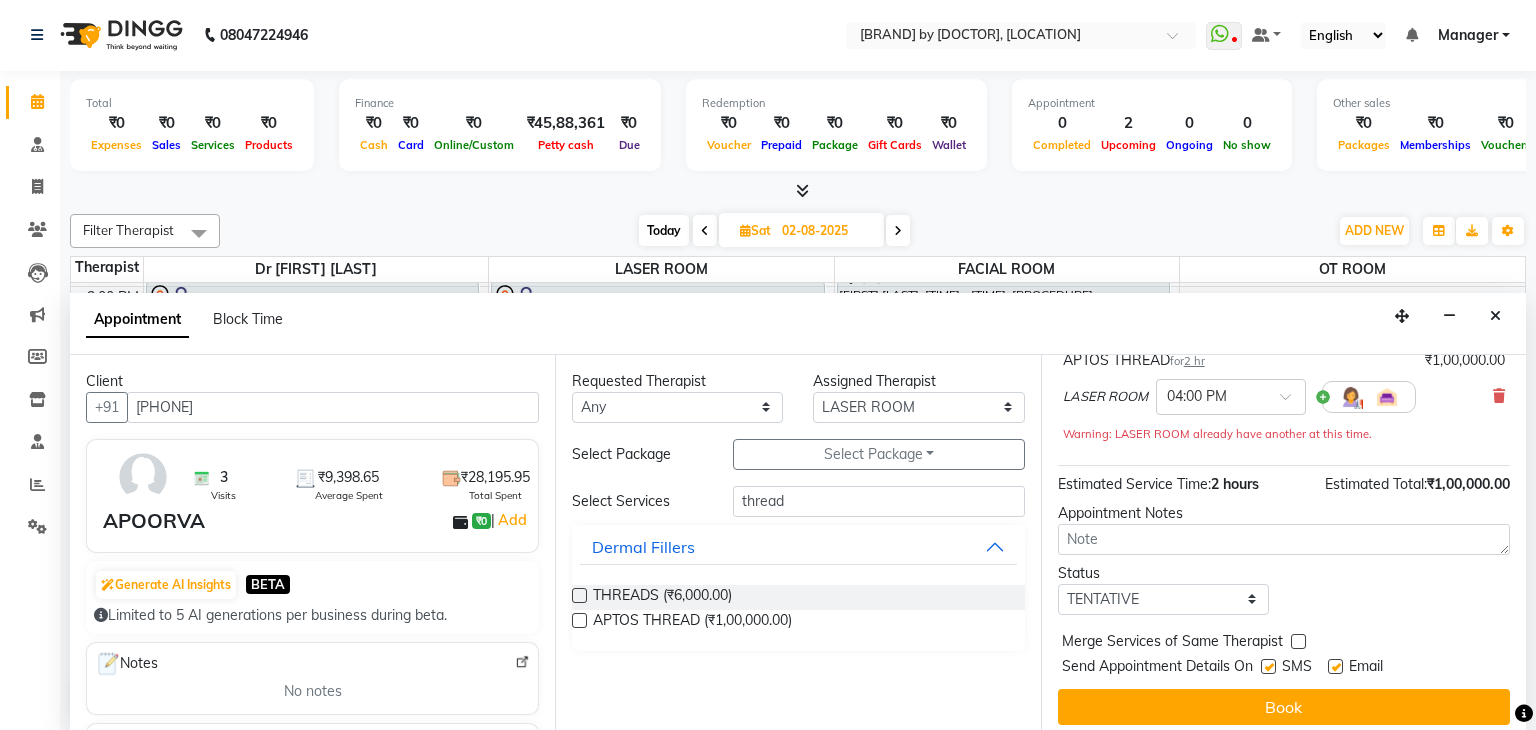 scroll, scrollTop: 151, scrollLeft: 0, axis: vertical 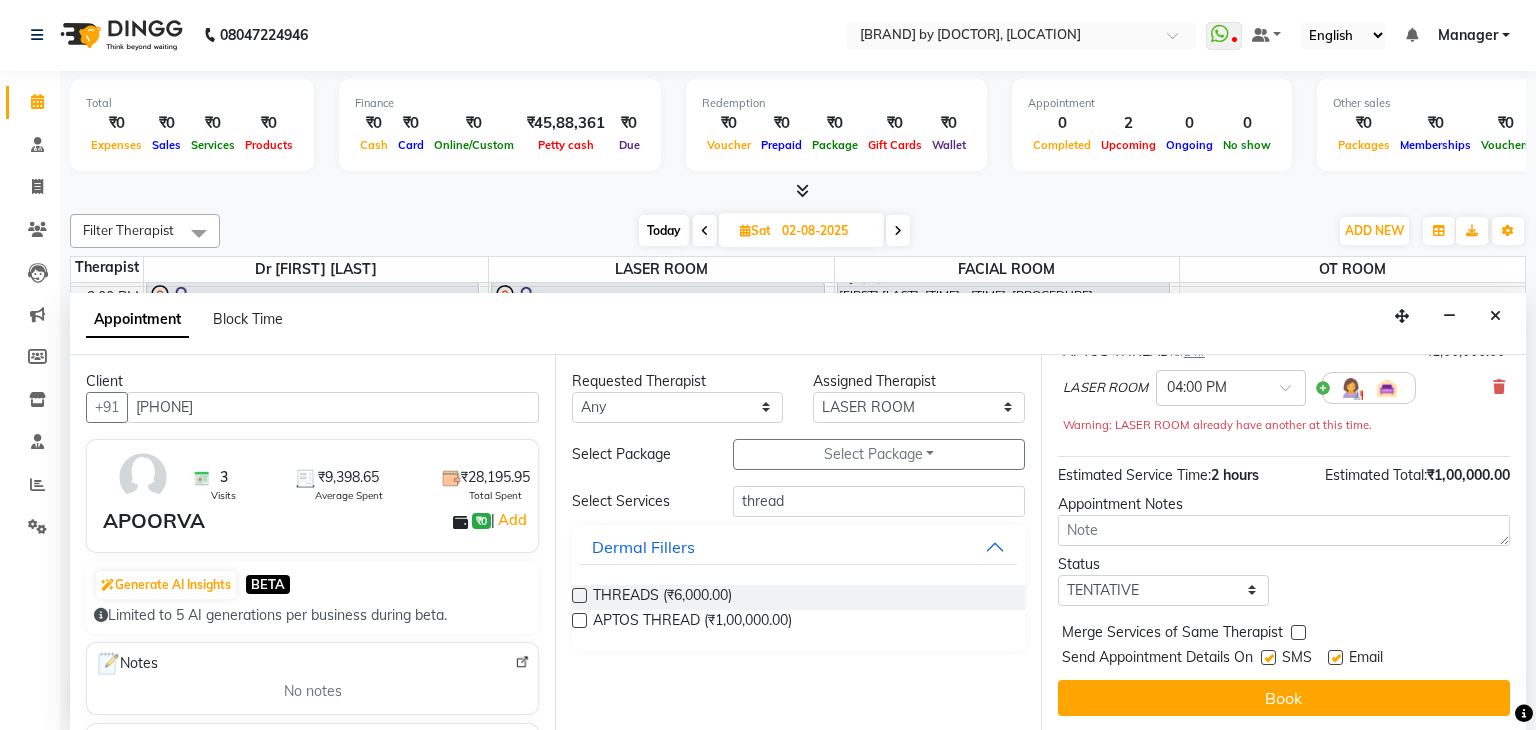 click at bounding box center (1335, 657) 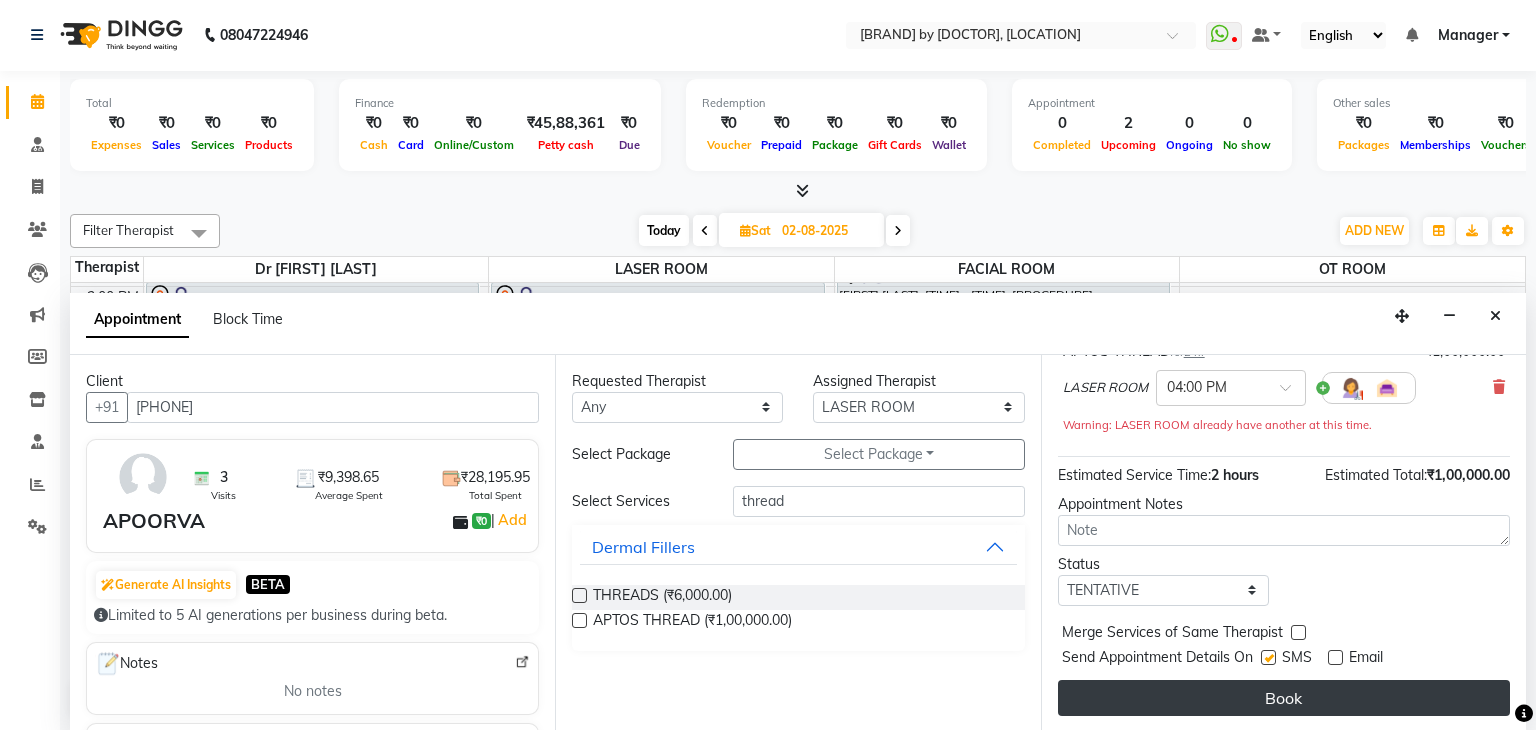 click on "Book" at bounding box center (1284, 698) 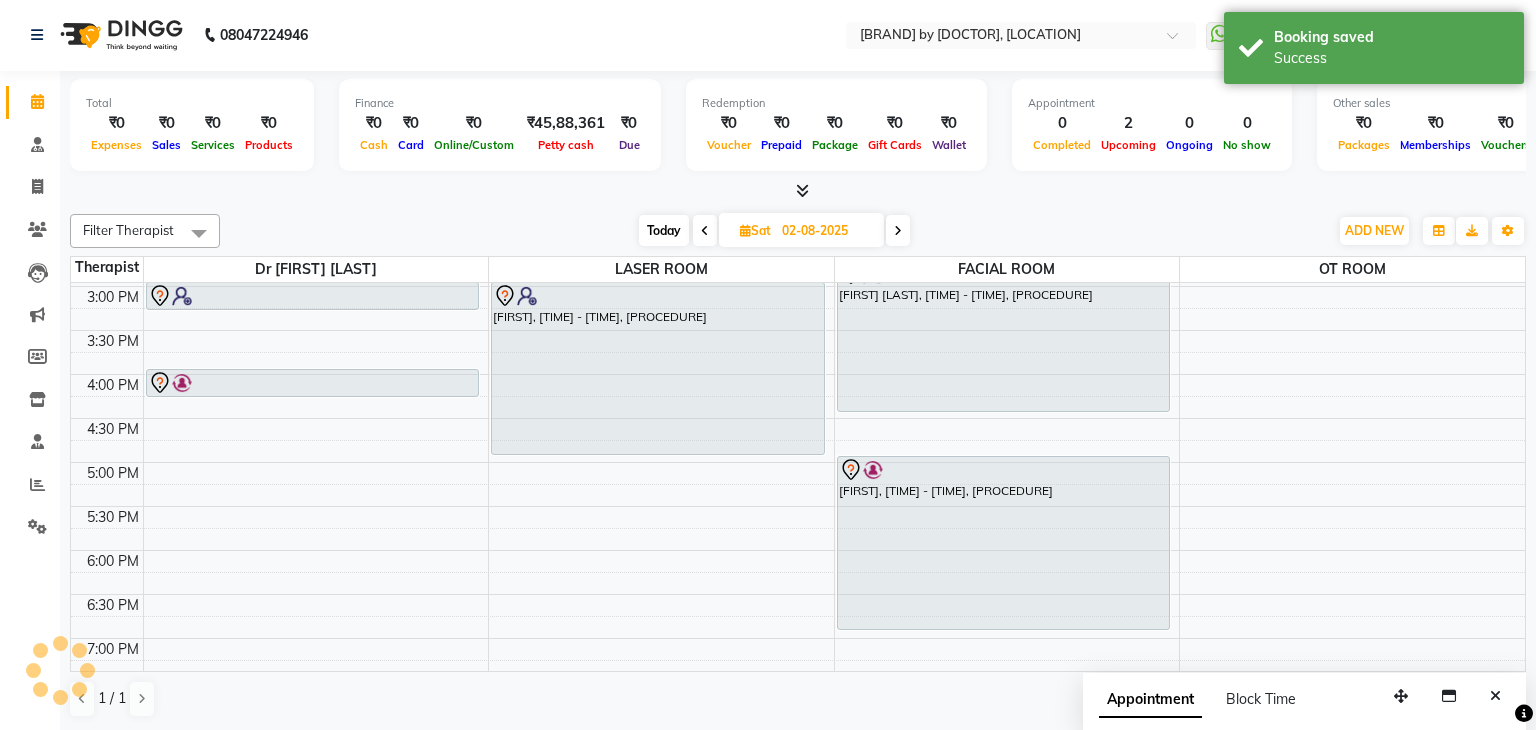 scroll, scrollTop: 0, scrollLeft: 0, axis: both 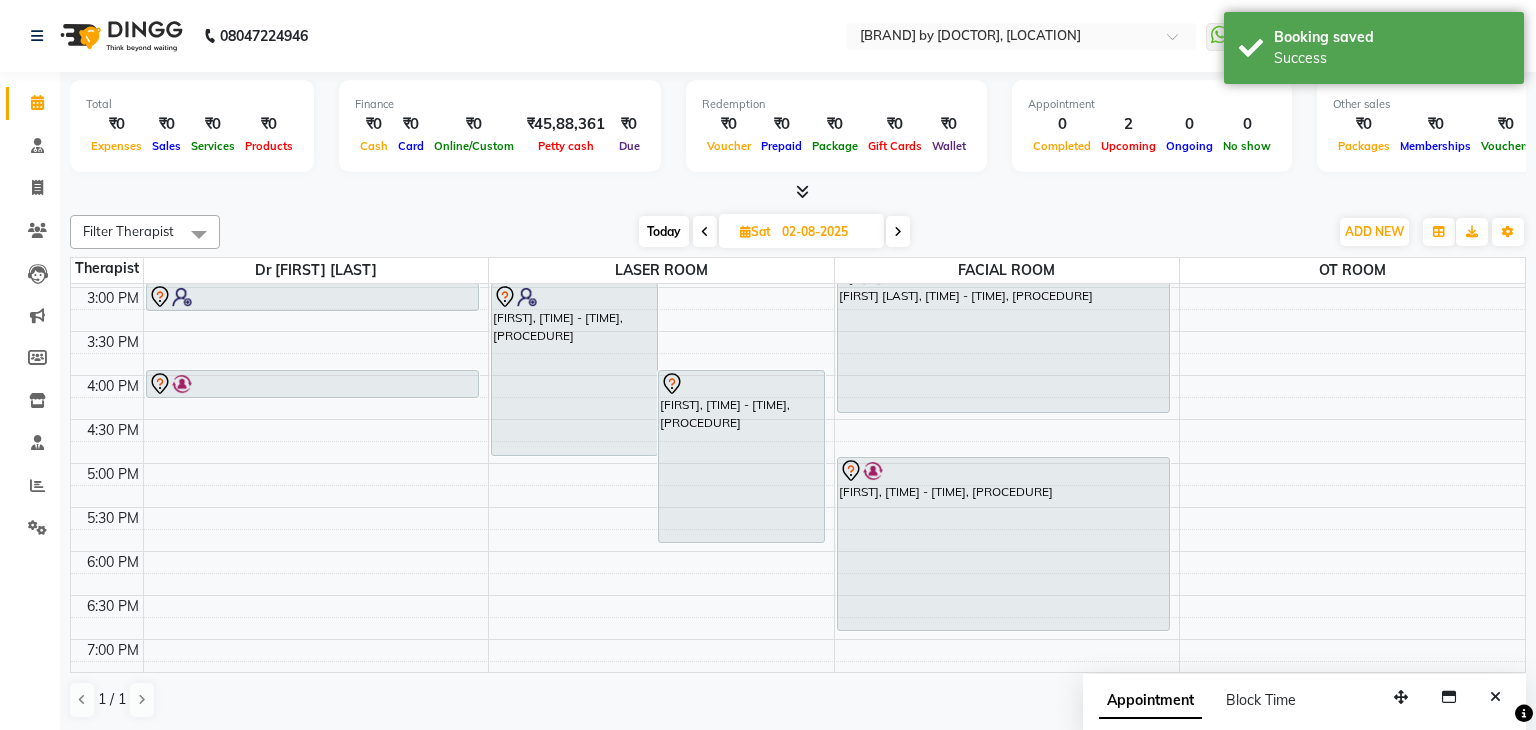 click on "[FIRST], [TIME] - [TIME], [PROCEDURE]" at bounding box center (741, 456) 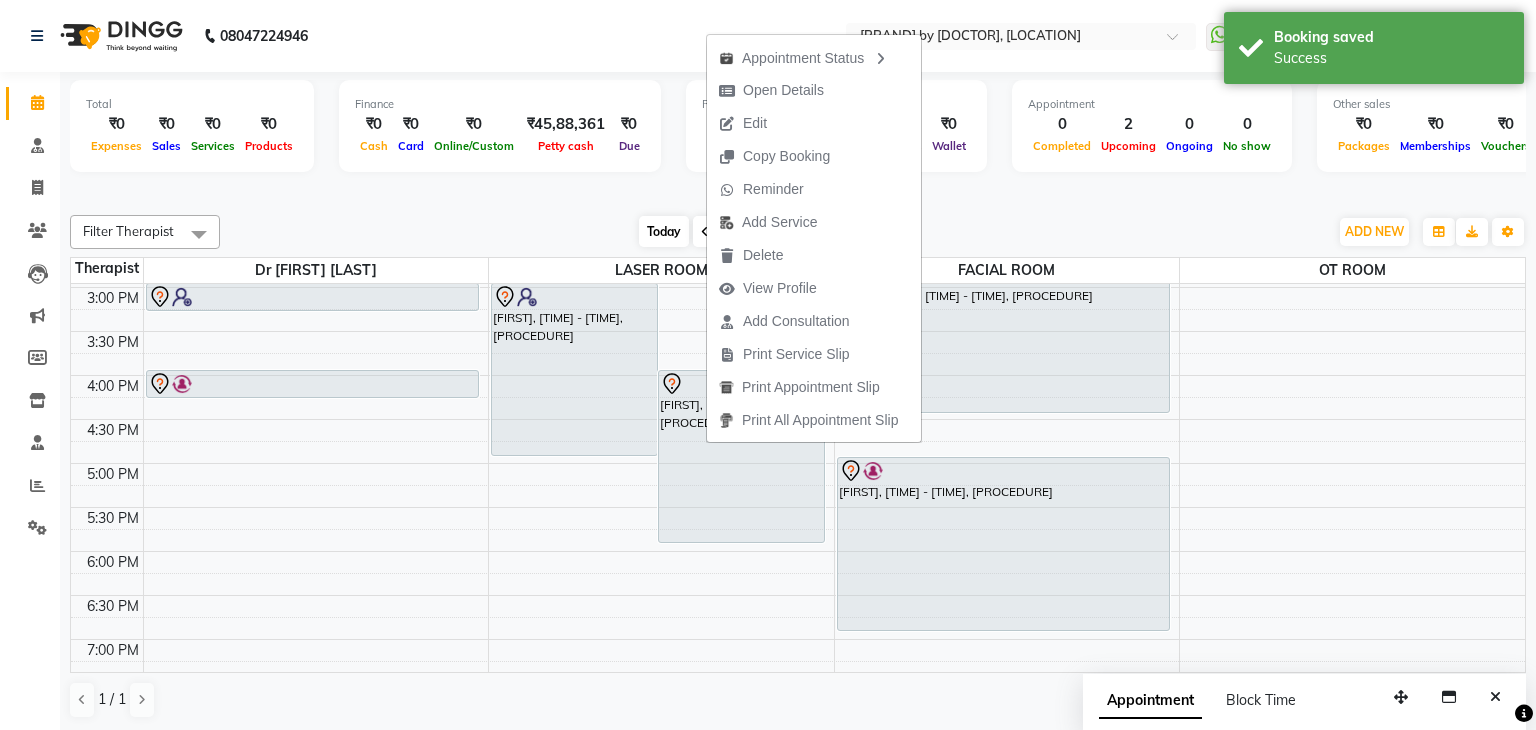 click on "Calendar  Consultation  Invoice  Clients  Leads   Marketing  Members  Inventory  Staff  Reports  Settings Upcoming Tentative Confirm Bookings Generate Report Segments Page Builder" 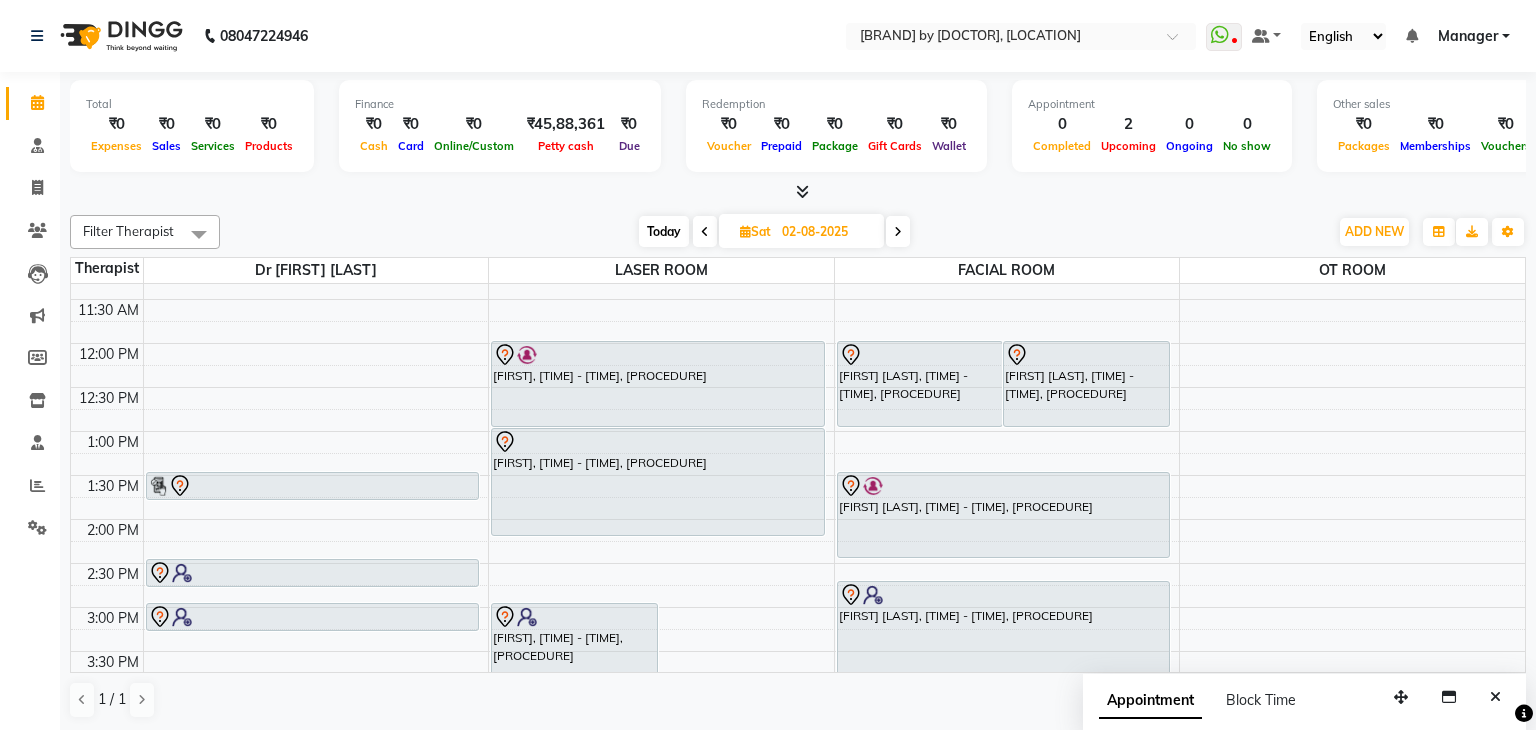 scroll, scrollTop: 164, scrollLeft: 0, axis: vertical 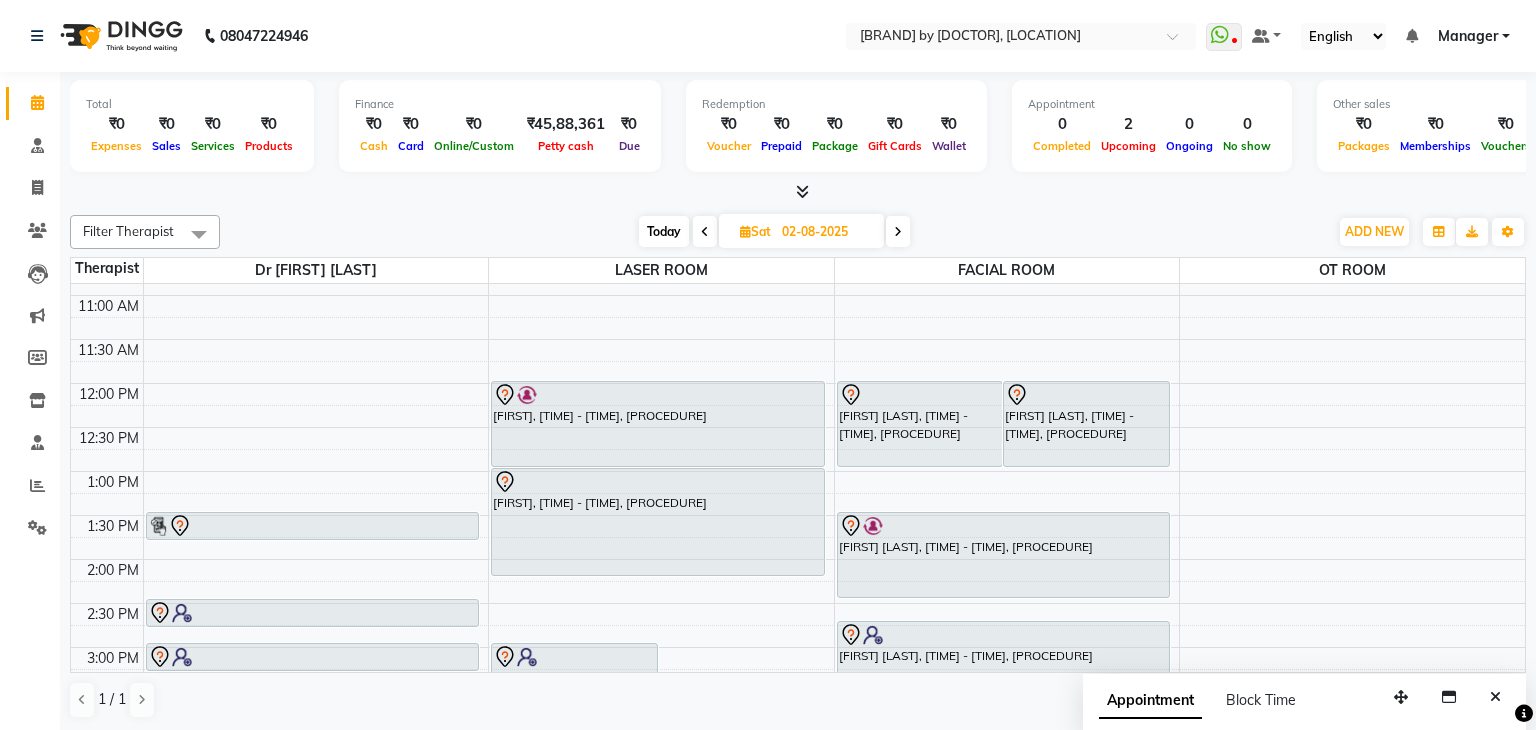 click on "[FIRST], [TIME] - [TIME], [PROCEDURE]" at bounding box center [658, 424] 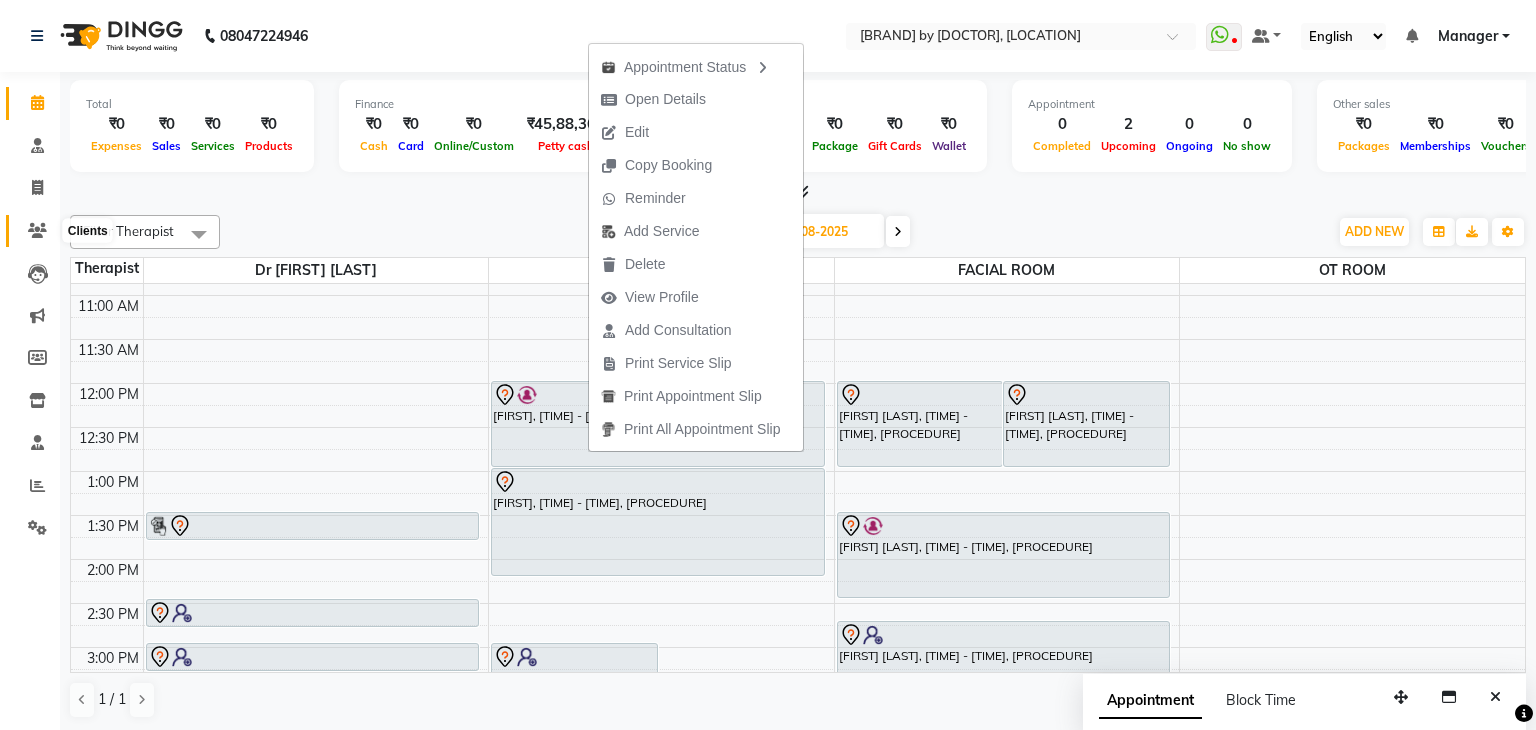click 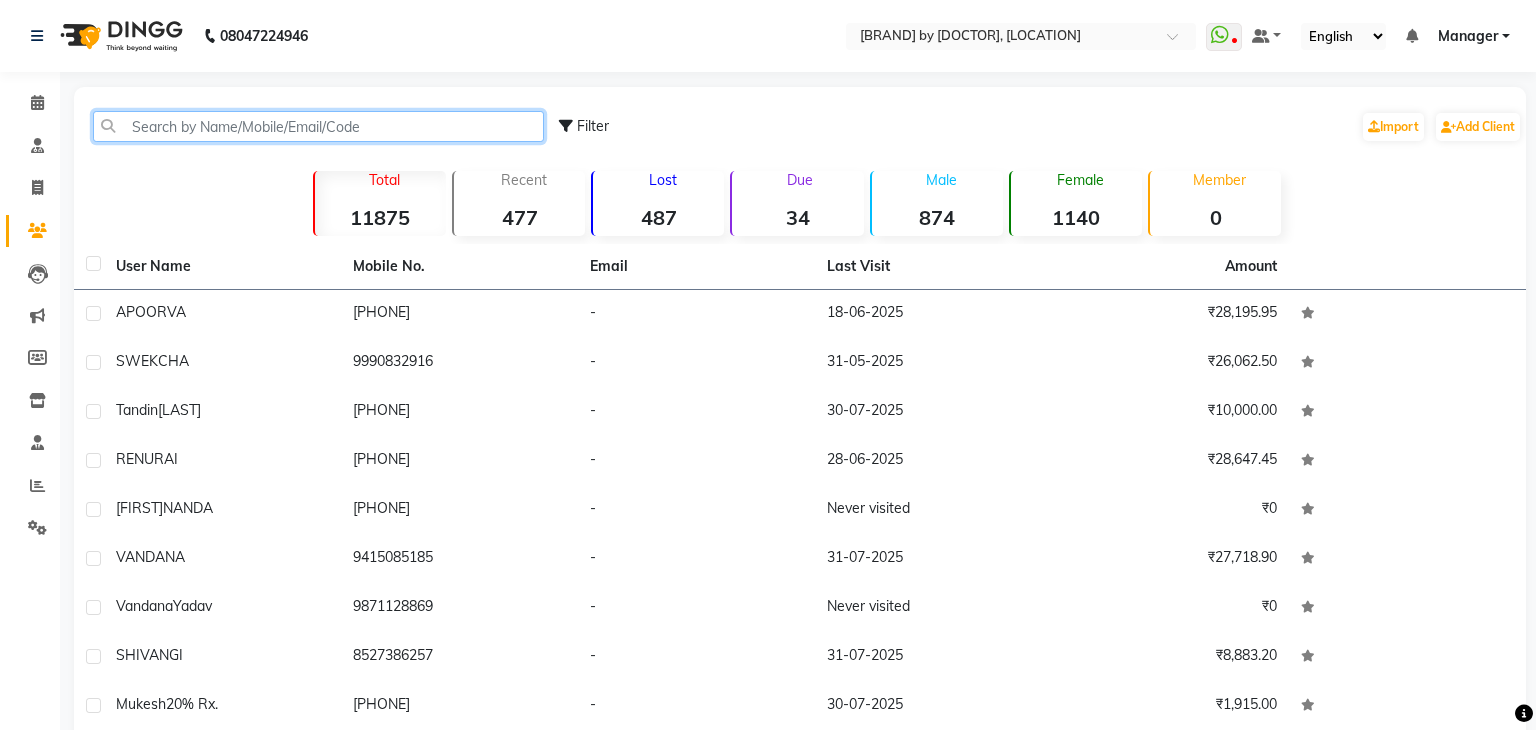 click 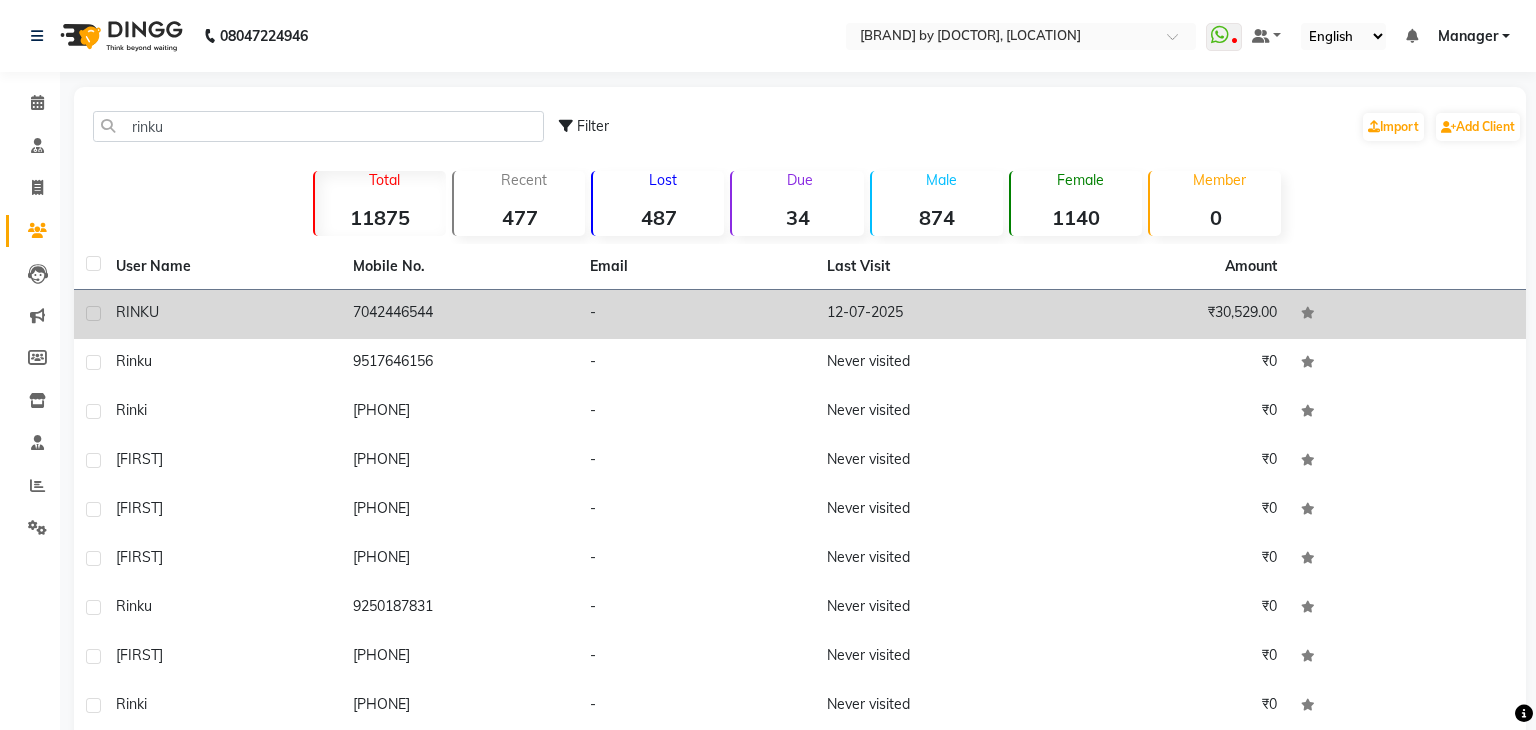 click on "-" 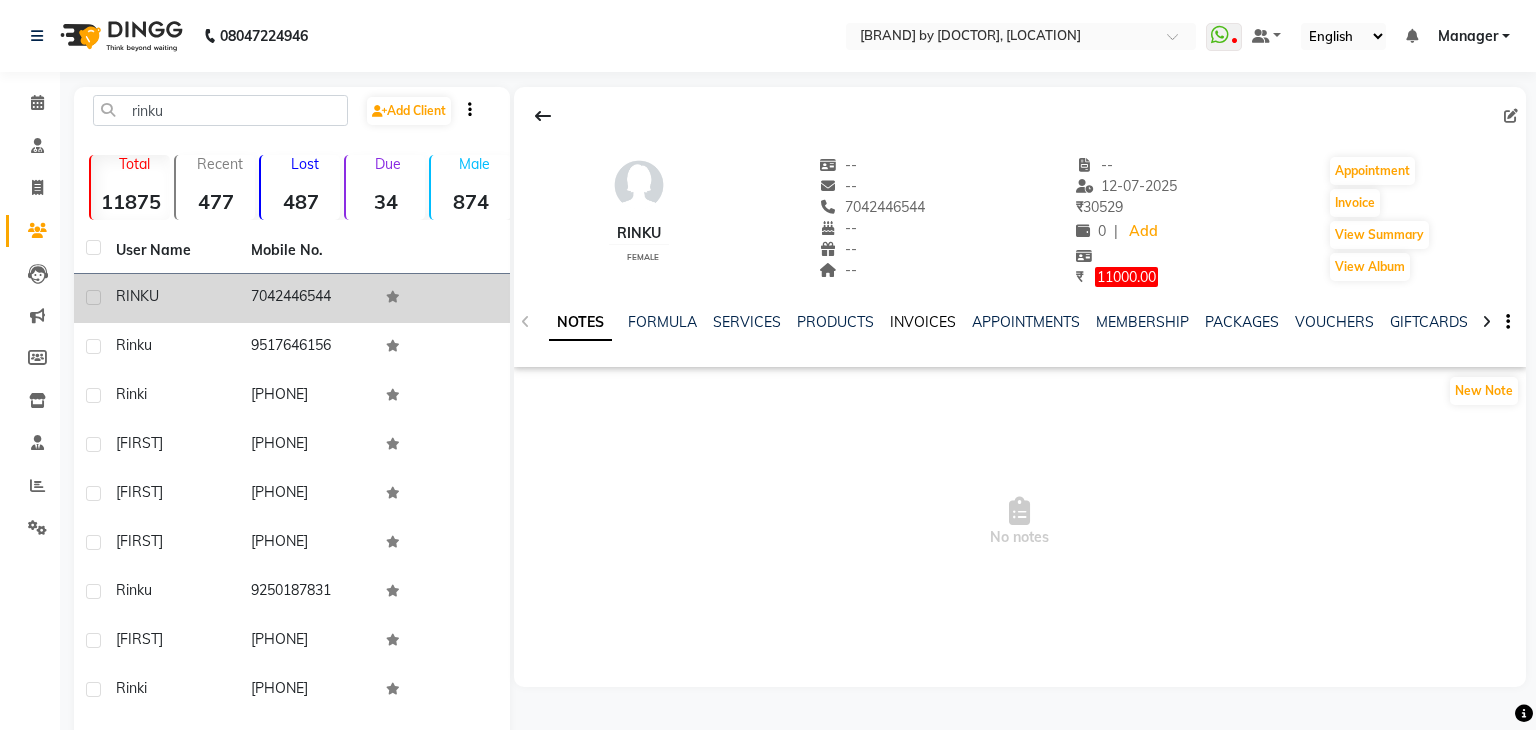 click on "INVOICES" 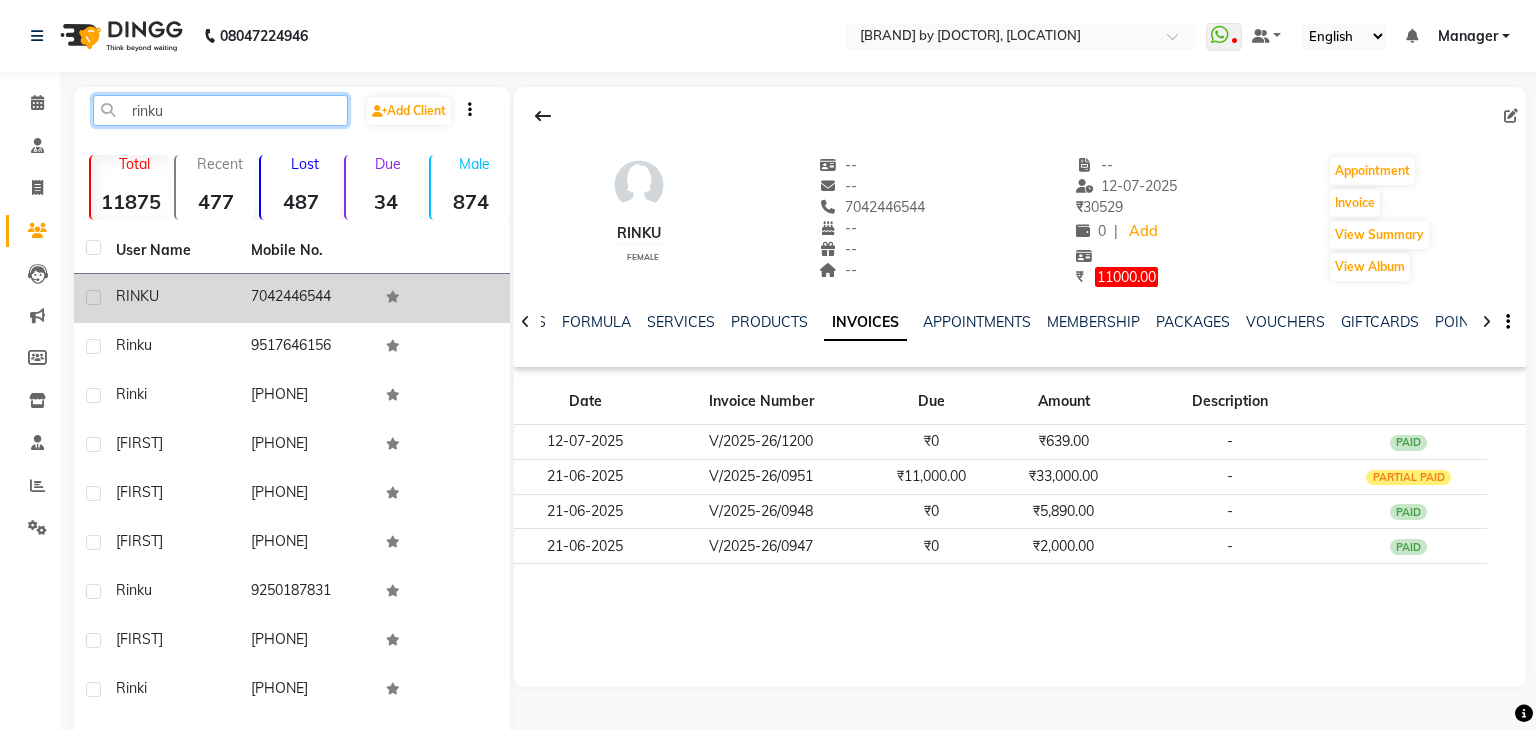 click on "rinku" 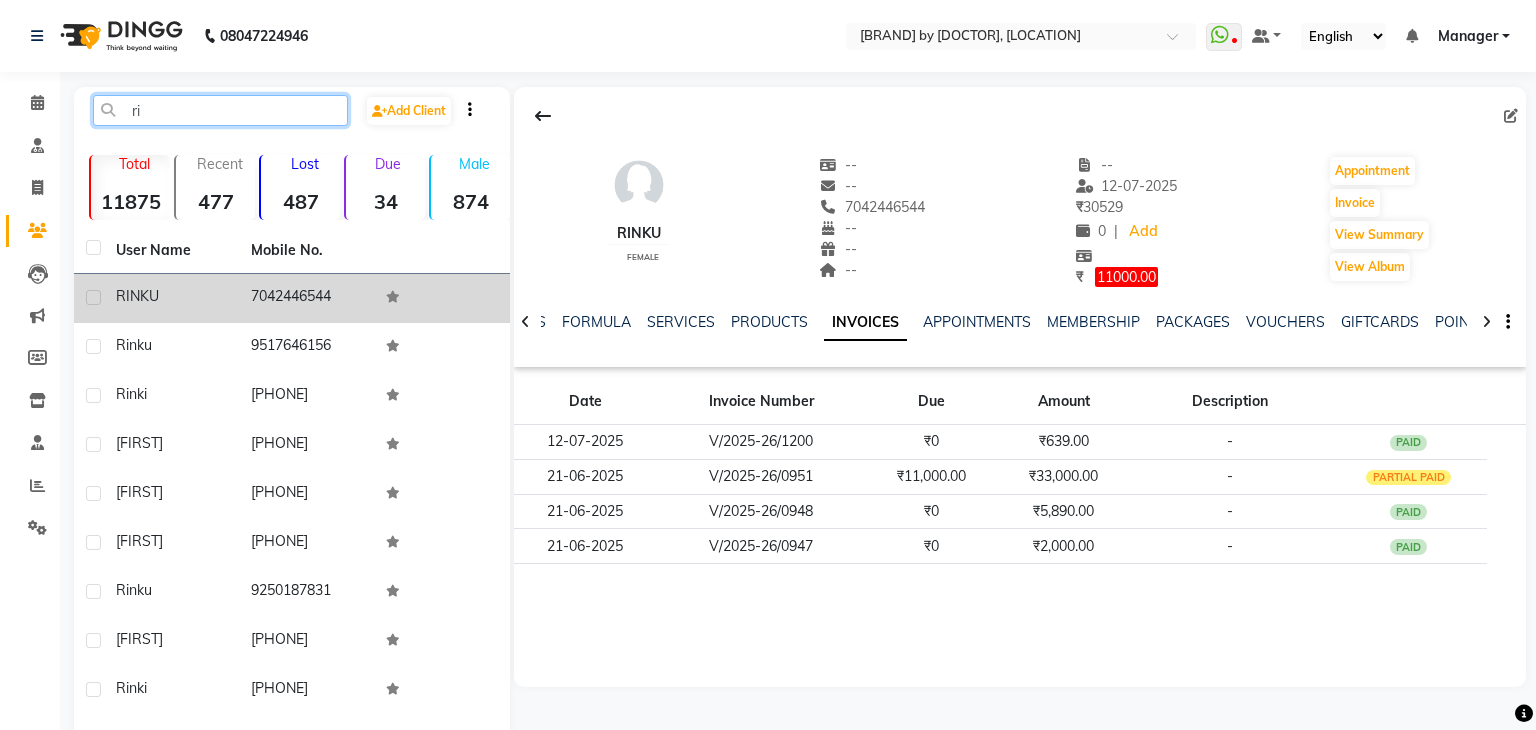 type on "r" 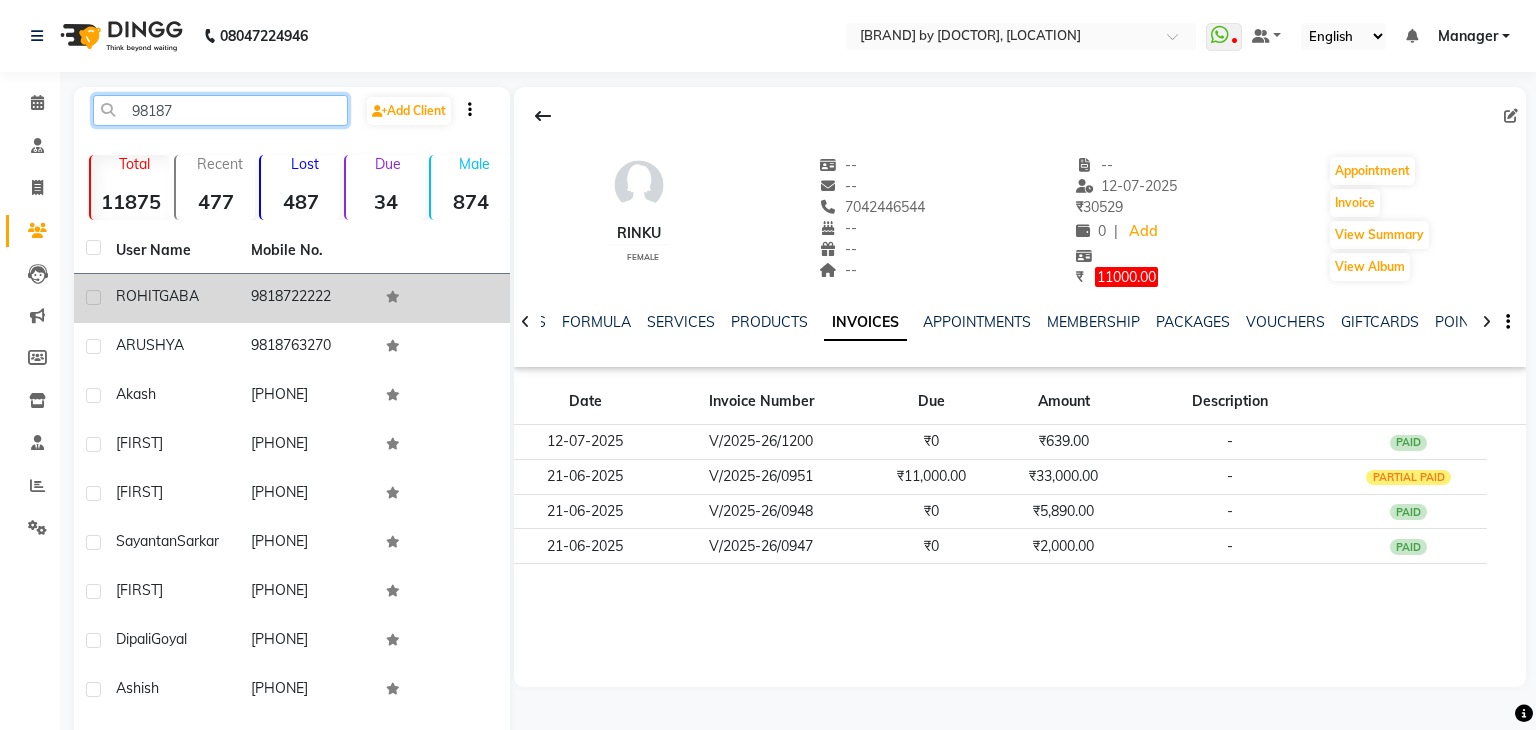 type on "98187" 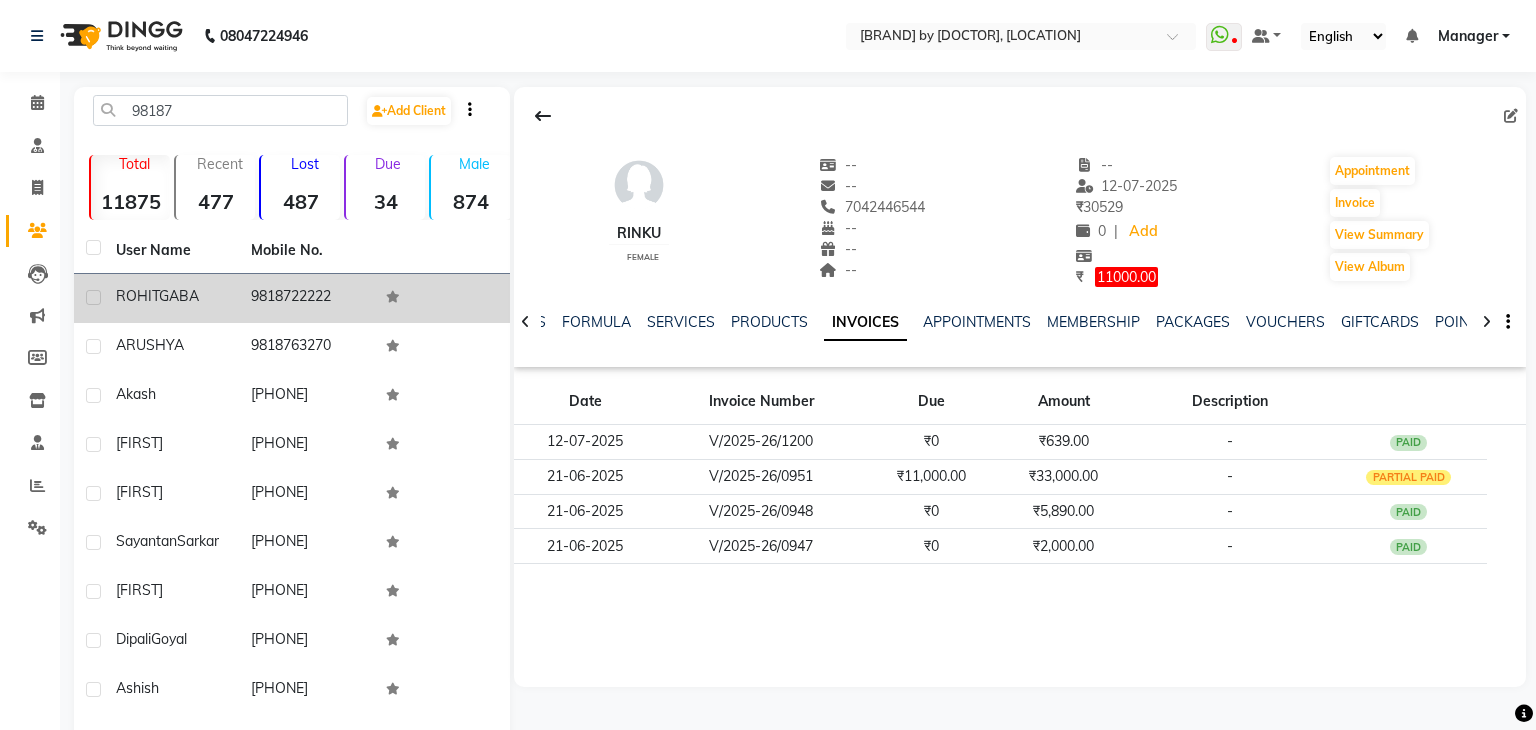 click on "GABA" 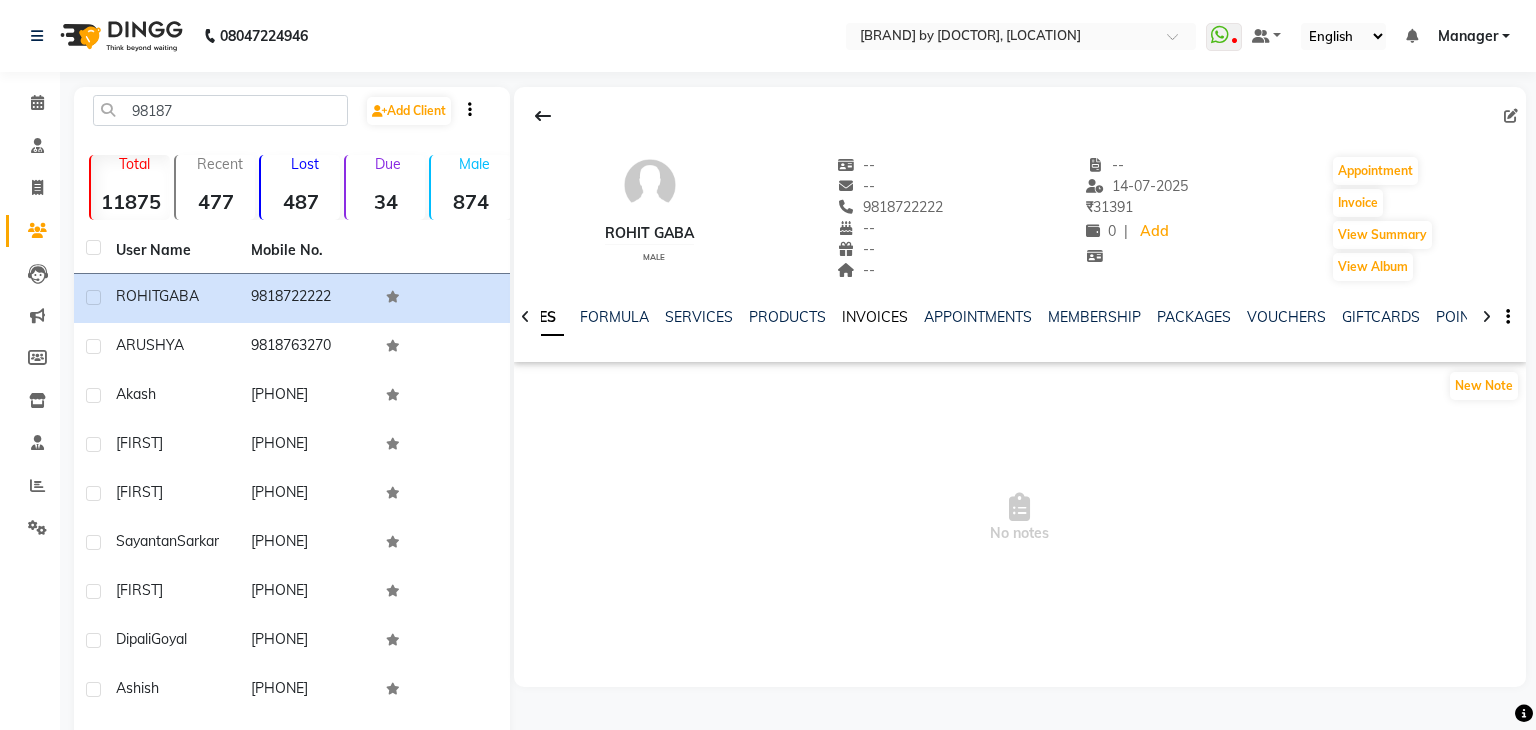 click on "INVOICES" 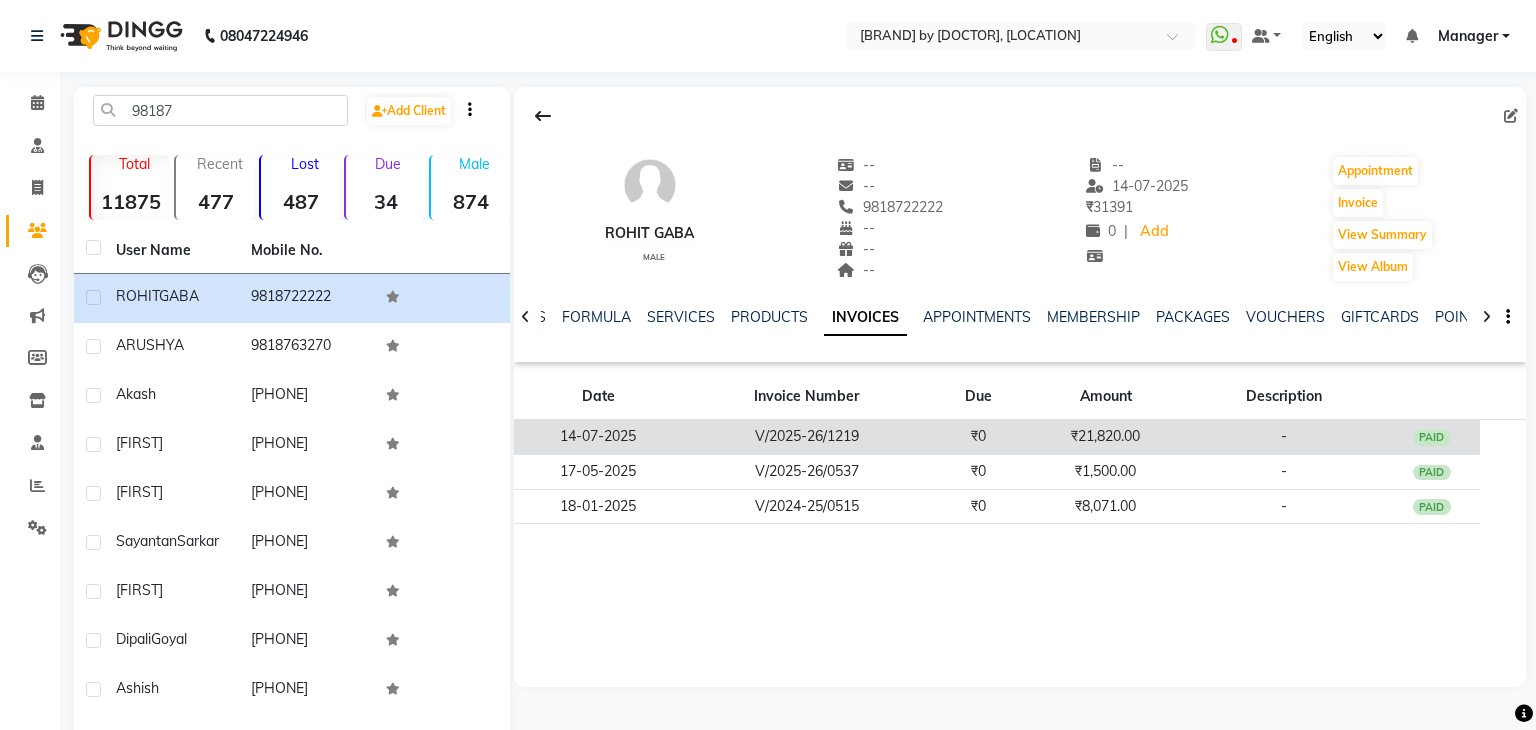 click on "V/2025-26/1219" 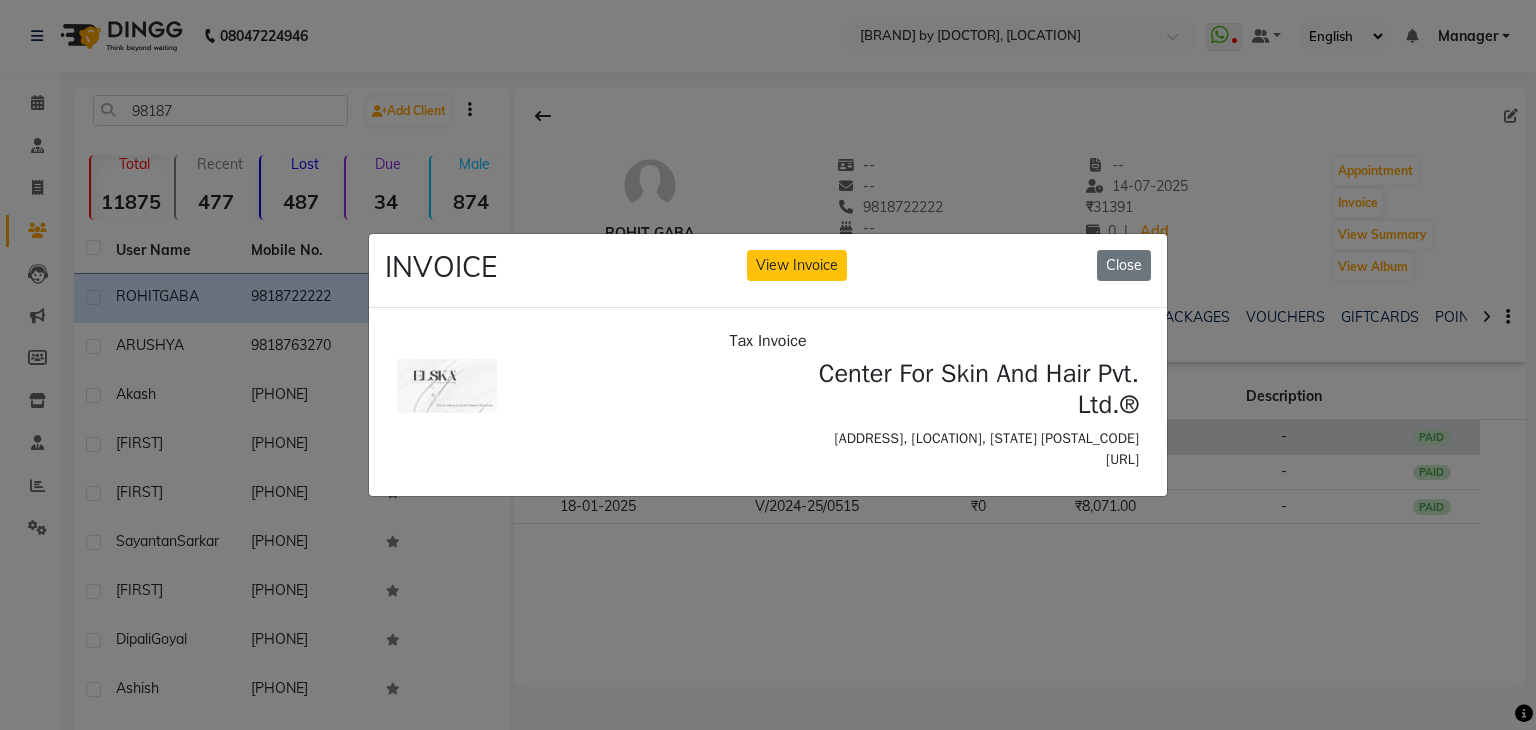 scroll, scrollTop: 0, scrollLeft: 0, axis: both 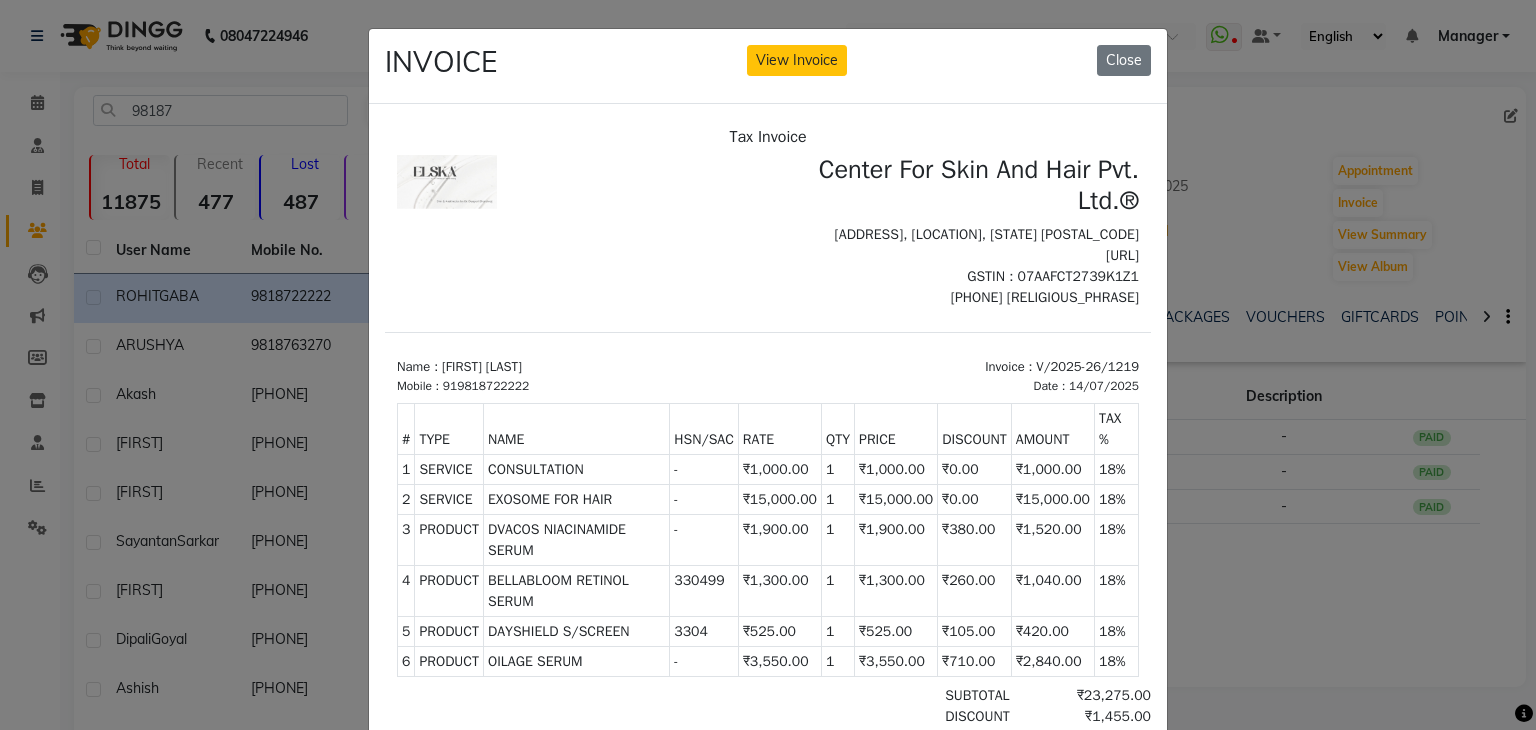 click on "PRICE" at bounding box center (896, 427) 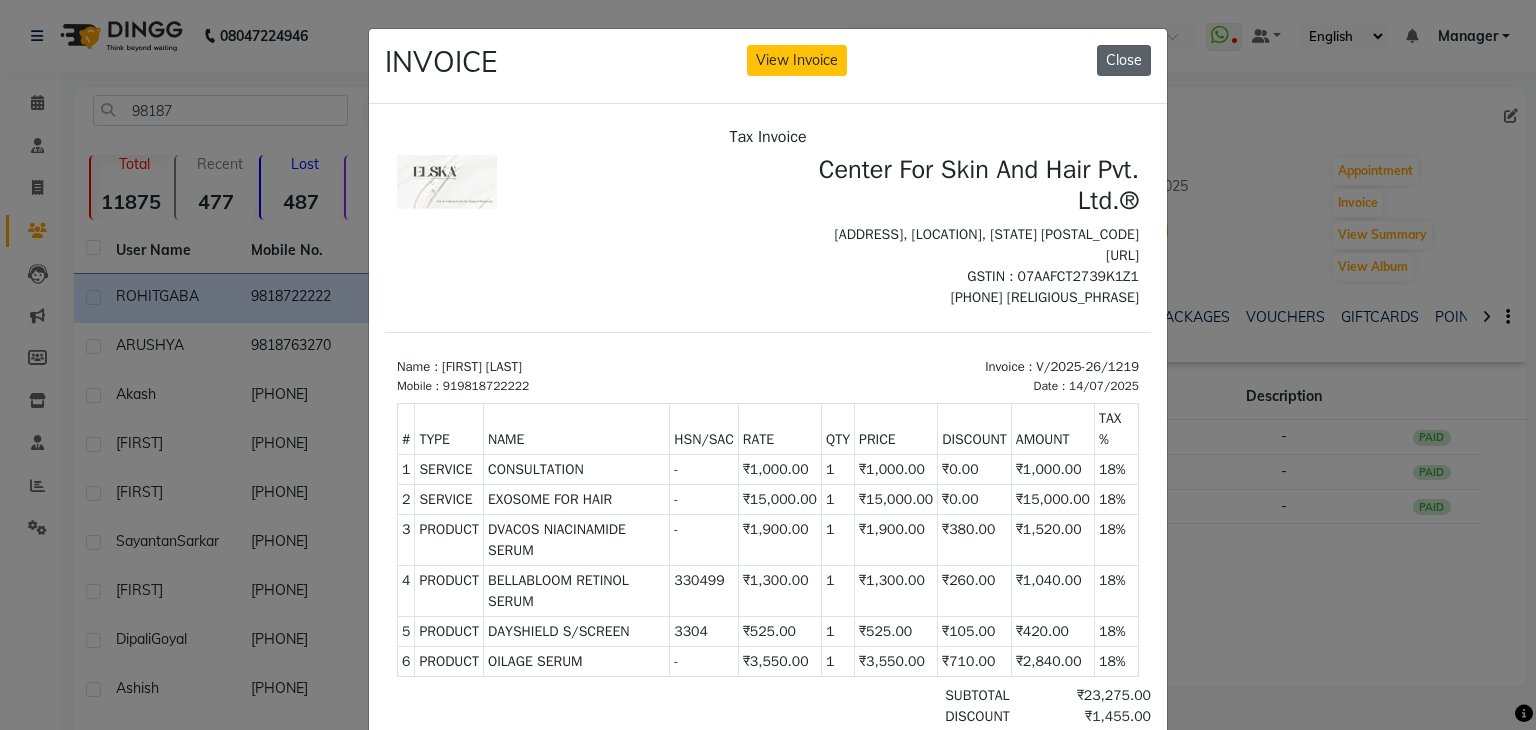 click on "Close" 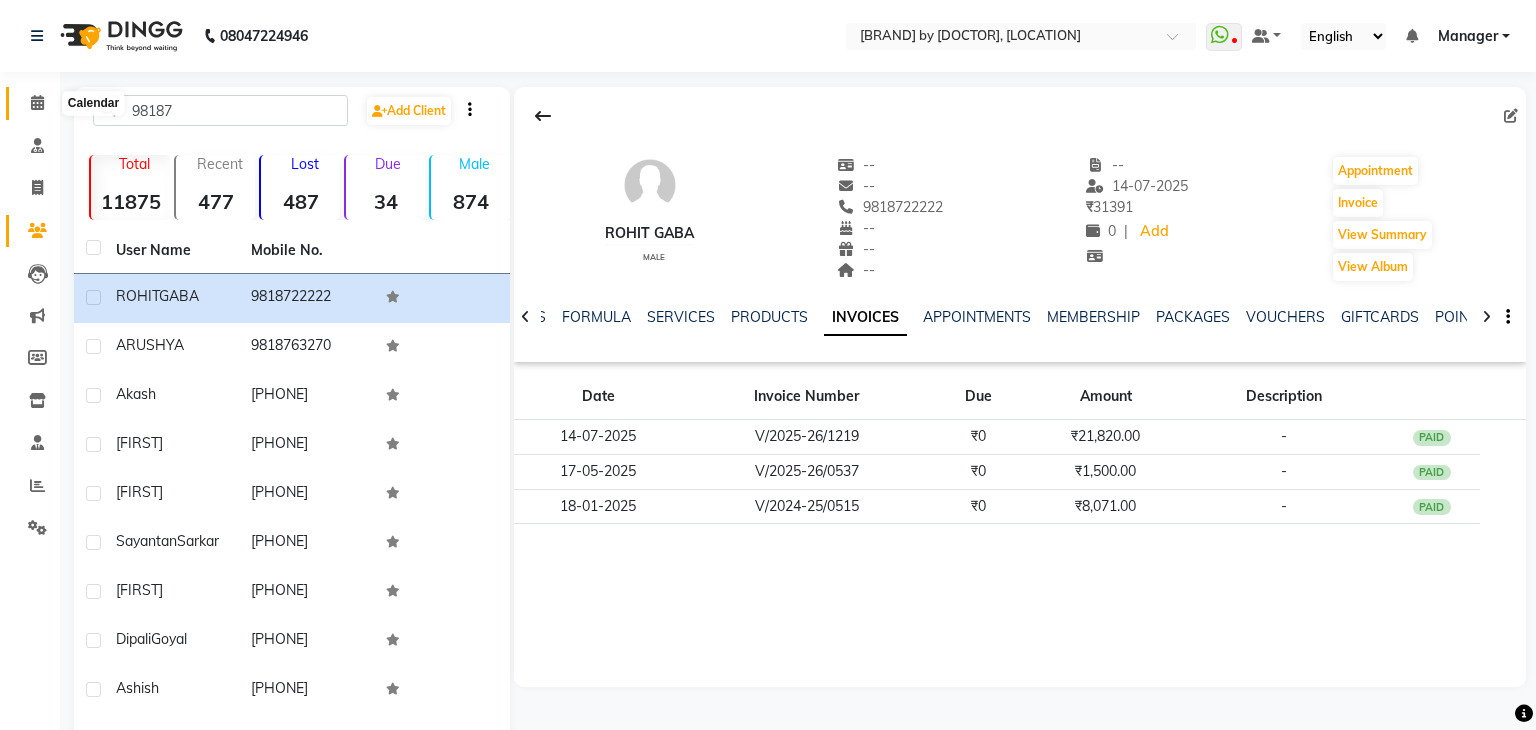 click 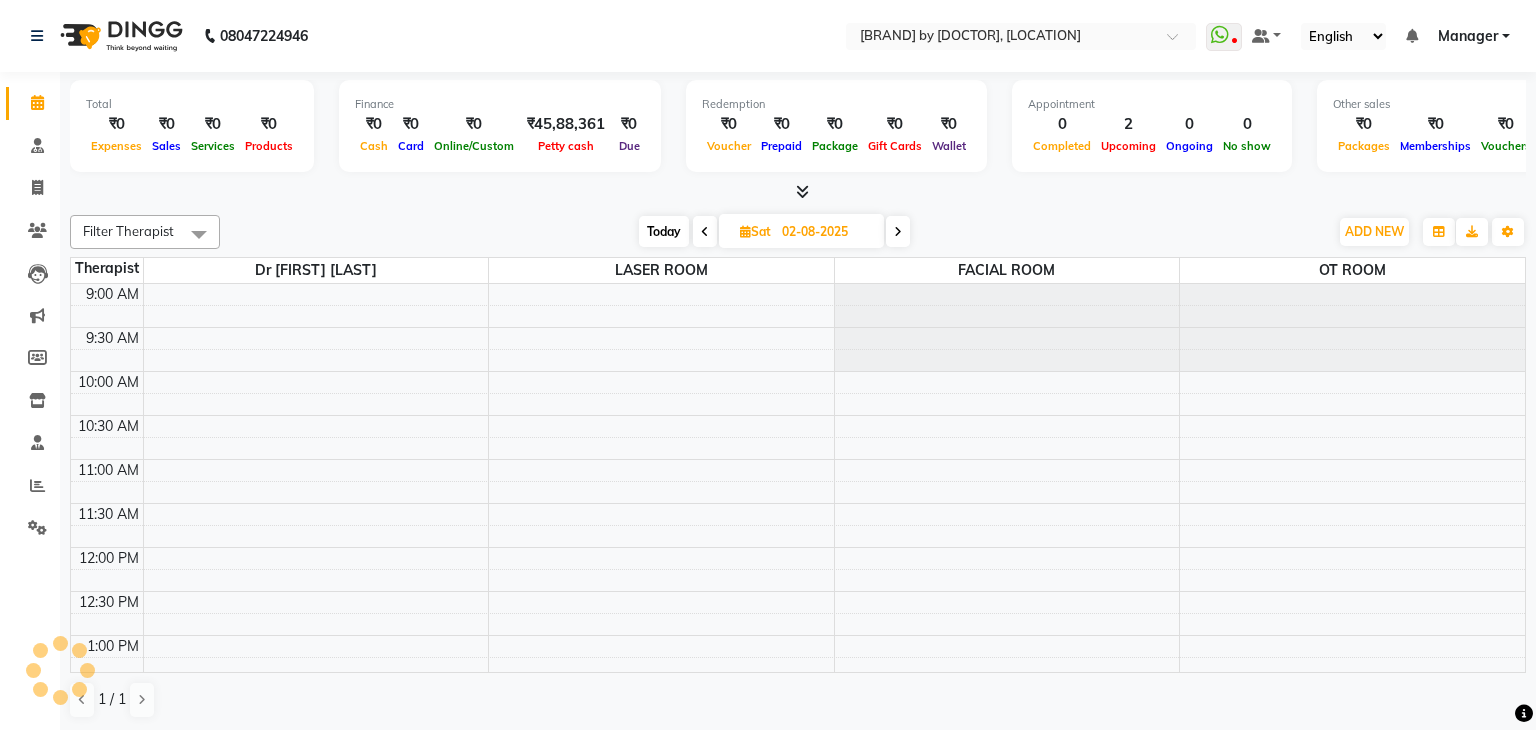 scroll, scrollTop: 524, scrollLeft: 0, axis: vertical 